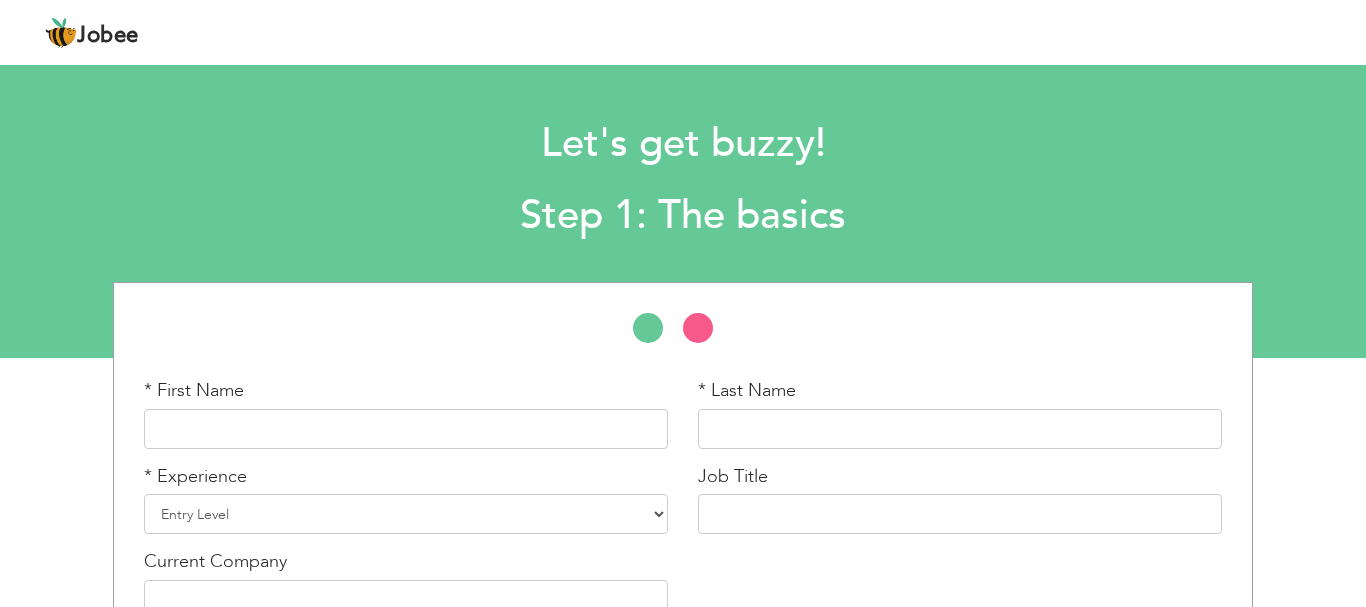 scroll, scrollTop: 0, scrollLeft: 0, axis: both 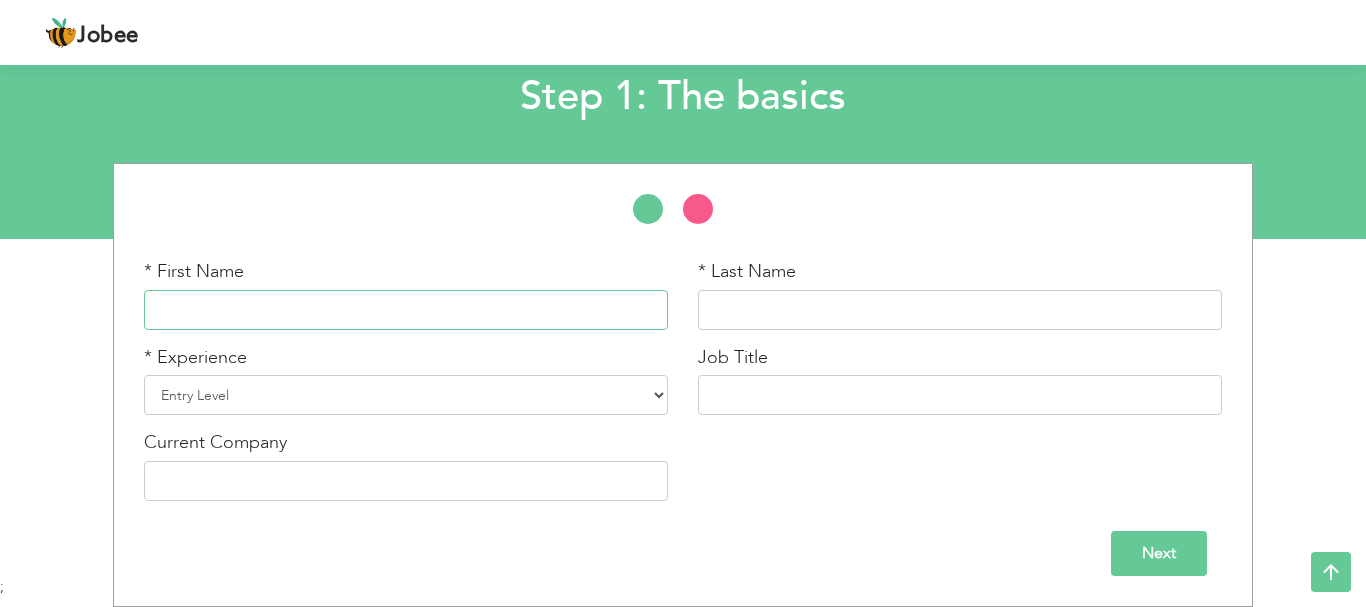 click at bounding box center (406, 310) 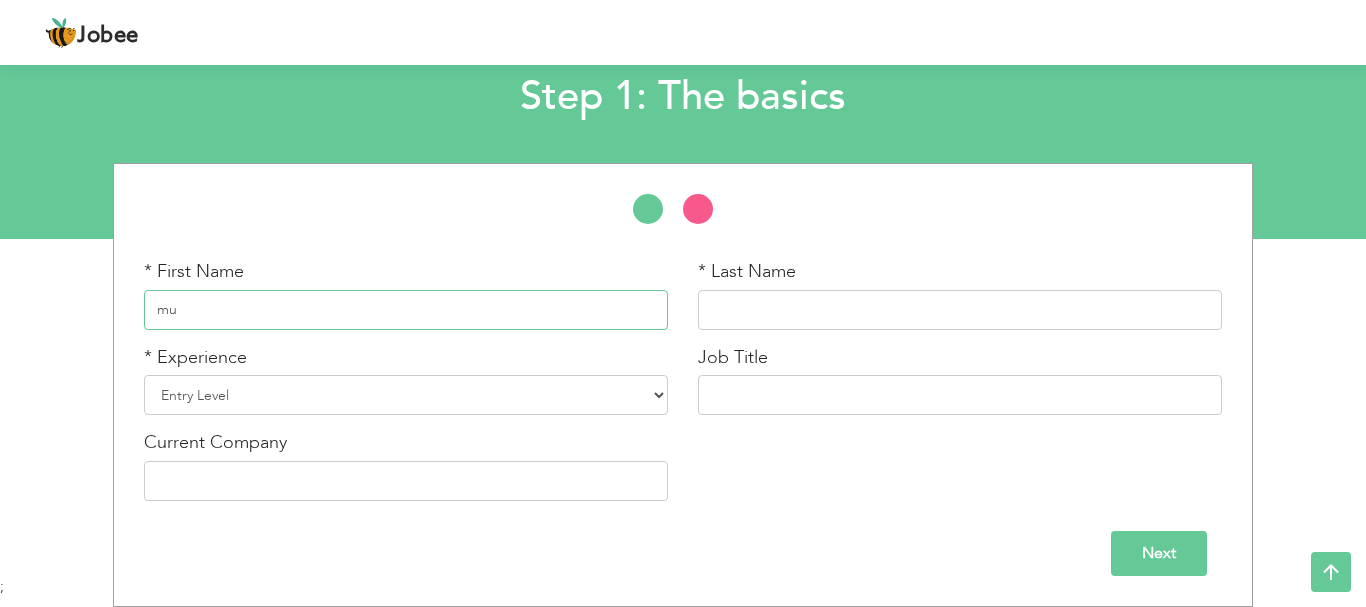 type on "m" 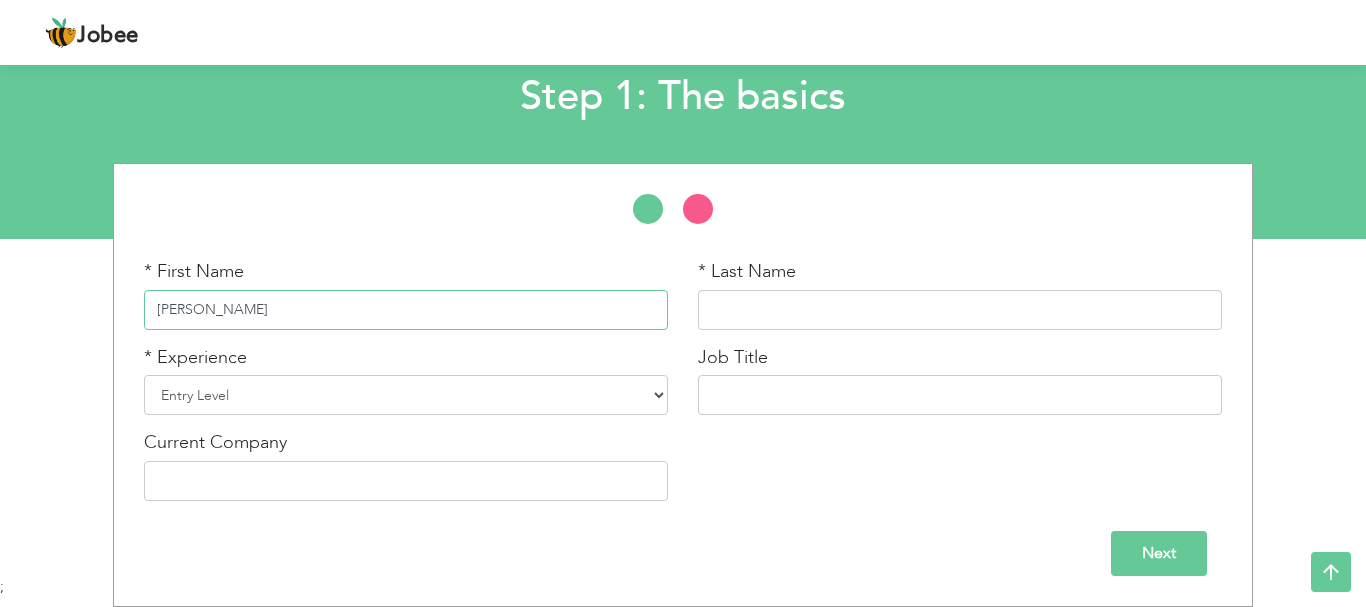 drag, startPoint x: 308, startPoint y: 312, endPoint x: 221, endPoint y: 316, distance: 87.0919 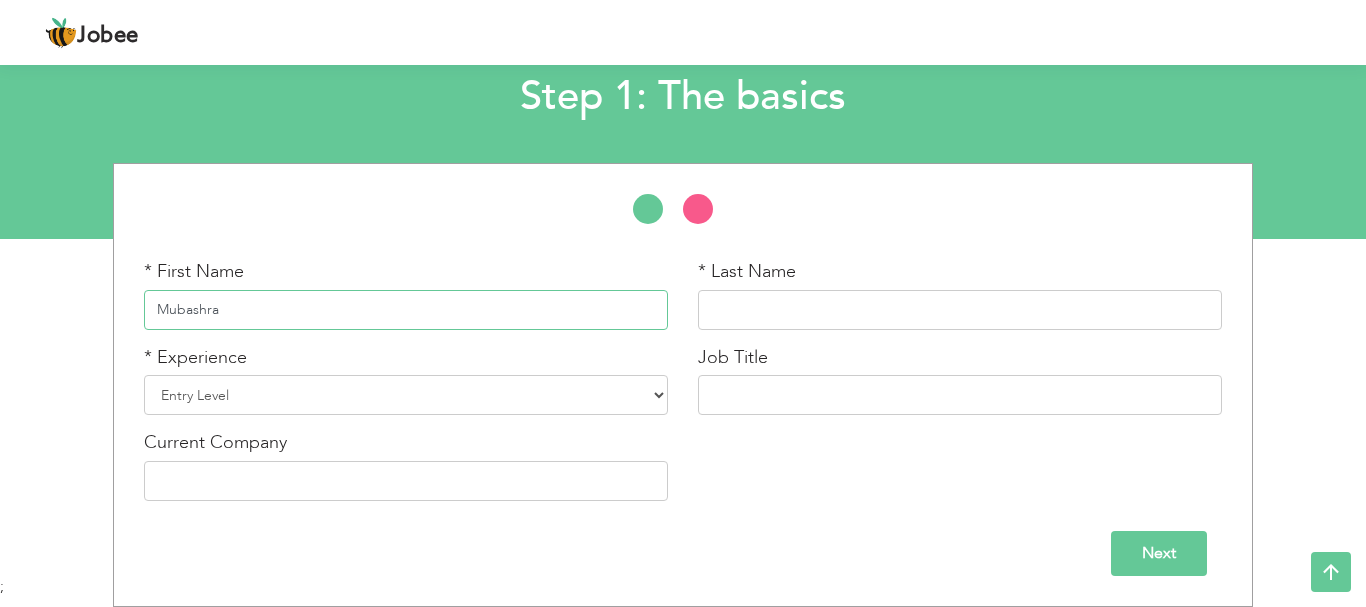 type on "Mubashra" 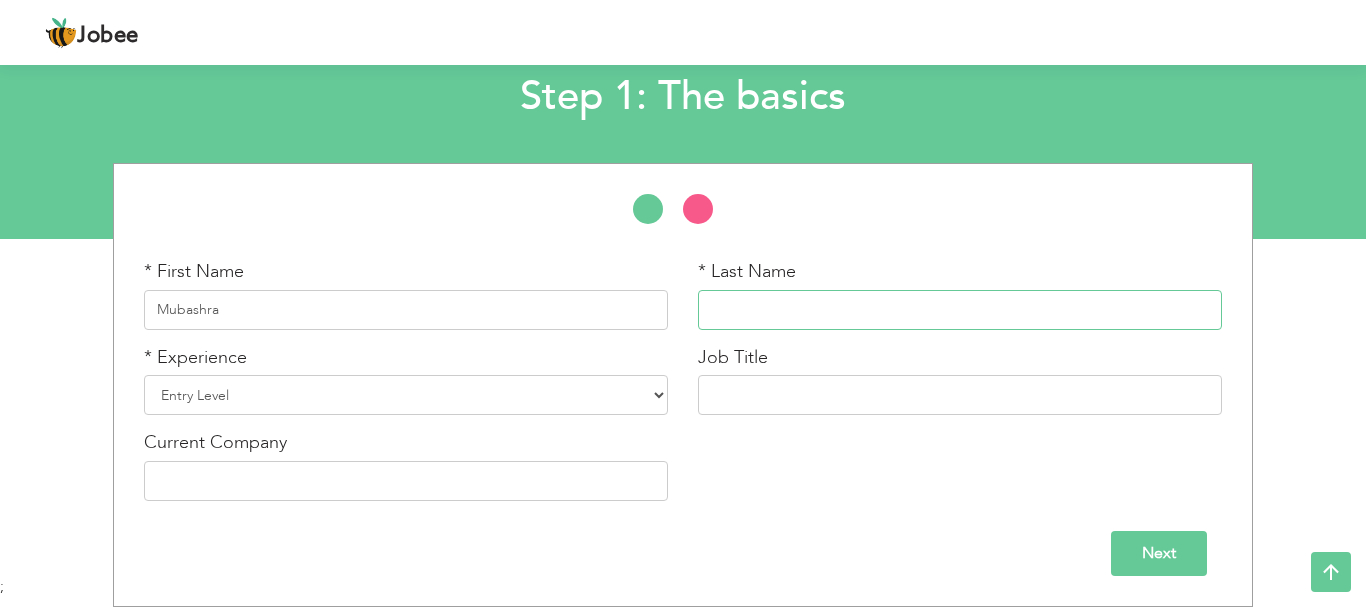 click at bounding box center (960, 310) 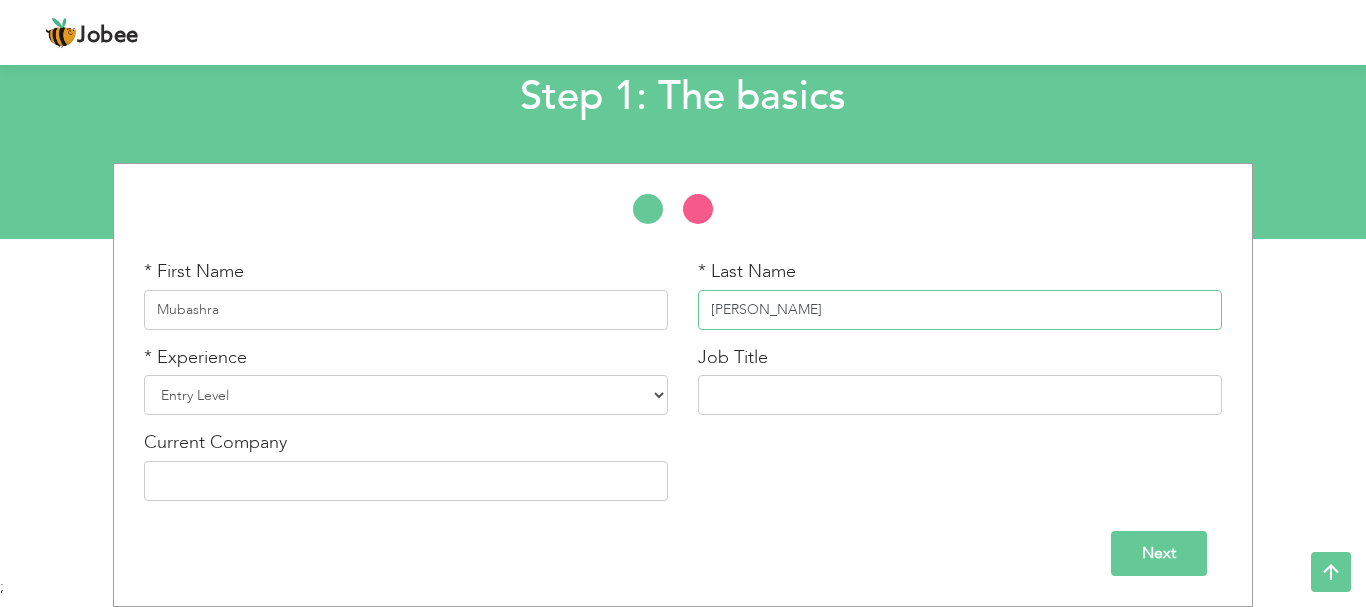 type on "[PERSON_NAME]" 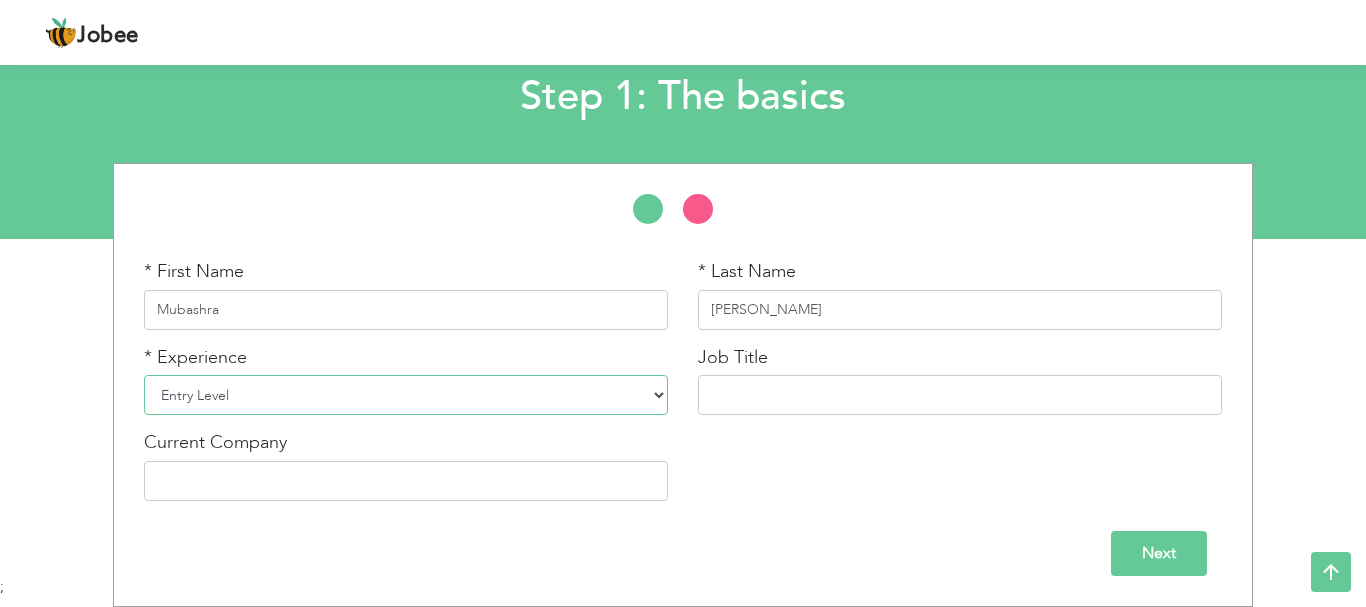 click on "Entry Level
Less than 1 Year
1 Year
2 Years
3 Years
4 Years
5 Years
6 Years
7 Years
8 Years
9 Years
10 Years
11 Years
12 Years
13 Years
14 Years
15 Years
16 Years
17 Years
18 Years
19 Years
20 Years
21 Years
22 Years
23 Years
24 Years
25 Years
26 Years
27 Years
28 Years
29 Years
30 Years
31 Years
32 Years
33 Years
34 Years
35 Years
More than 35 Years" at bounding box center [406, 395] 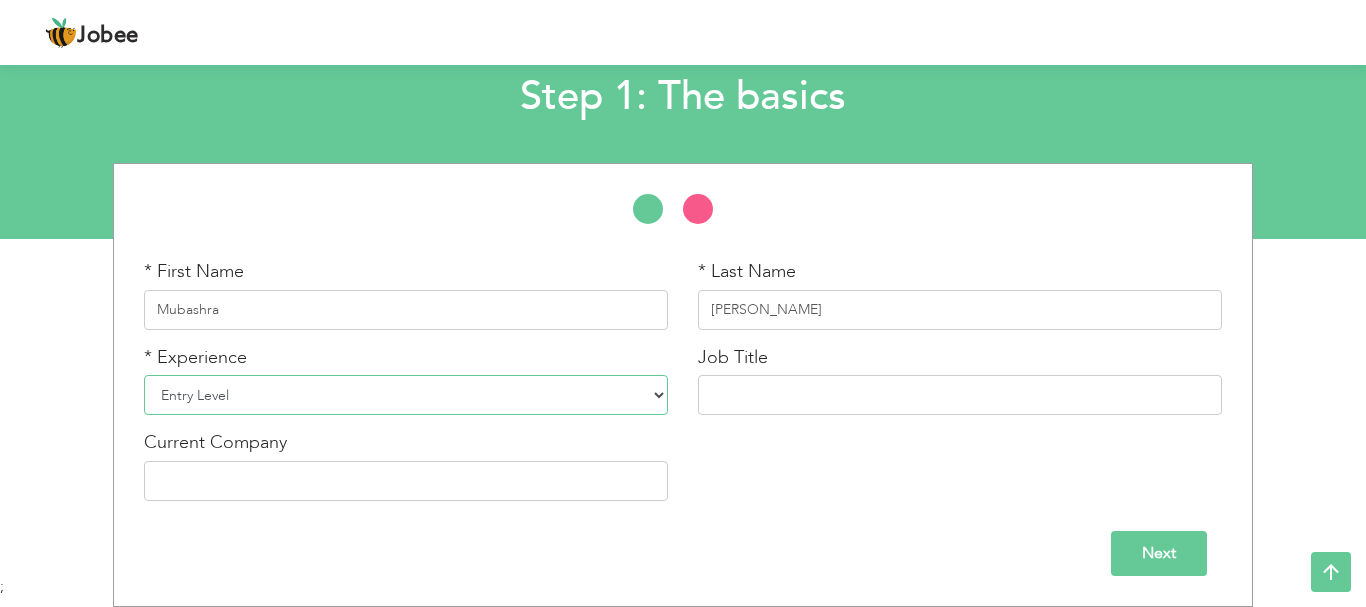 click on "Entry Level" at bounding box center [0, 0] 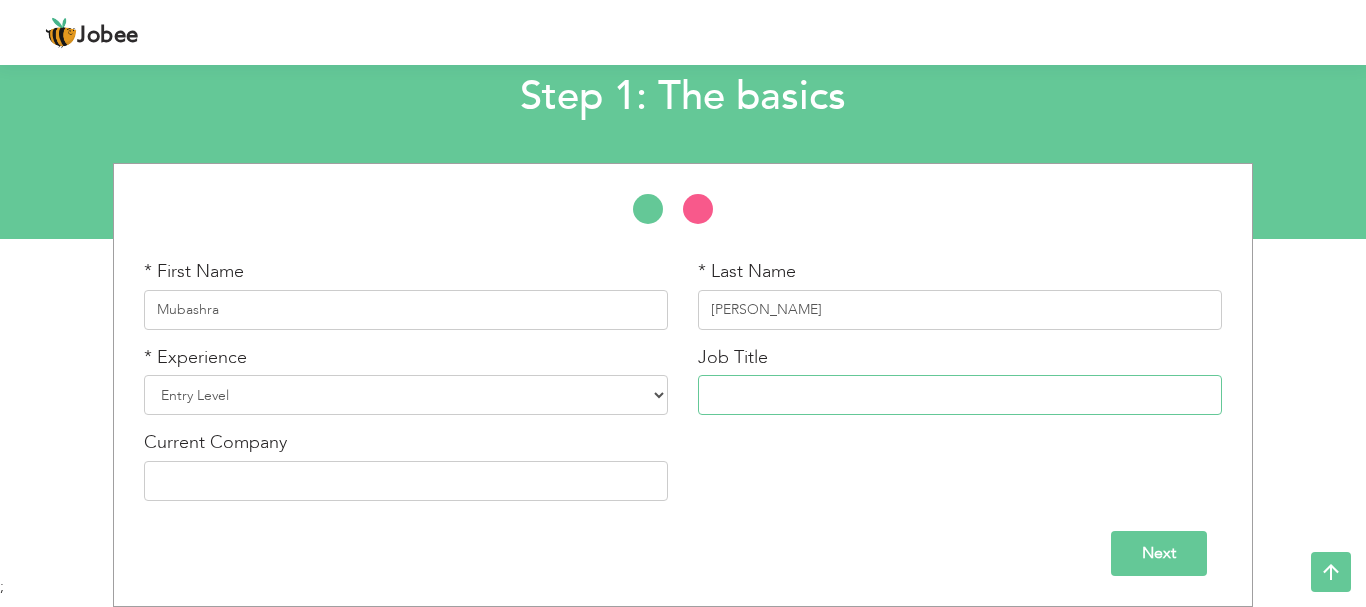 click at bounding box center (960, 395) 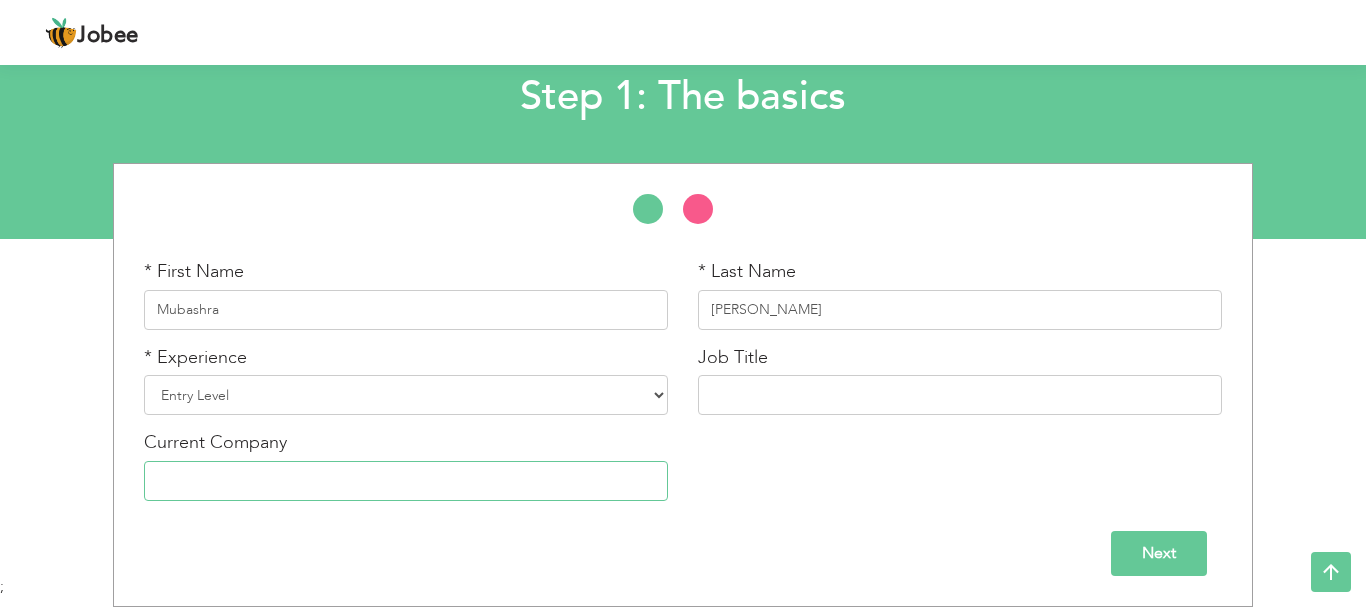 click at bounding box center [406, 481] 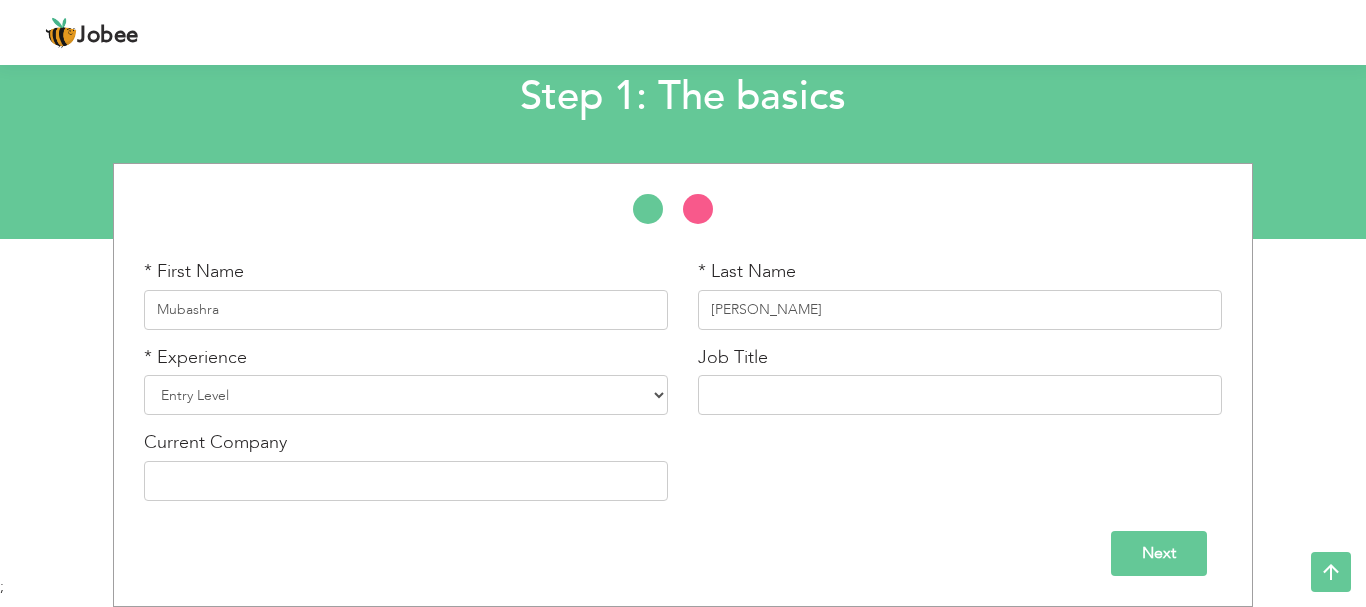 click on "Next" at bounding box center (1159, 553) 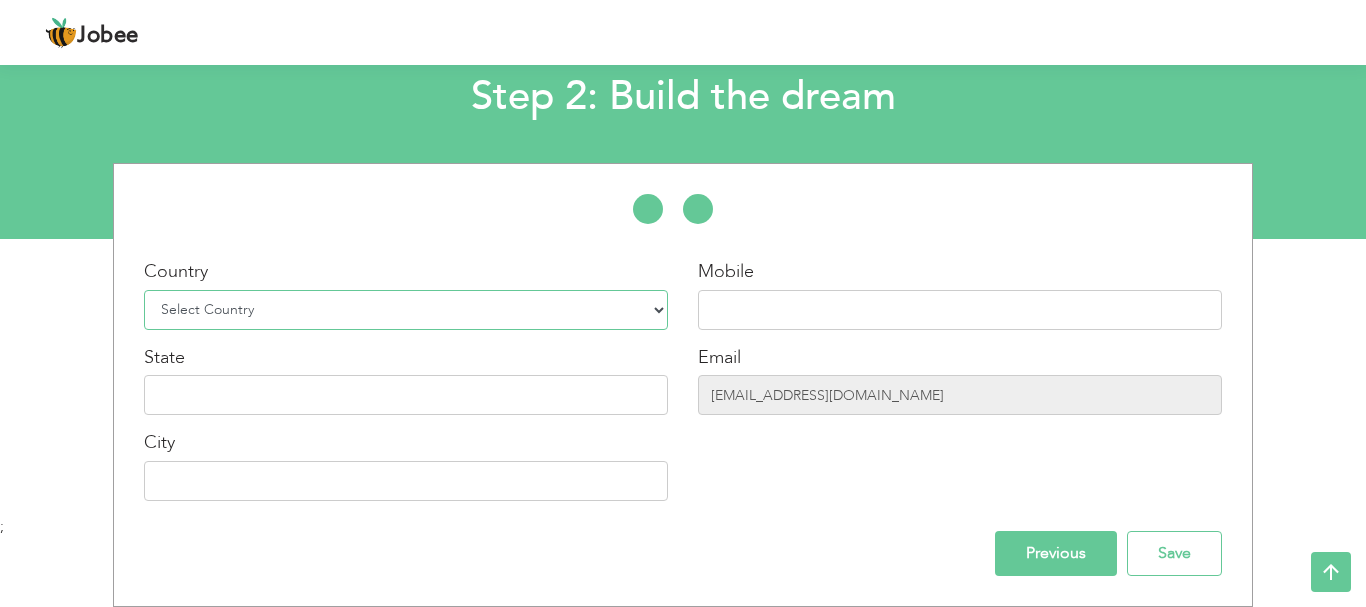 click on "Select Country
Afghanistan
Albania
Algeria
American Samoa
Andorra
Angola
Anguilla
Antarctica
Antigua and Barbuda
Argentina
Armenia
Aruba
Australia
Austria
Azerbaijan
Bahamas
Bahrain
Bangladesh
Barbados
Belarus
Belgium
Belize
Benin
Bermuda
Bhutan
Bolivia
Bosnia-Herzegovina
Botswana
Bouvet Island
Brazil
British Indian Ocean Territory
Brunei Darussalam
Bulgaria
Burkina Faso
Burundi
Cambodia
Cameroon
Canada
Cape Verde
Cayman Islands
Central African Republic
Chad
Chile
China
Christmas Island
Cocos (Keeling) Islands
Colombia
Comoros
Congo
Congo, Dem. Republic
Cook Islands
Costa Rica
Croatia
Cuba
Cyprus
Czech Rep
Denmark
Djibouti
Dominica
Dominican Republic
Ecuador
Egypt
El Salvador
Equatorial Guinea
Eritrea
Estonia
Ethiopia
European Union
Falkland Islands (Malvinas)
Faroe Islands
Fiji
Finland
France
French Guiana
French Southern Territories
Gabon
Gambia
Georgia" at bounding box center [406, 310] 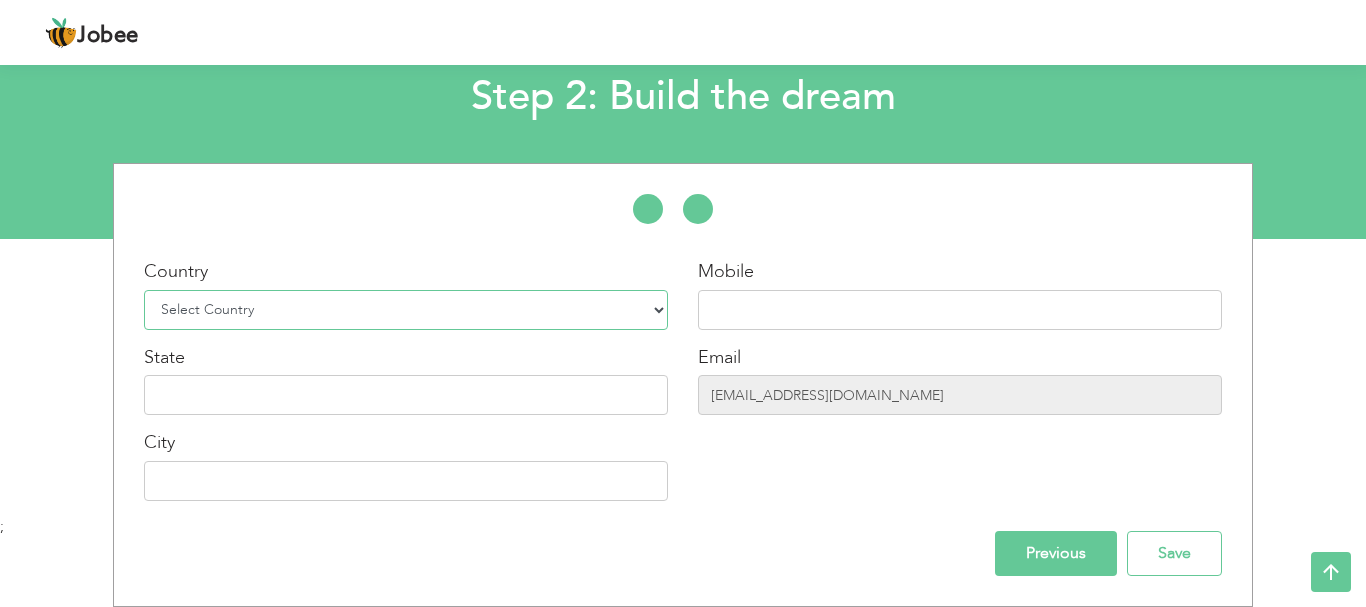 select on "166" 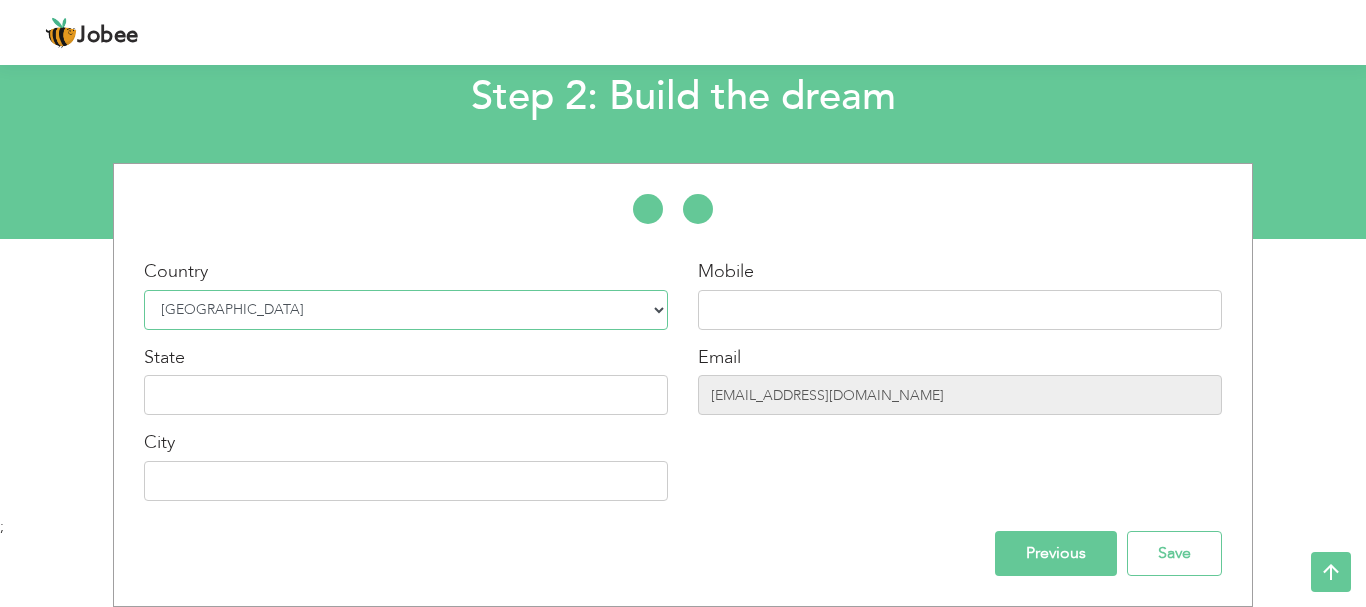 click on "[GEOGRAPHIC_DATA]" at bounding box center [0, 0] 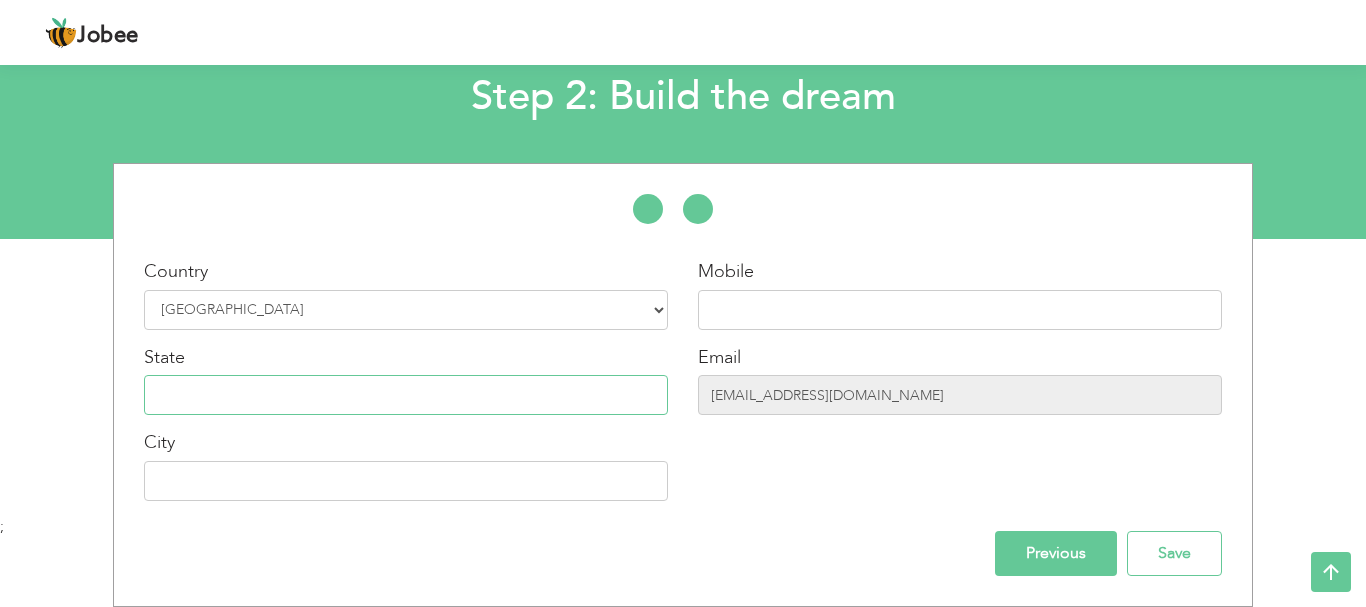 click at bounding box center (406, 395) 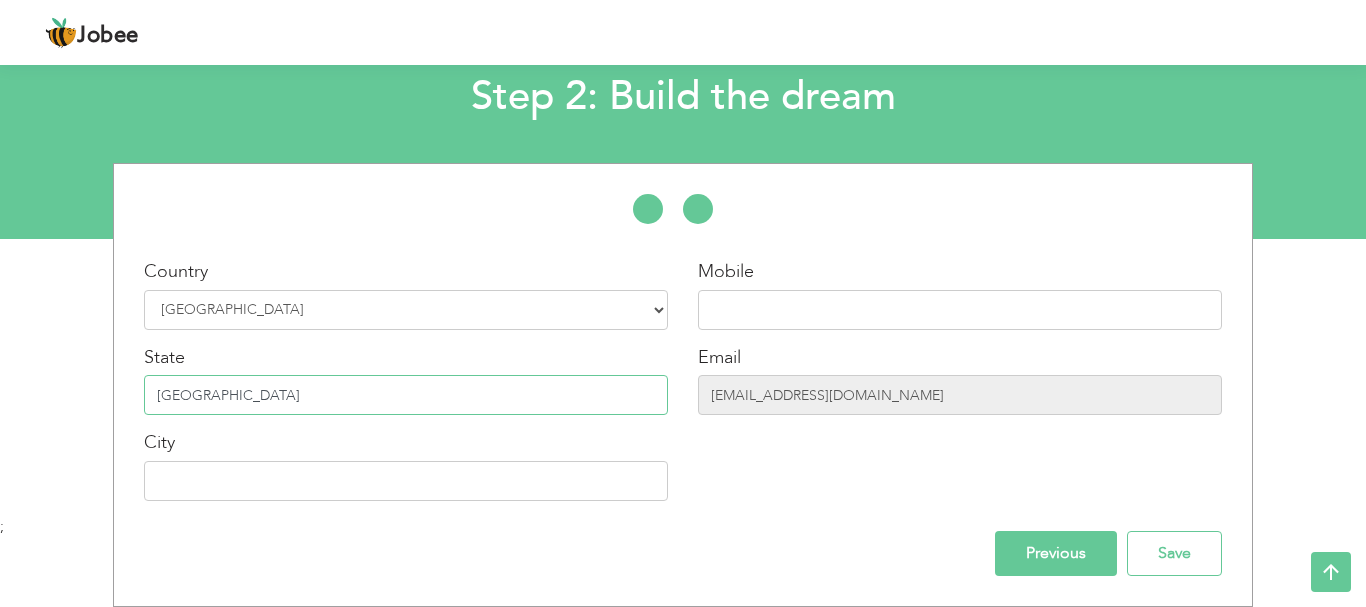 type on "[GEOGRAPHIC_DATA]" 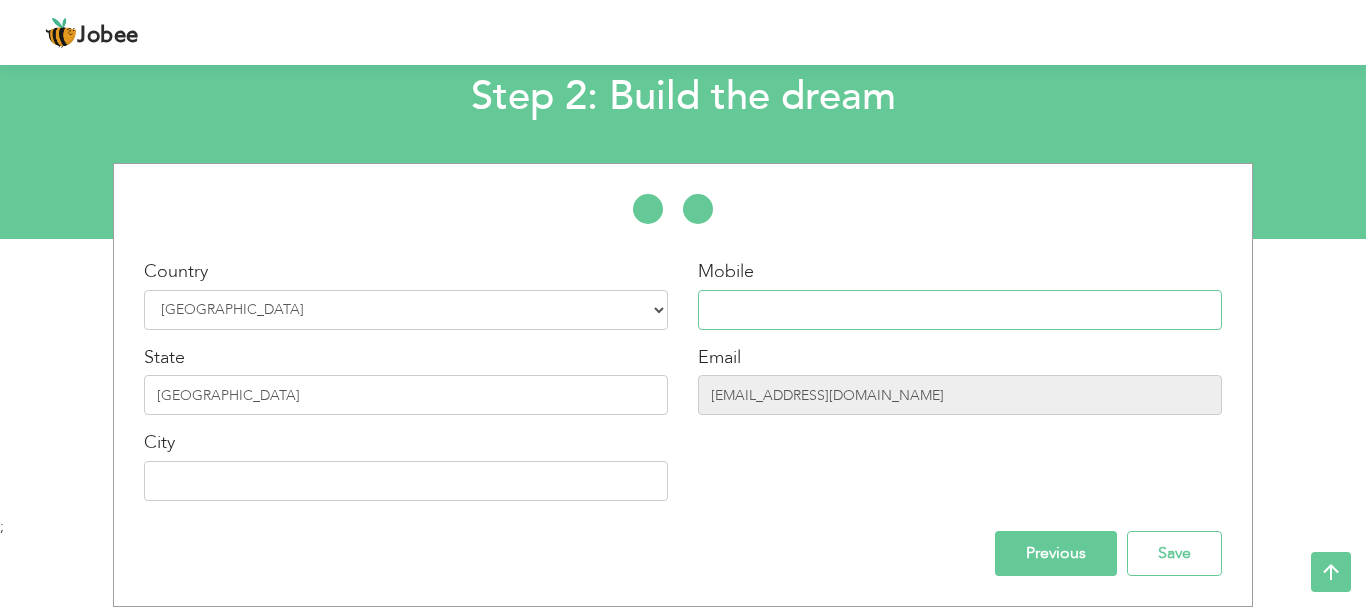 click at bounding box center (960, 310) 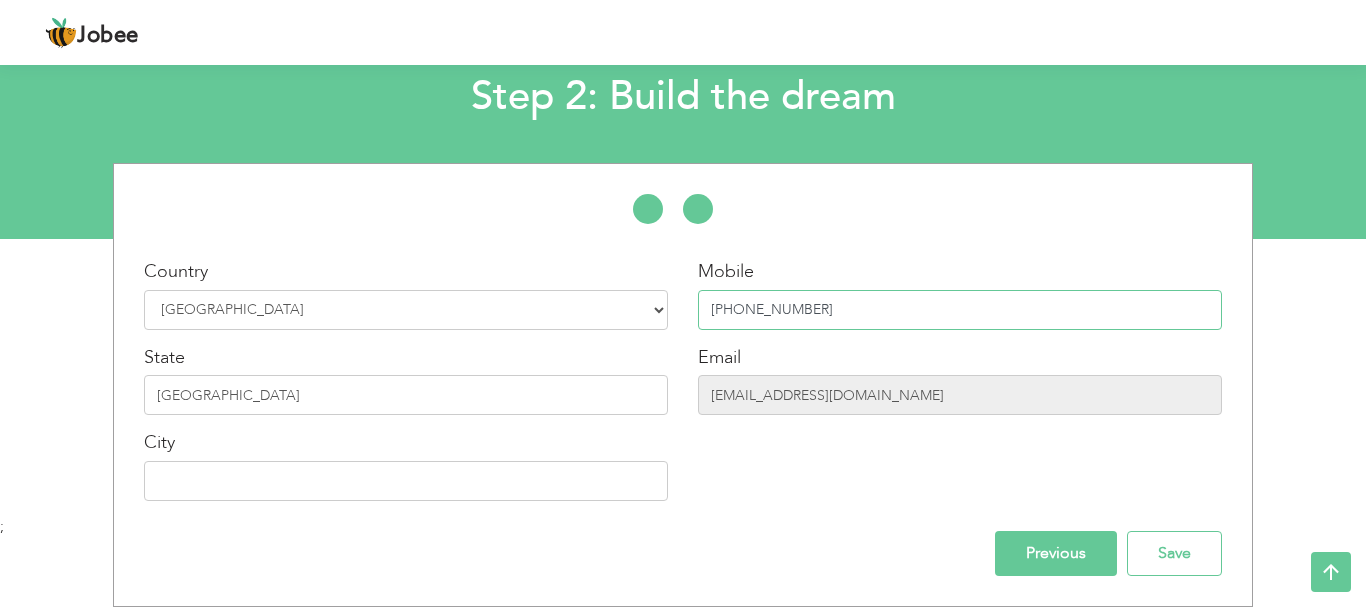 type on "[PHONE_NUMBER]" 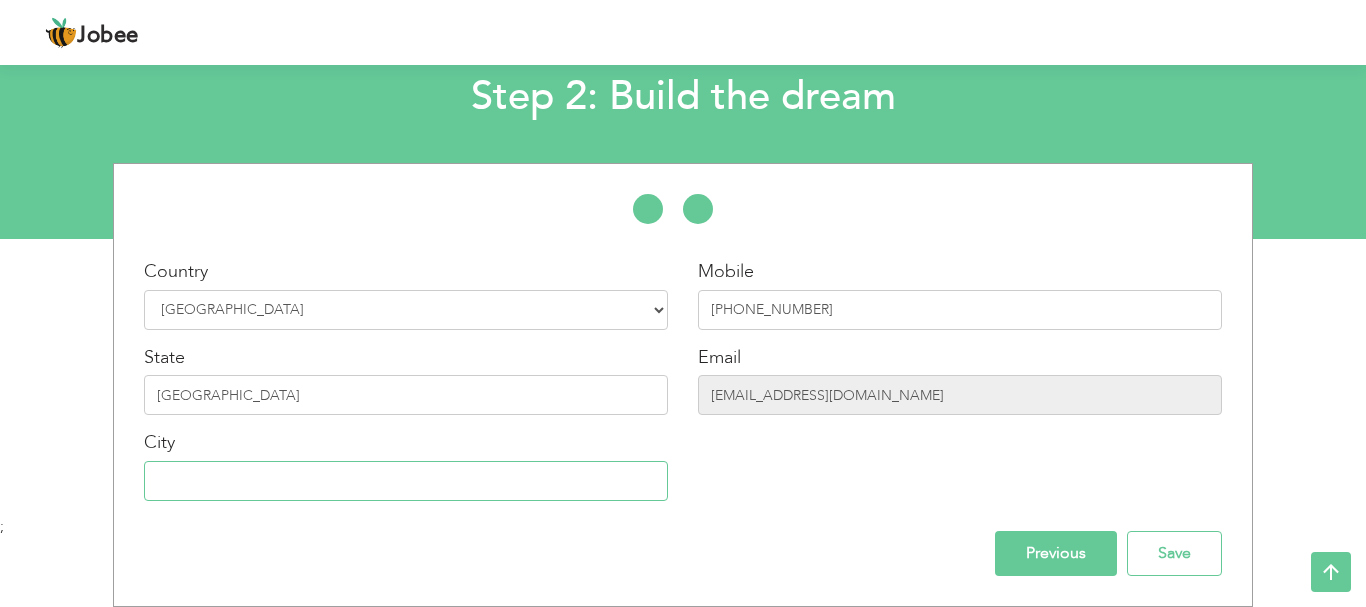 click at bounding box center [406, 481] 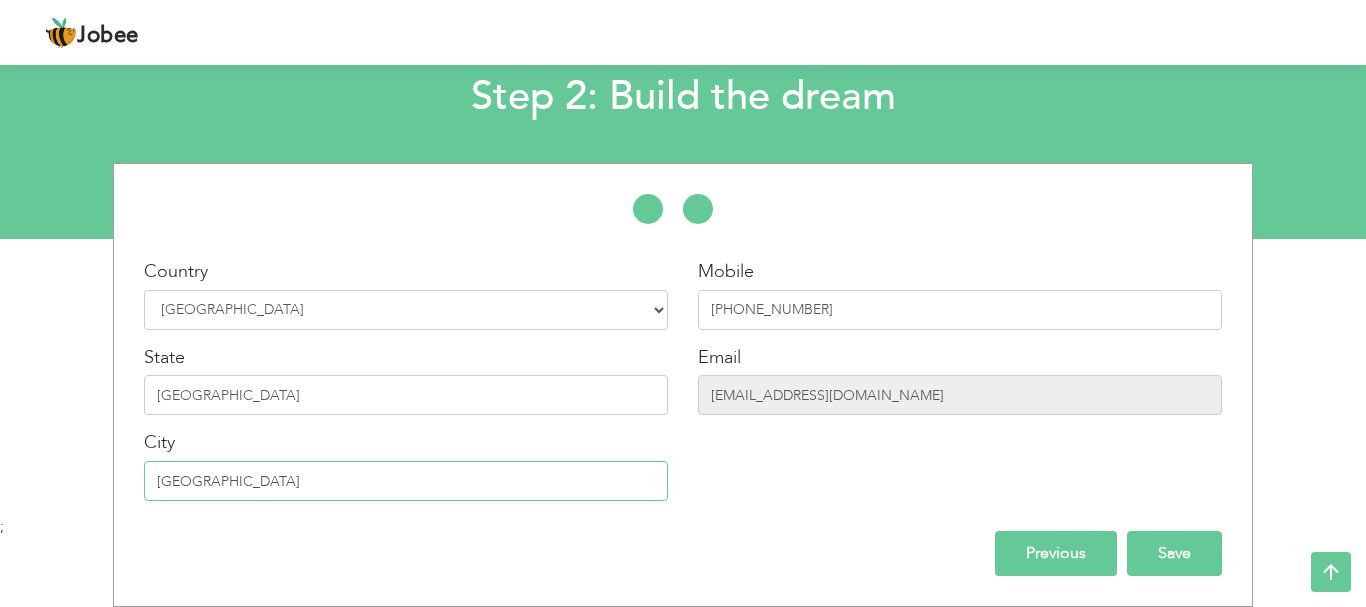 type on "[GEOGRAPHIC_DATA]" 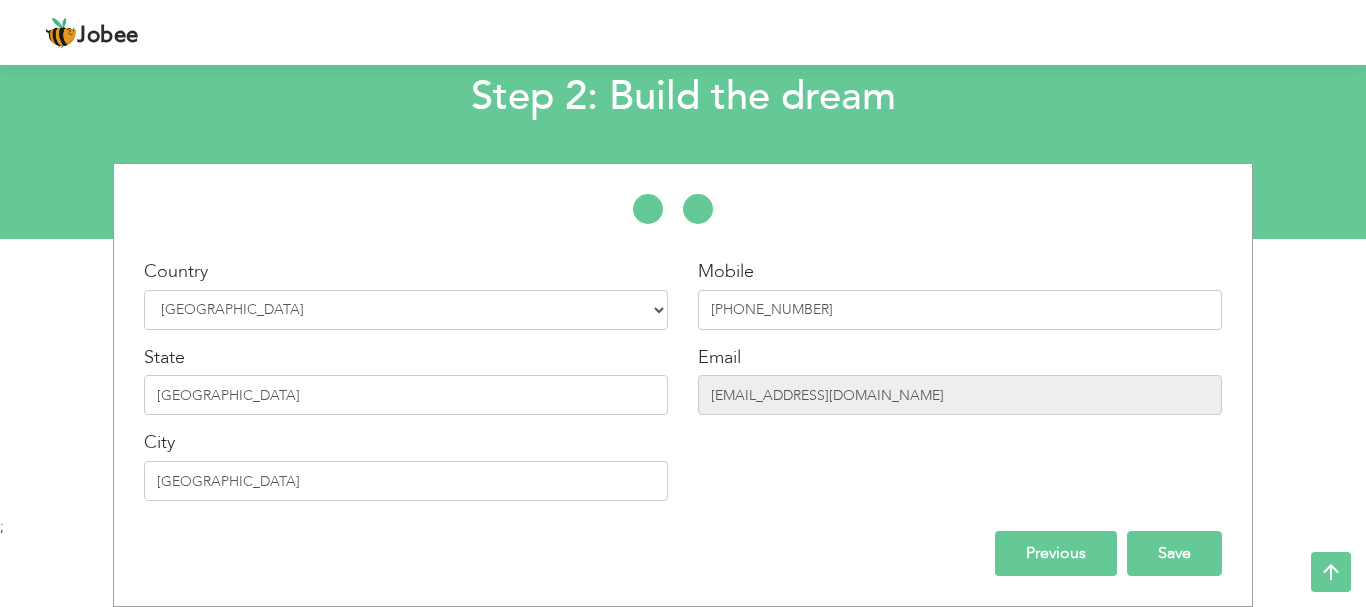 click on "Save" at bounding box center [1174, 553] 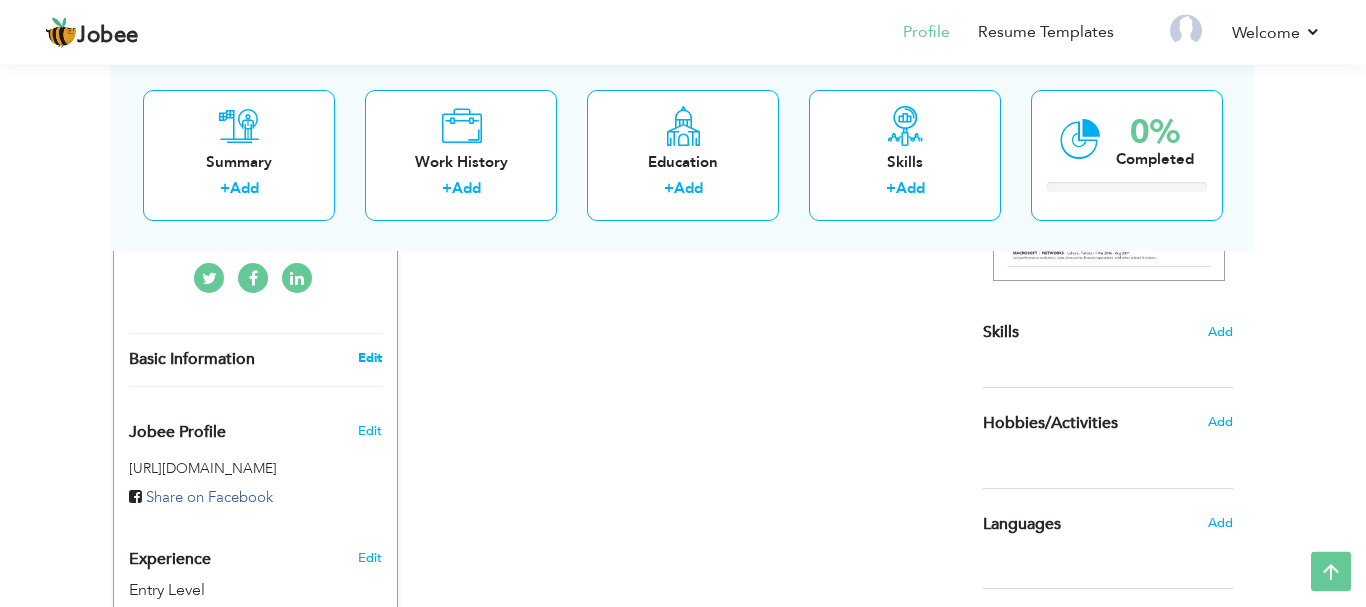 scroll, scrollTop: 510, scrollLeft: 0, axis: vertical 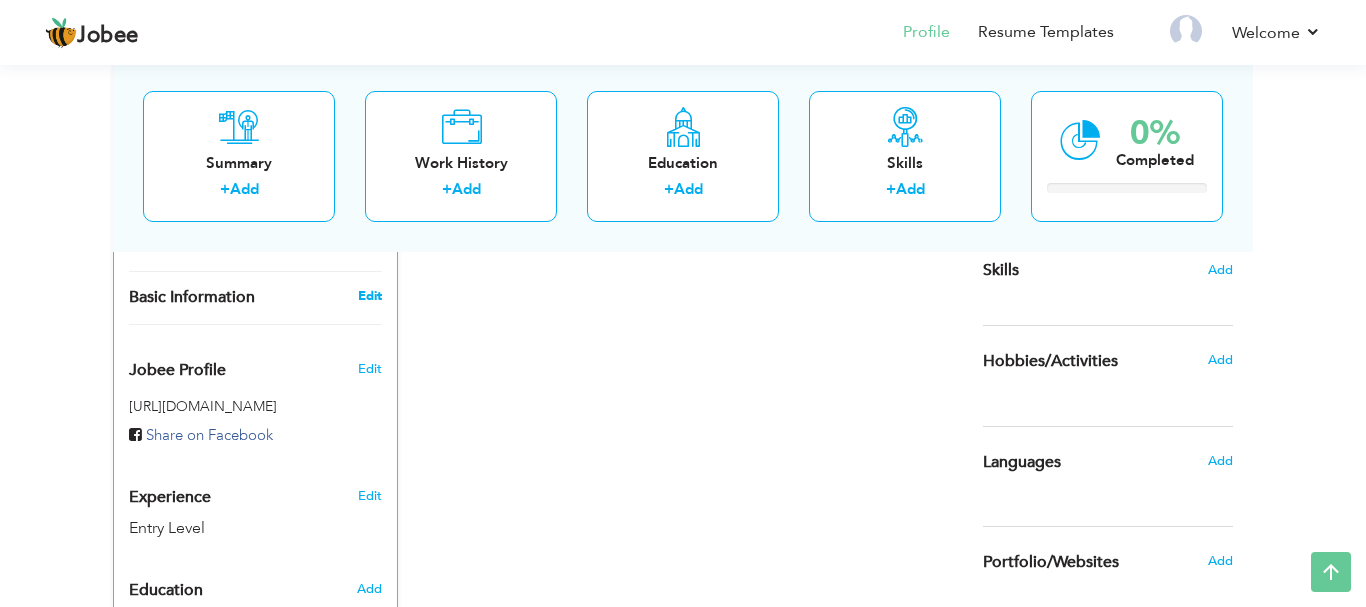 click on "Edit" at bounding box center (370, 296) 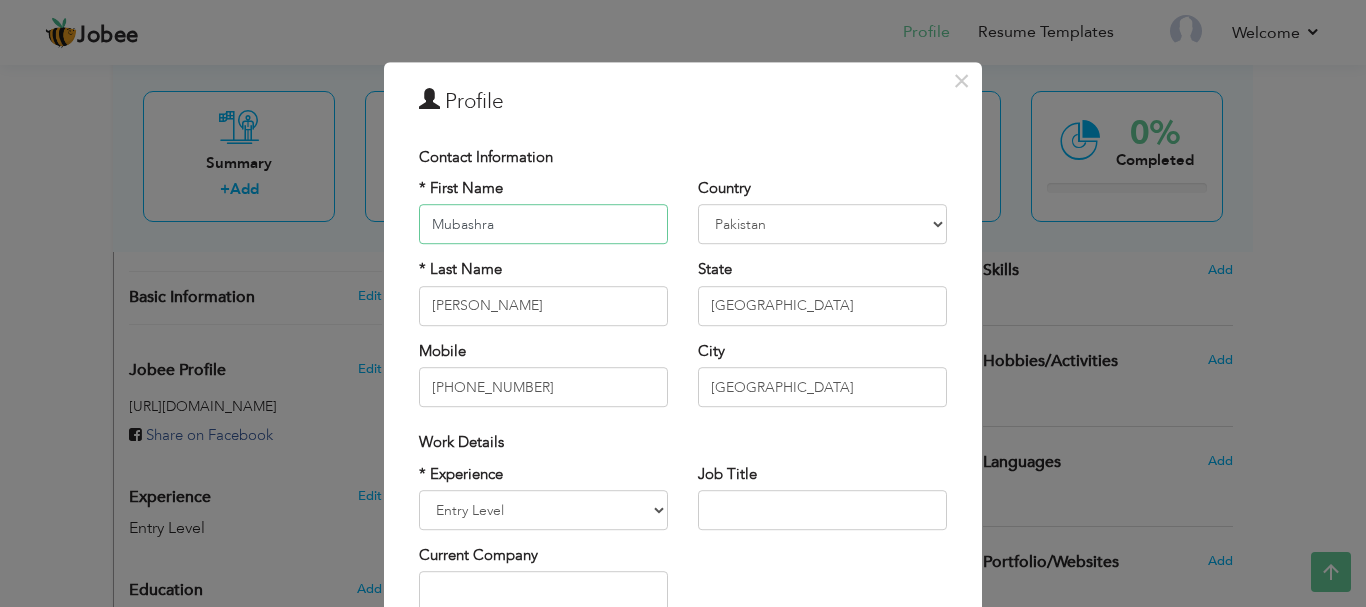 scroll, scrollTop: 292, scrollLeft: 0, axis: vertical 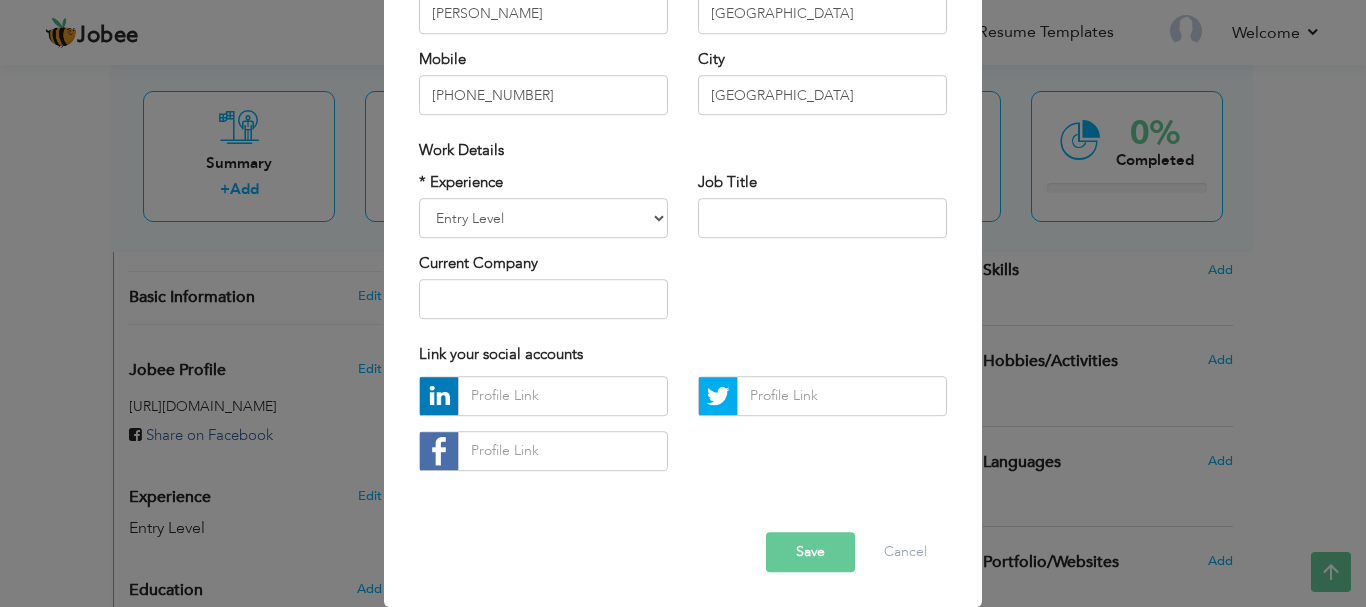 click on "Save" at bounding box center [810, 552] 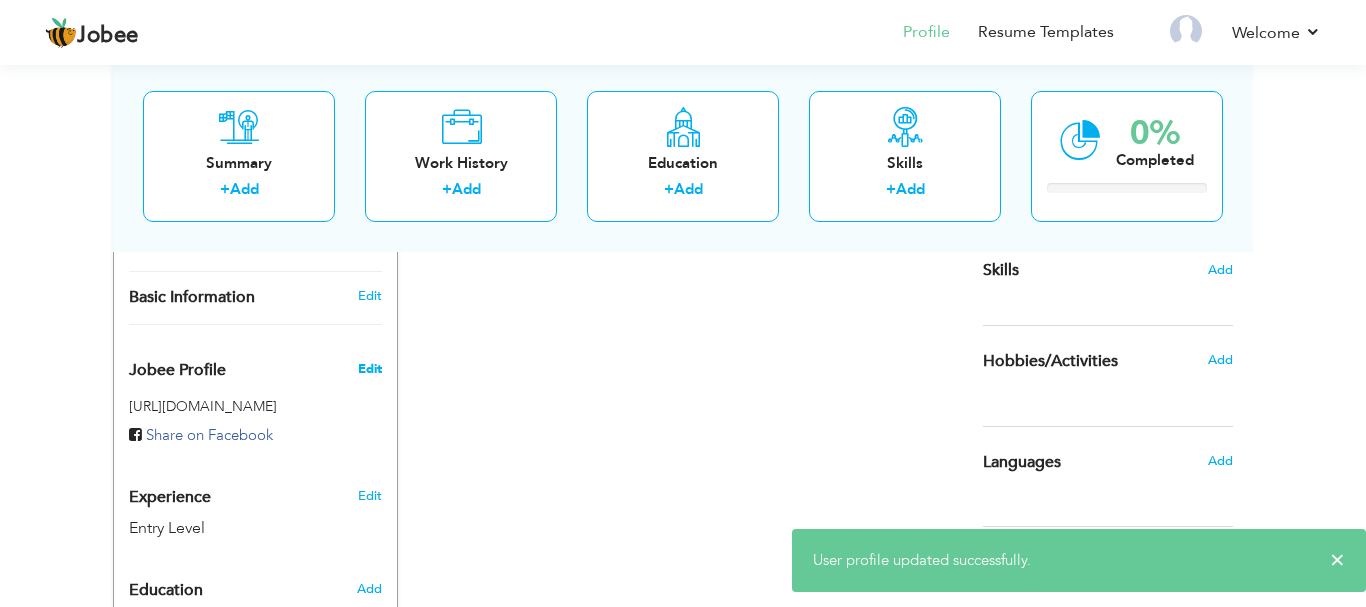 click on "Edit" at bounding box center [370, 369] 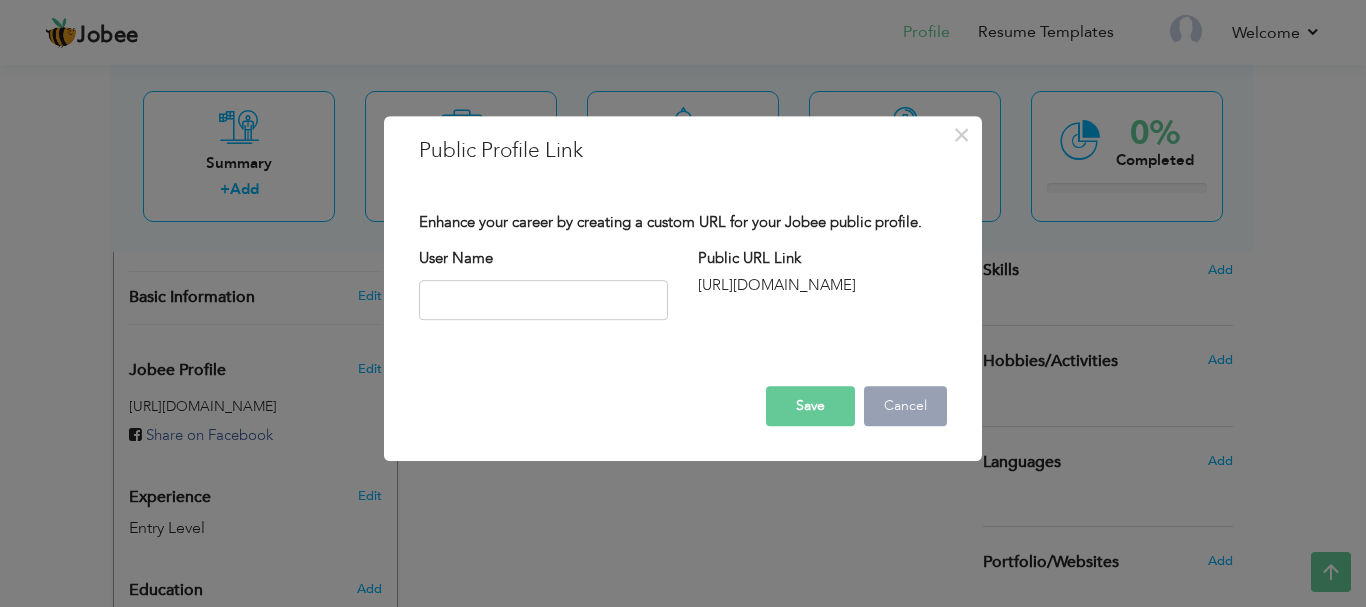 click on "Cancel" at bounding box center (905, 406) 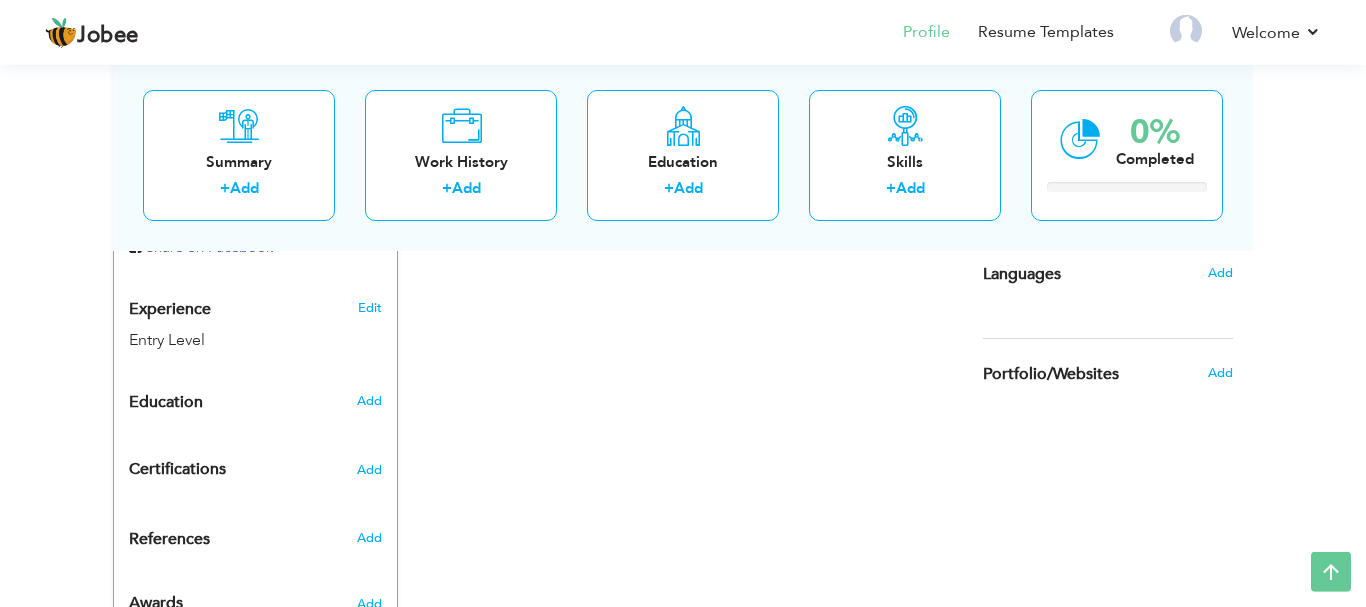 scroll, scrollTop: 714, scrollLeft: 0, axis: vertical 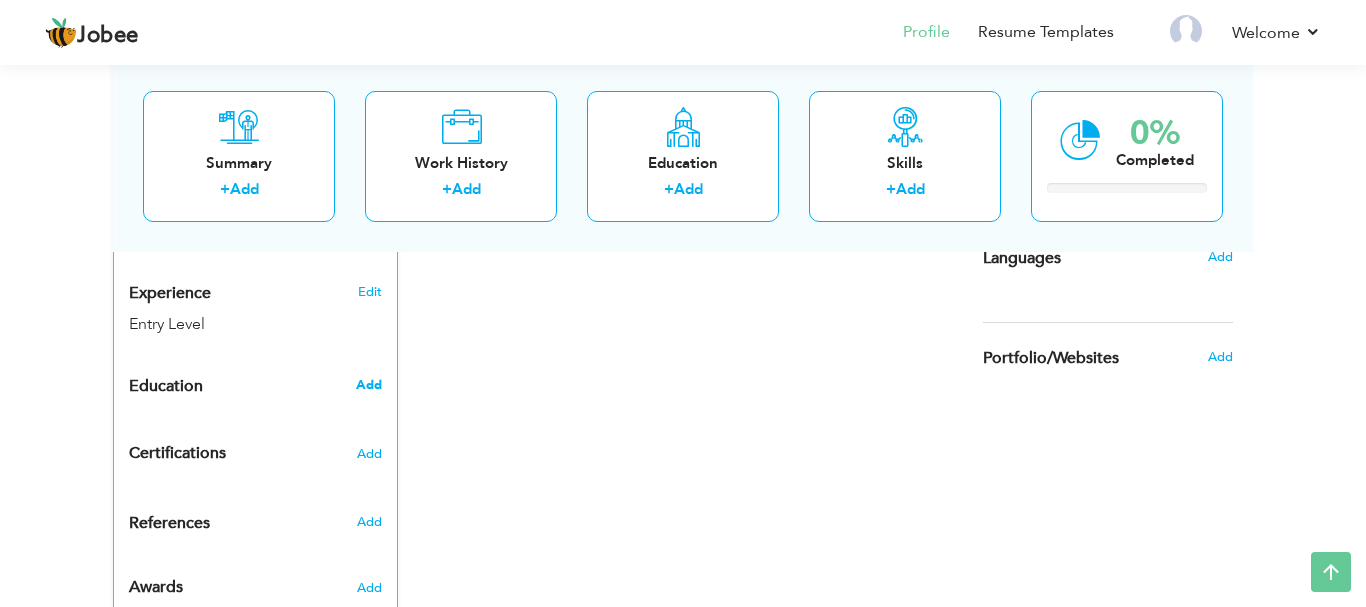 click on "Add" at bounding box center (369, 385) 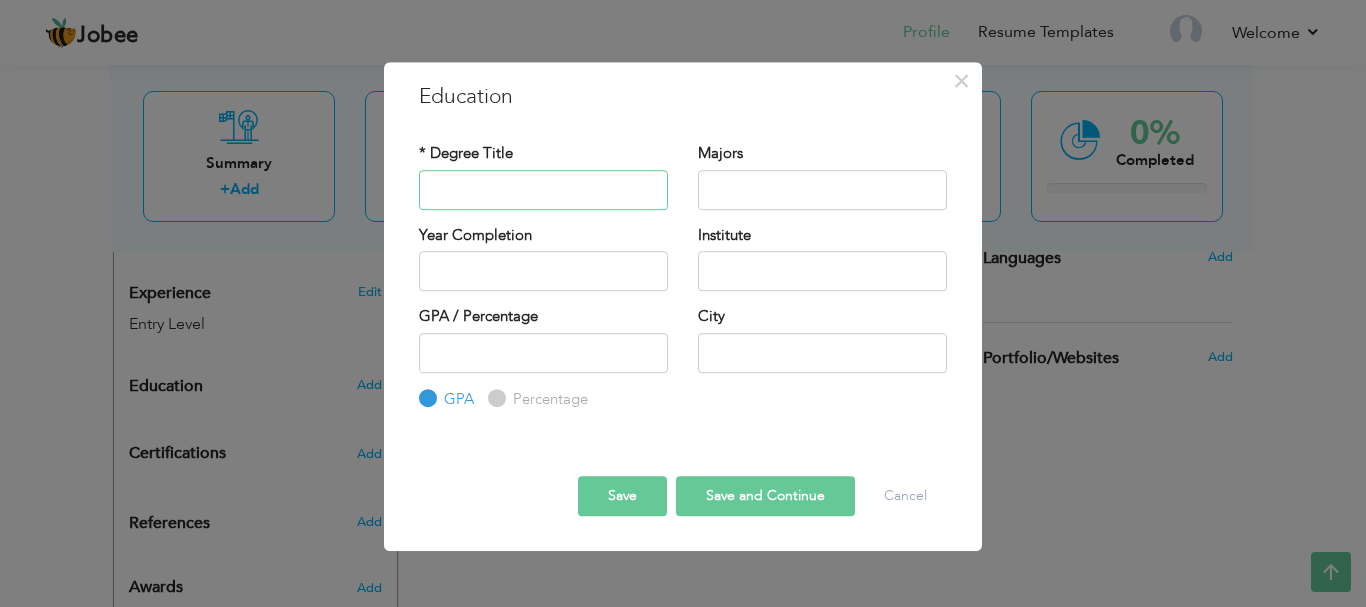 click at bounding box center (543, 190) 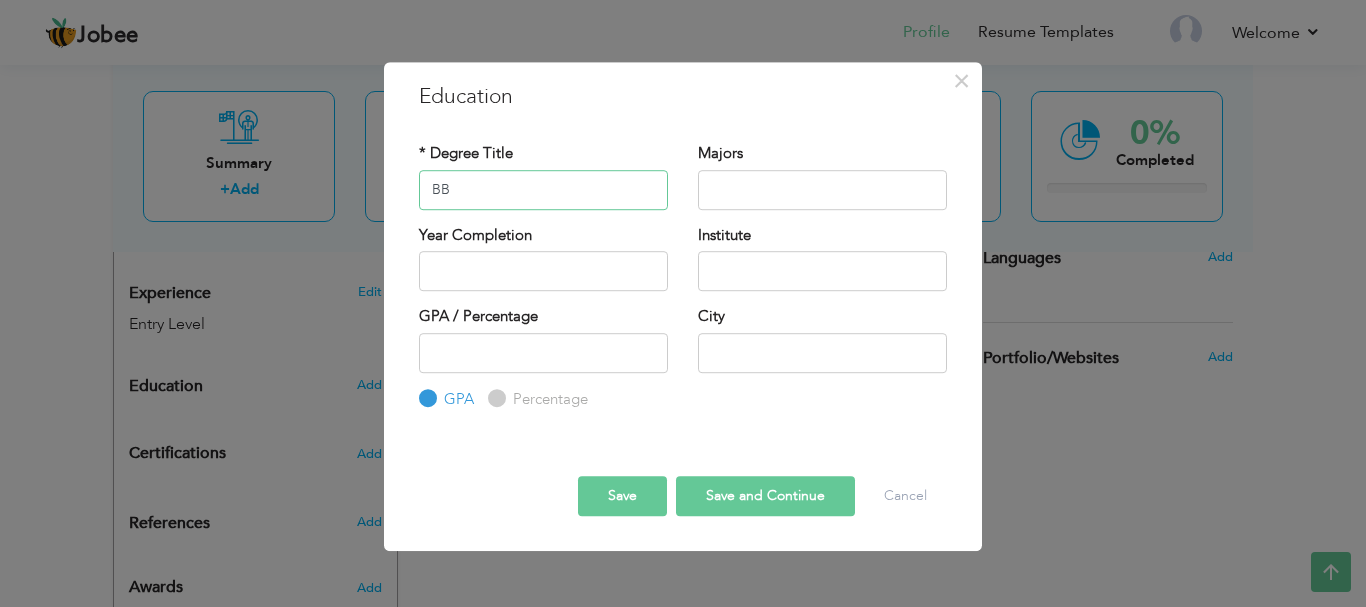 type on "B" 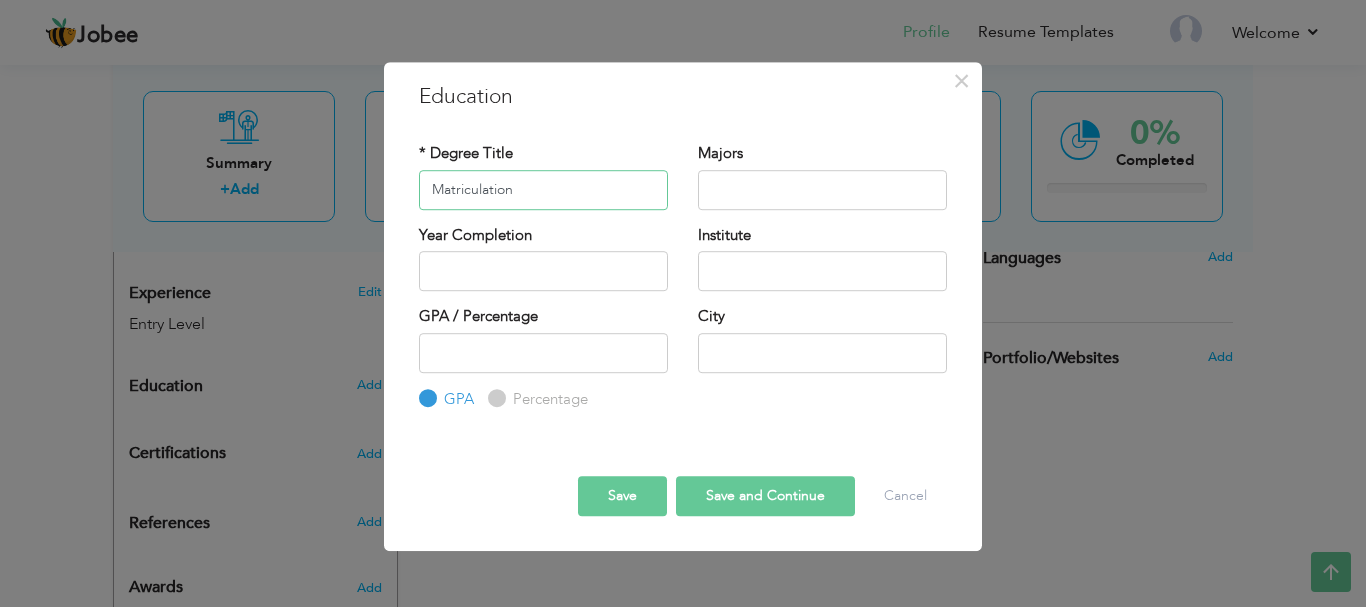 type on "Matriculation" 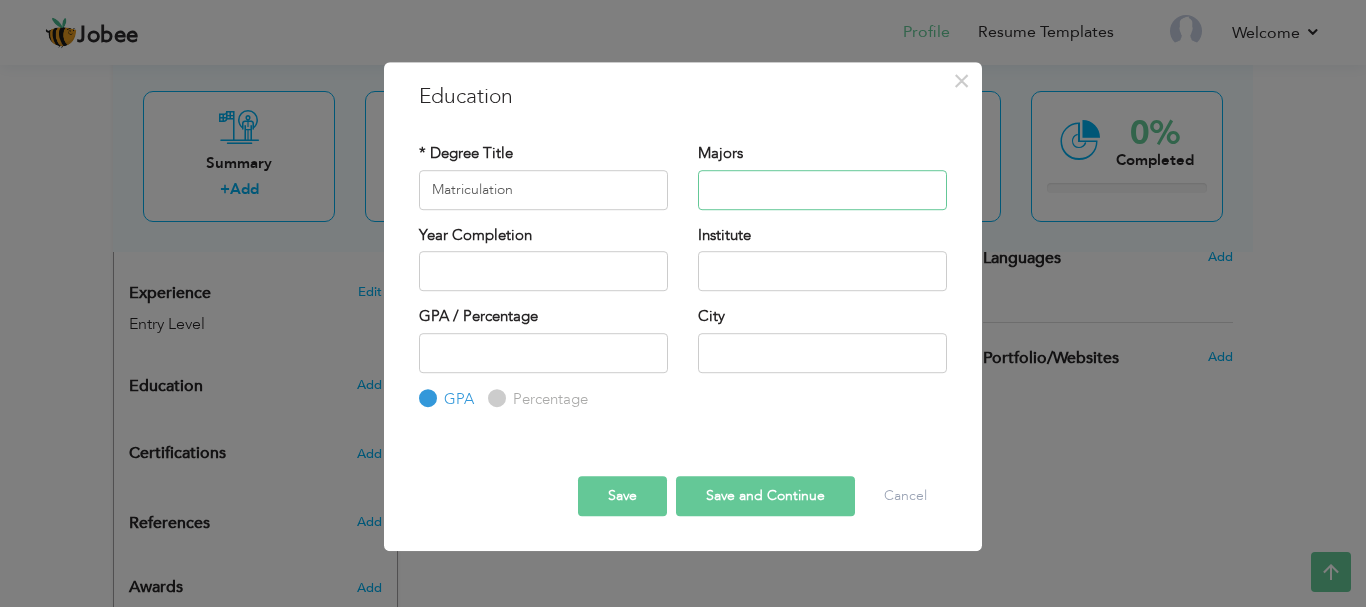 click at bounding box center (822, 190) 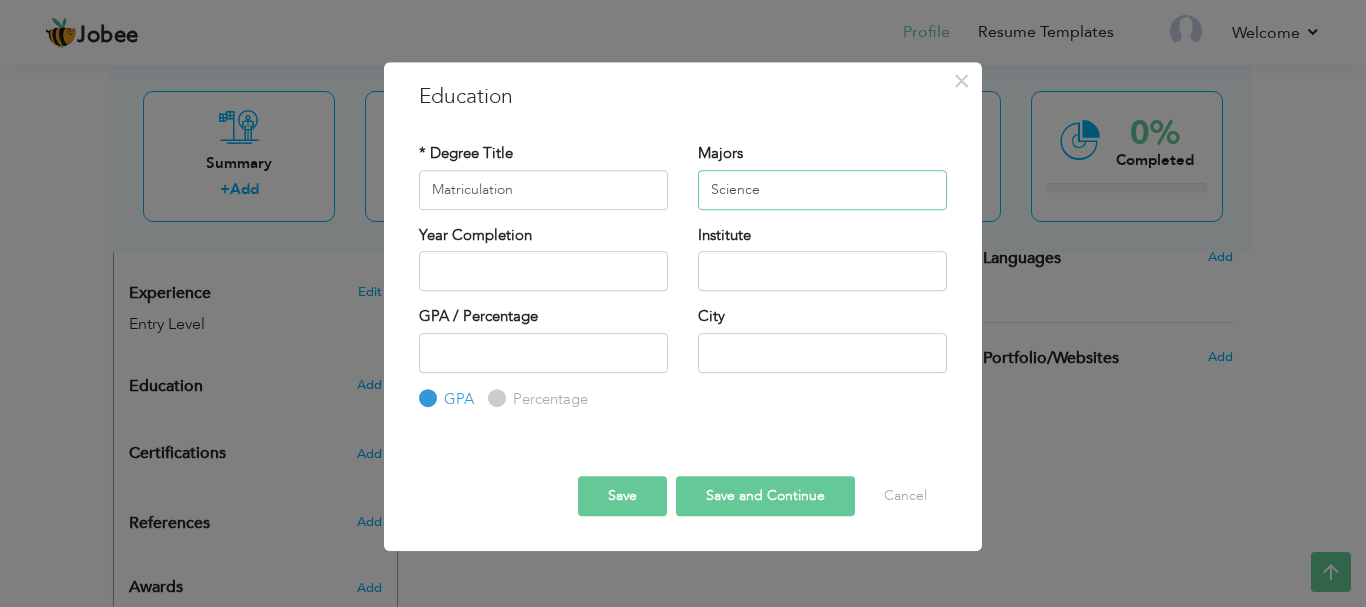 type on "Science" 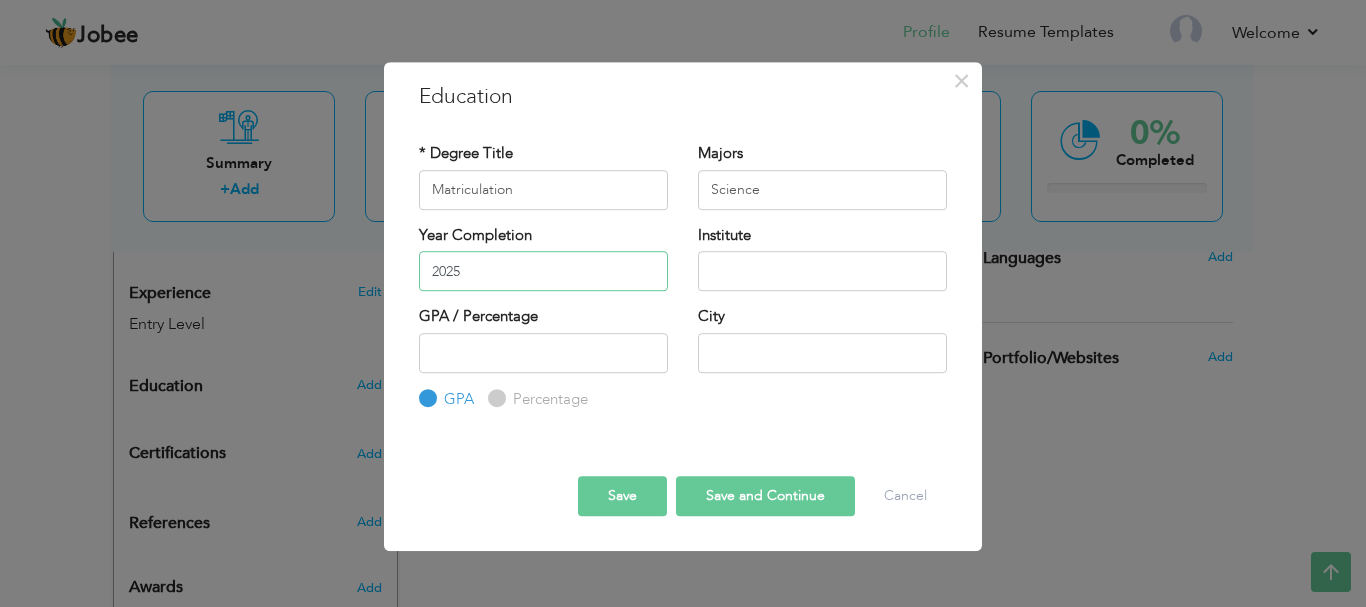 click on "2025" at bounding box center [543, 271] 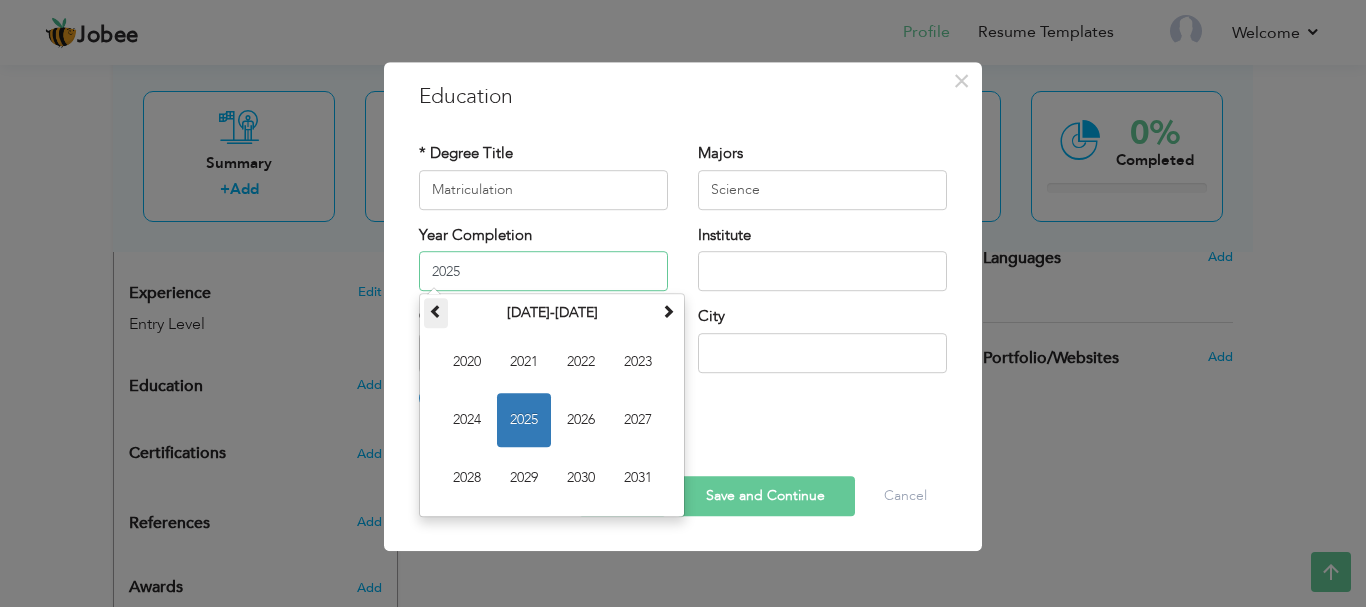 click at bounding box center [436, 313] 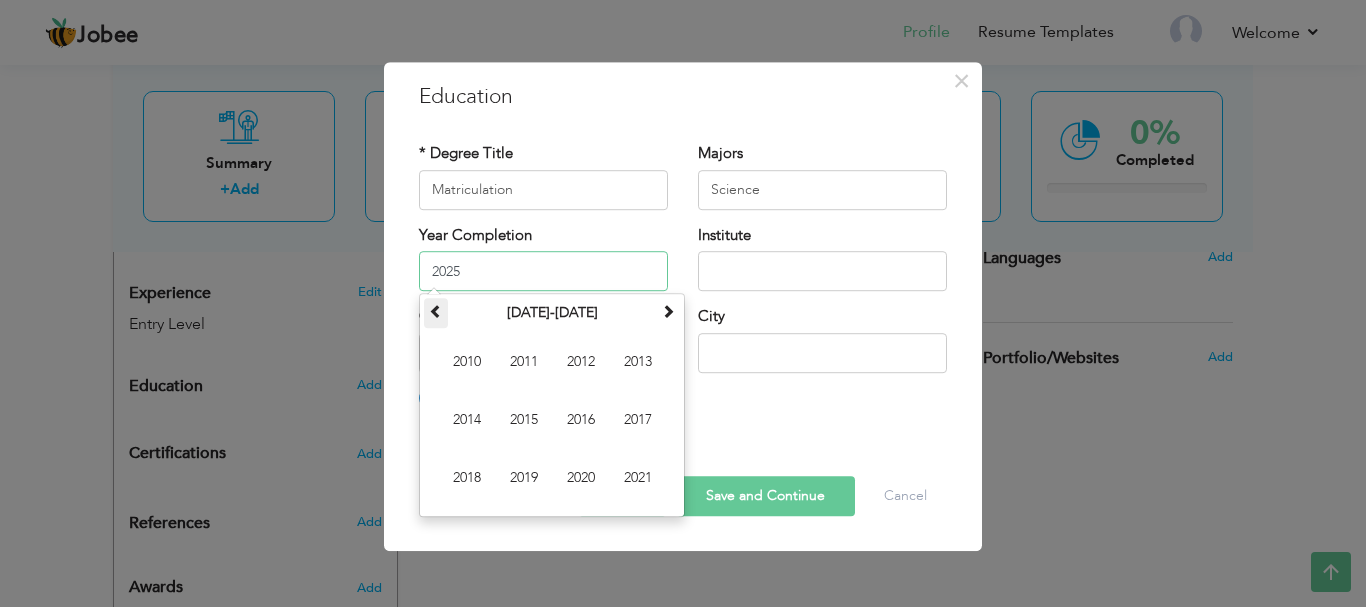 click at bounding box center [436, 313] 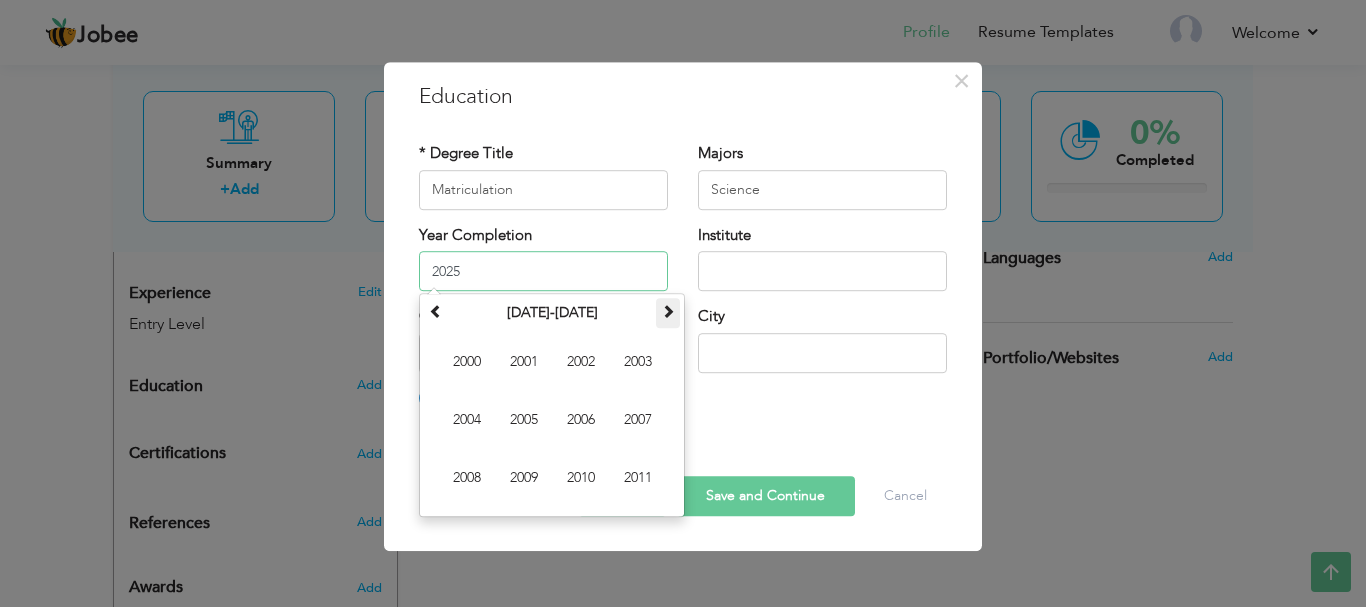 click at bounding box center [668, 311] 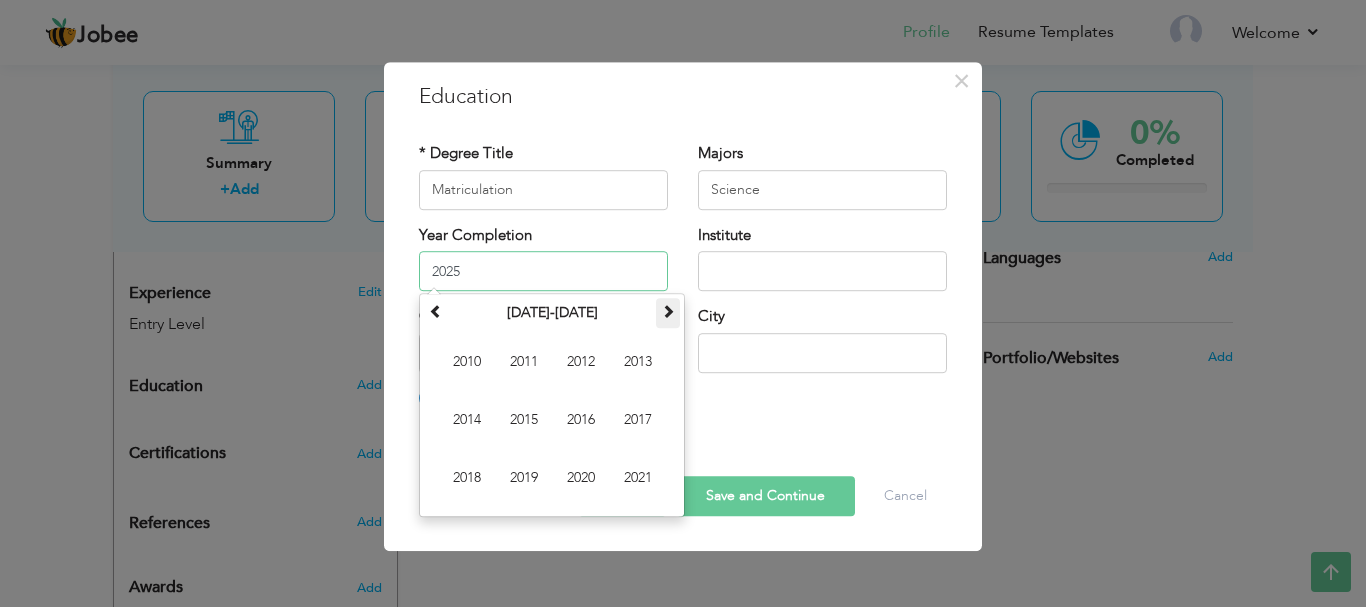 click at bounding box center (668, 311) 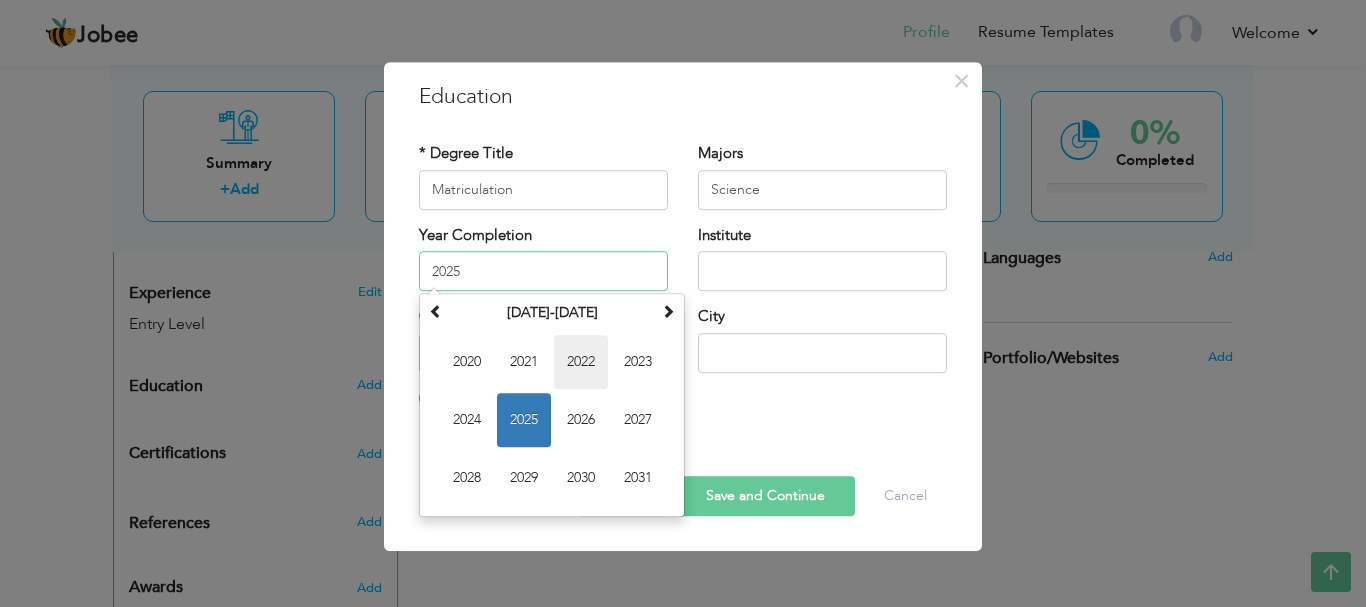 click on "2022" at bounding box center [581, 362] 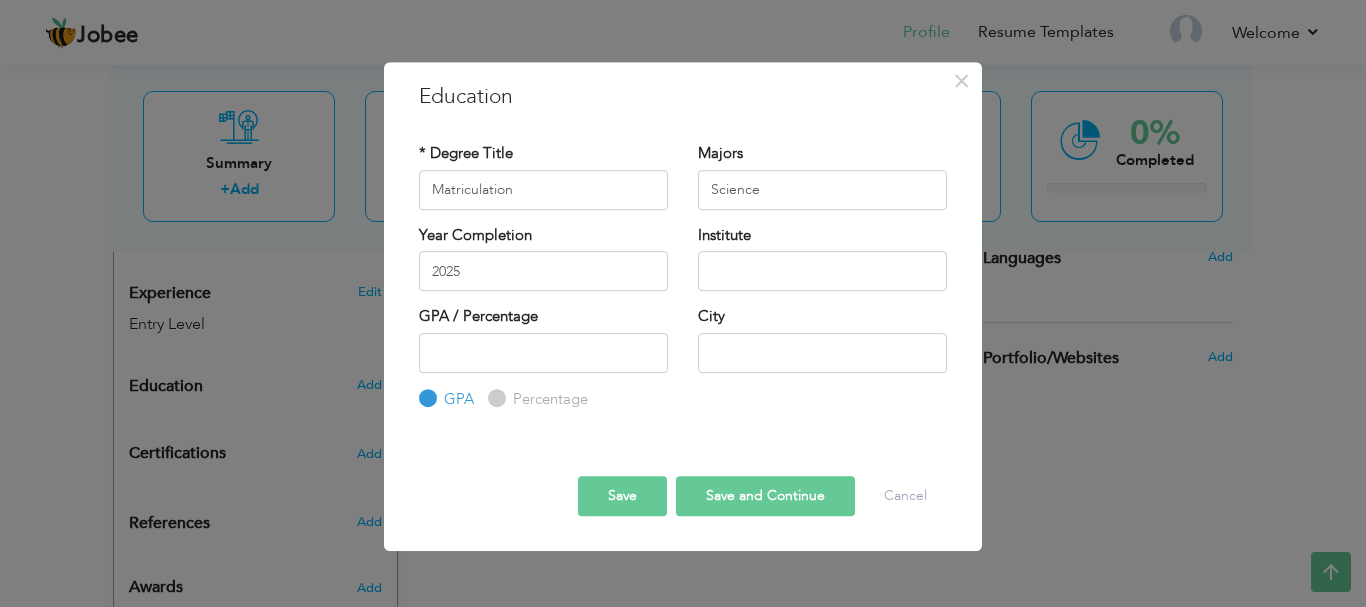 type on "2022" 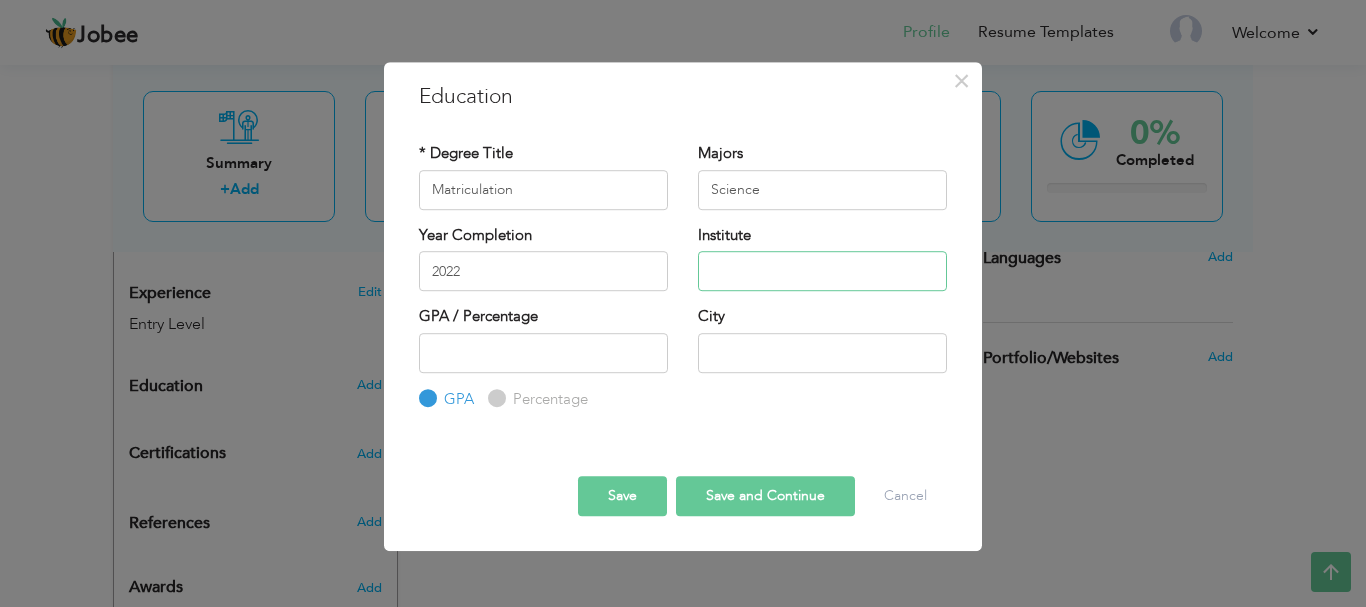 click at bounding box center (822, 271) 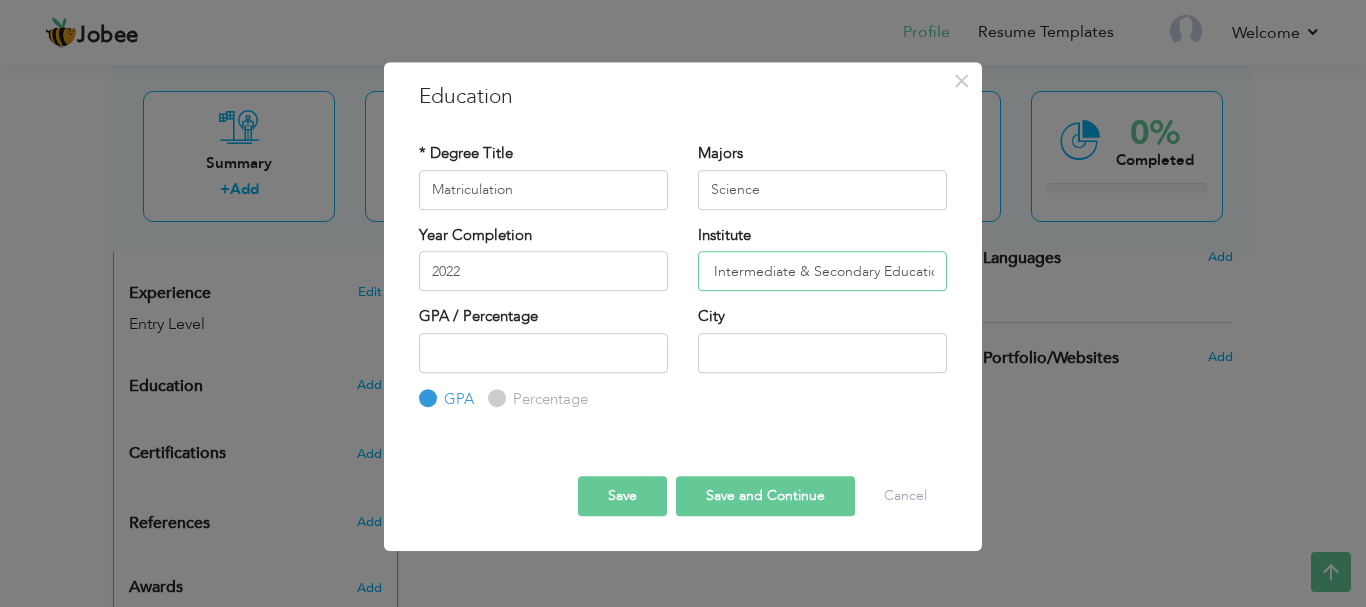 scroll, scrollTop: 0, scrollLeft: 63, axis: horizontal 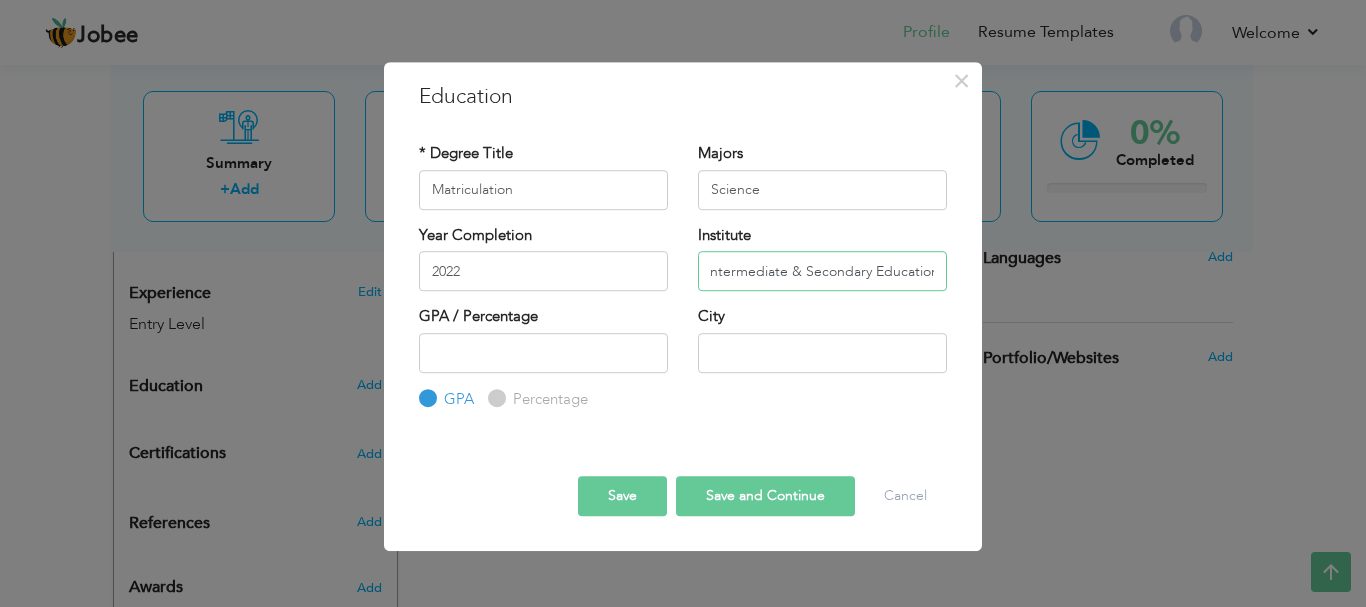 drag, startPoint x: 940, startPoint y: 265, endPoint x: 688, endPoint y: 263, distance: 252.00793 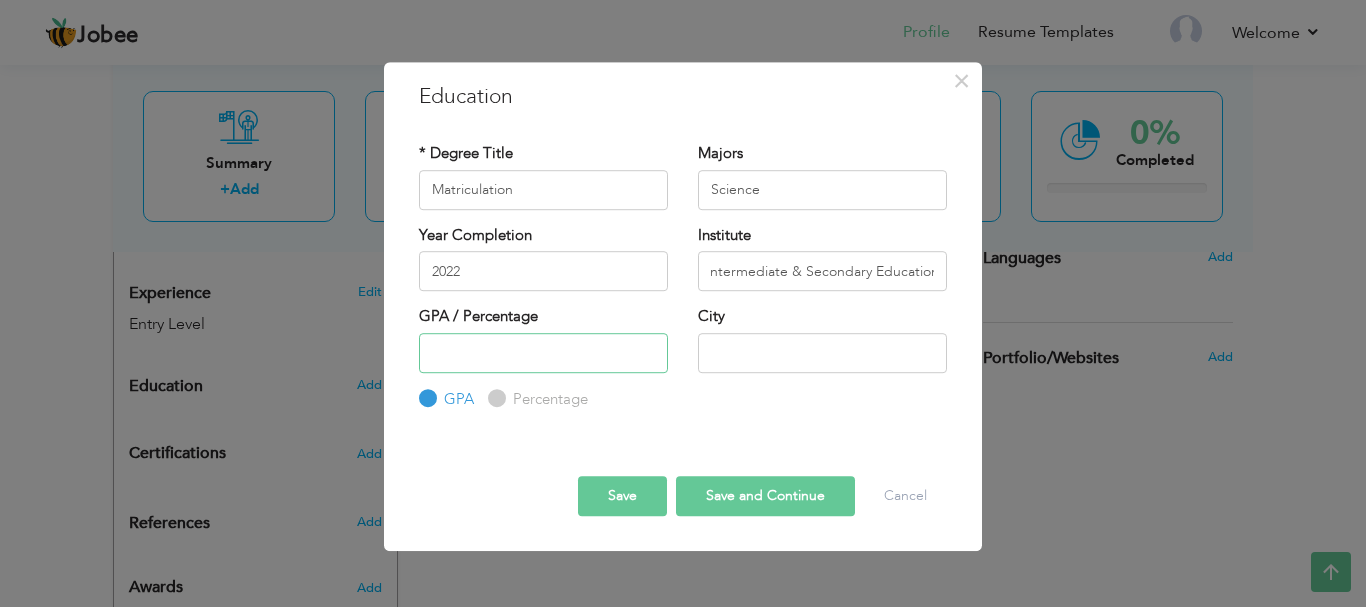 click at bounding box center (543, 353) 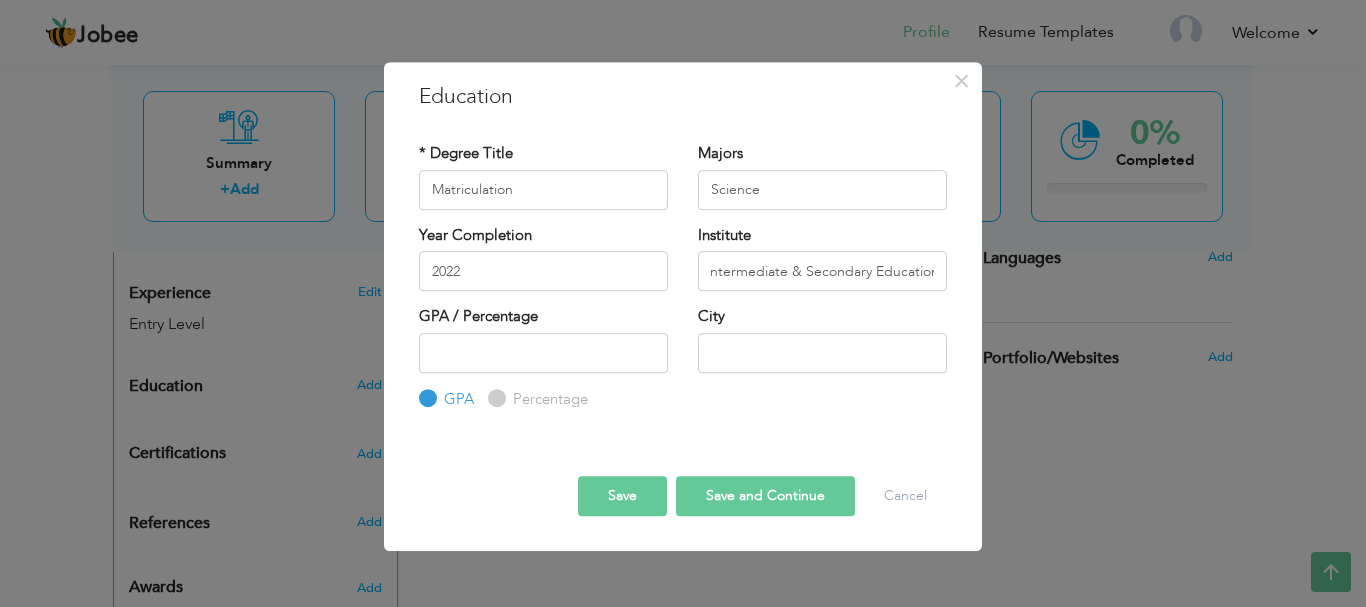 click on "Percentage" at bounding box center [548, 399] 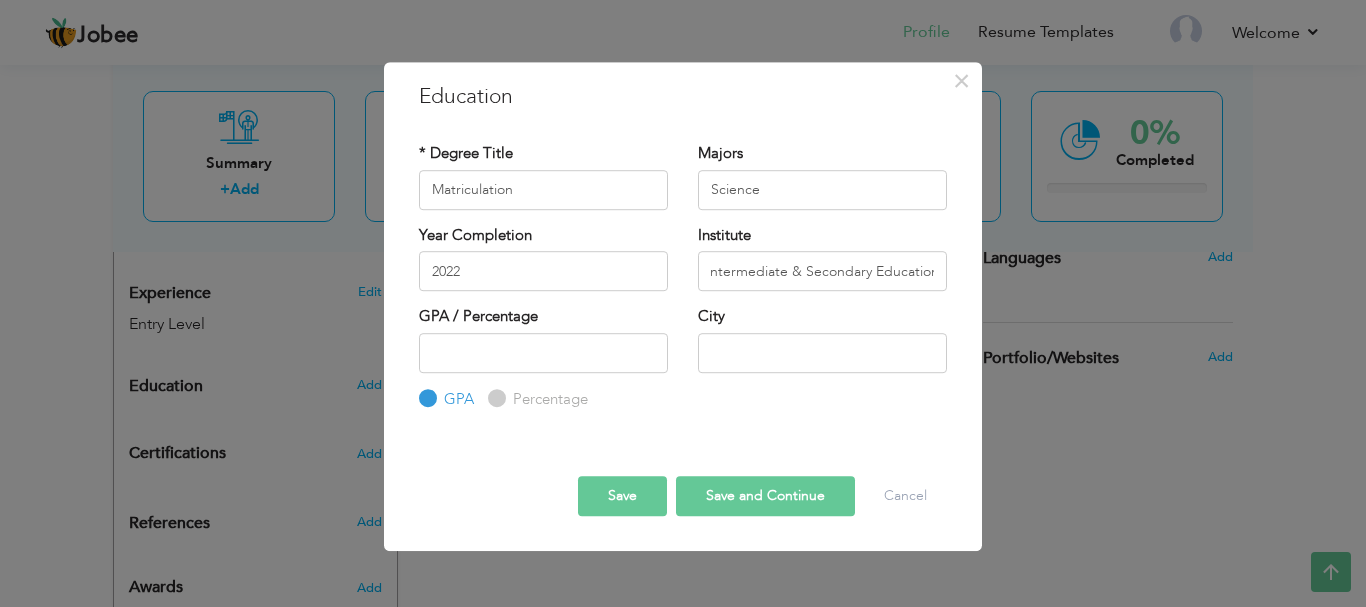 click on "Percentage" at bounding box center (494, 398) 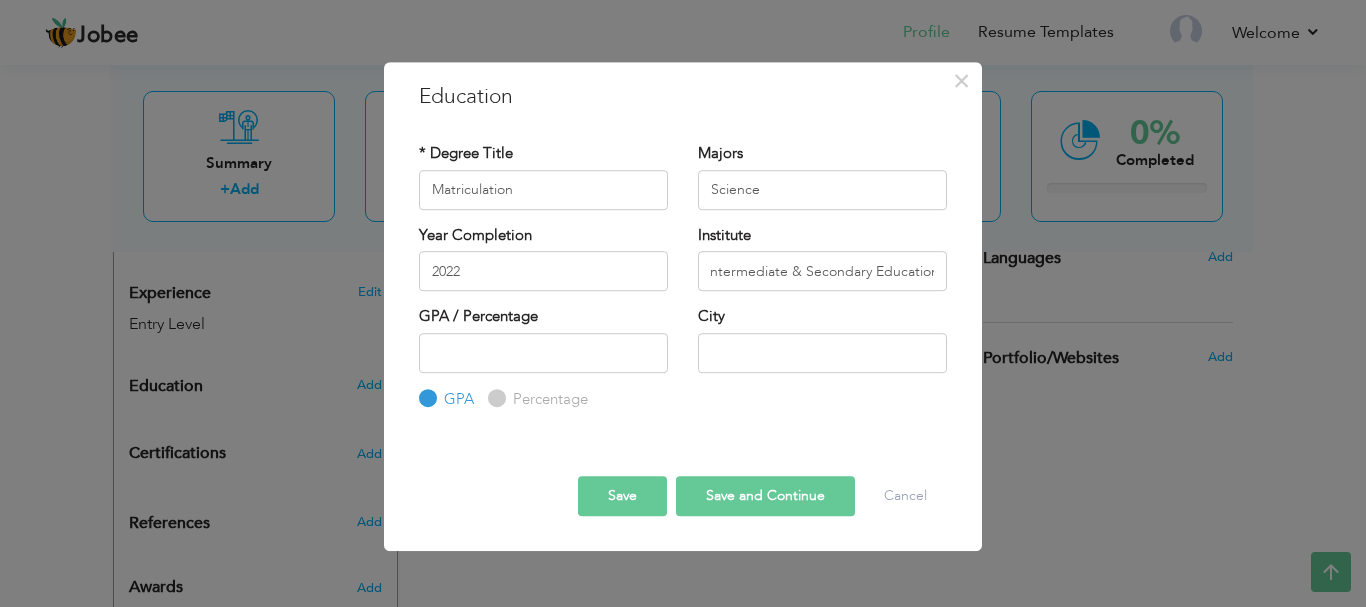 radio on "true" 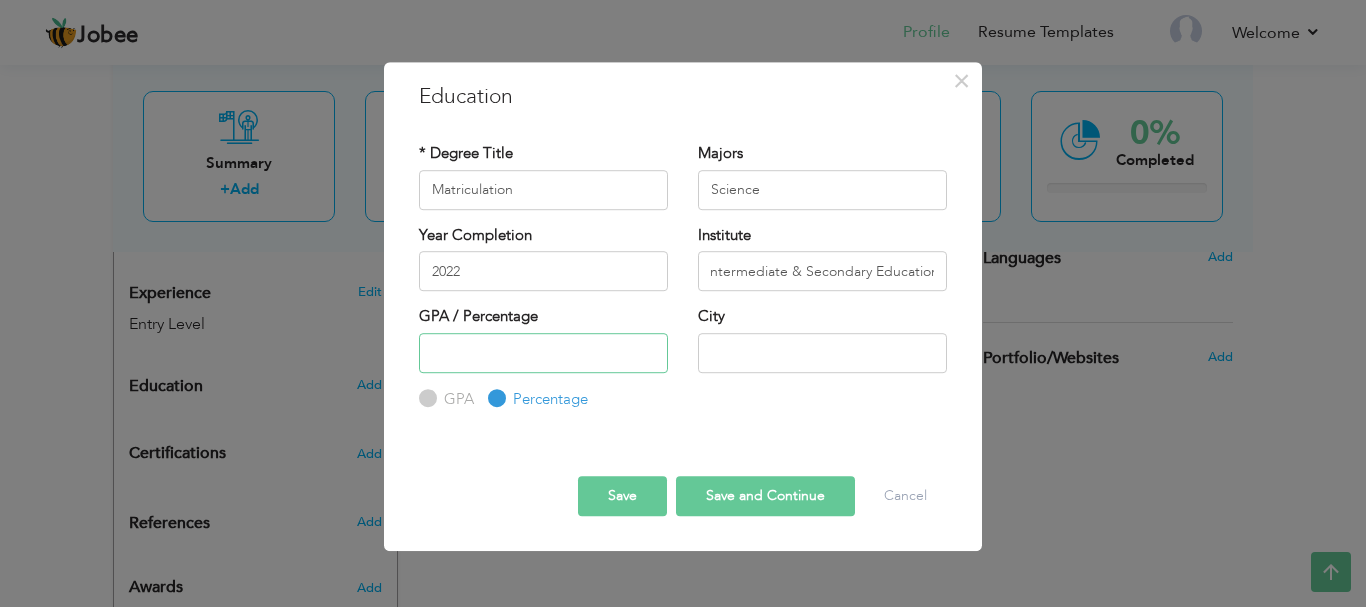 click at bounding box center (543, 353) 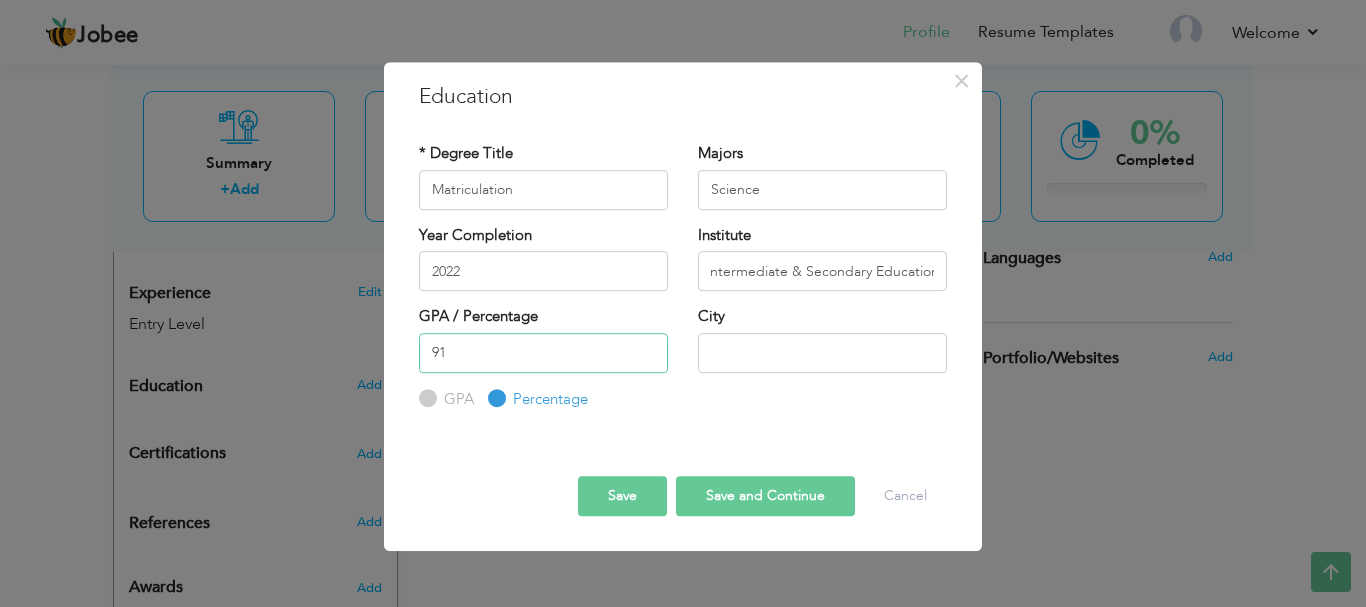 type on "91" 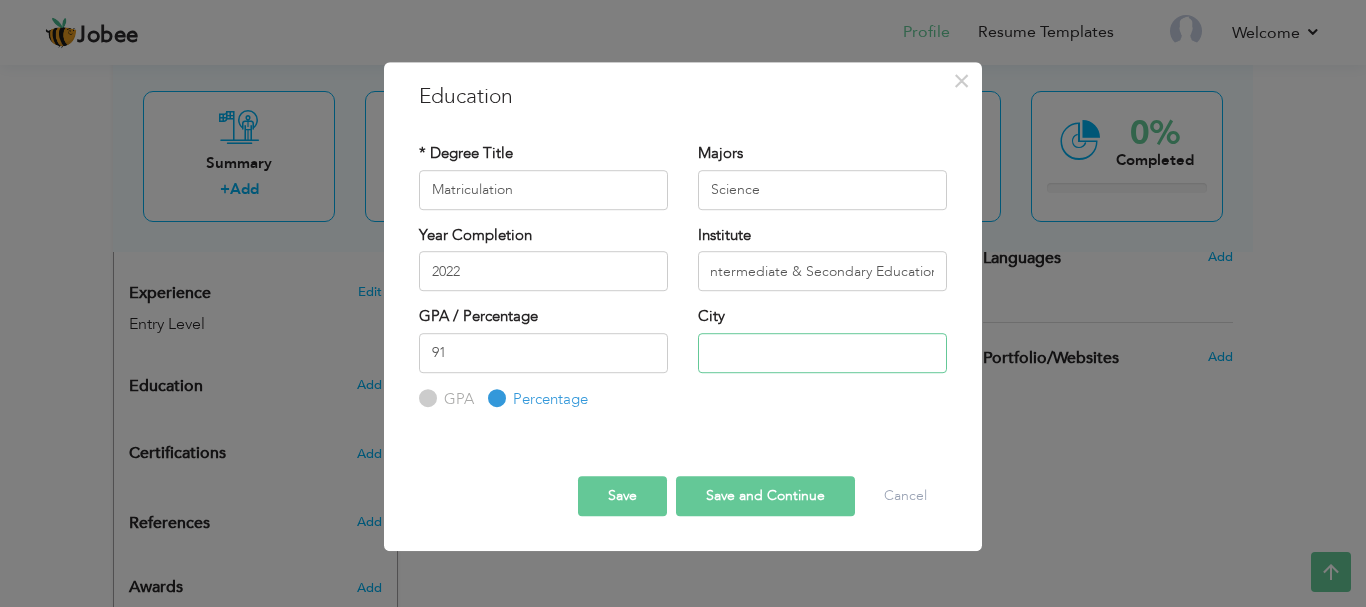 click at bounding box center [822, 353] 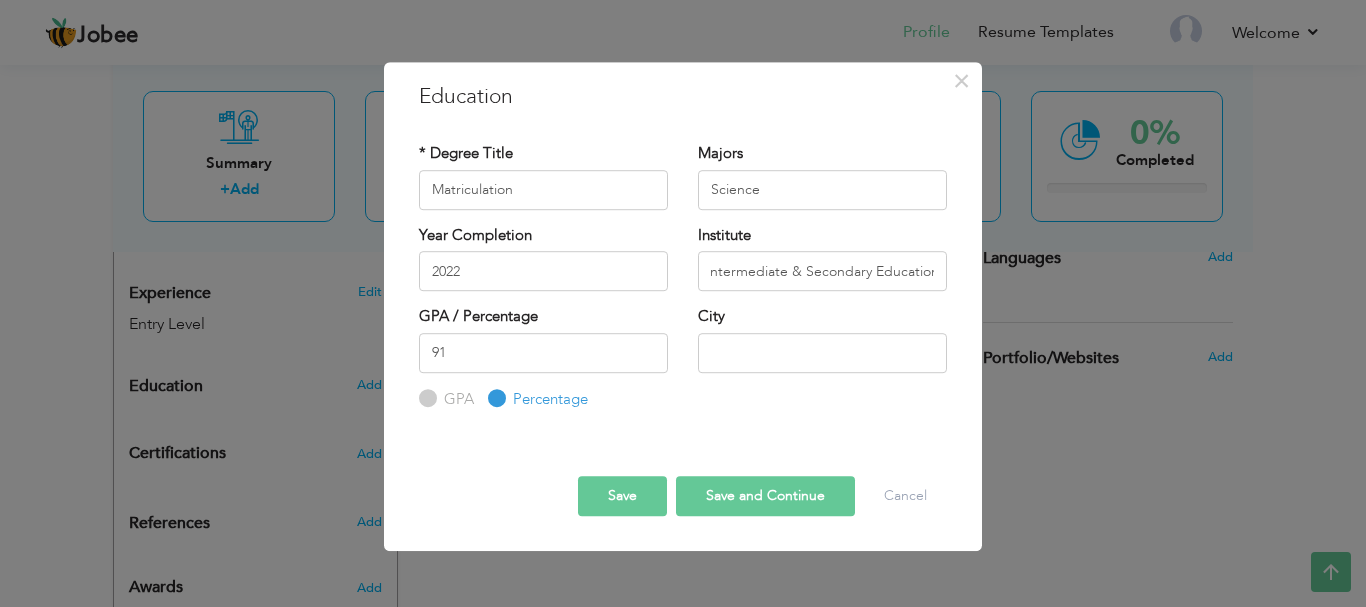 click at bounding box center (822, 353) 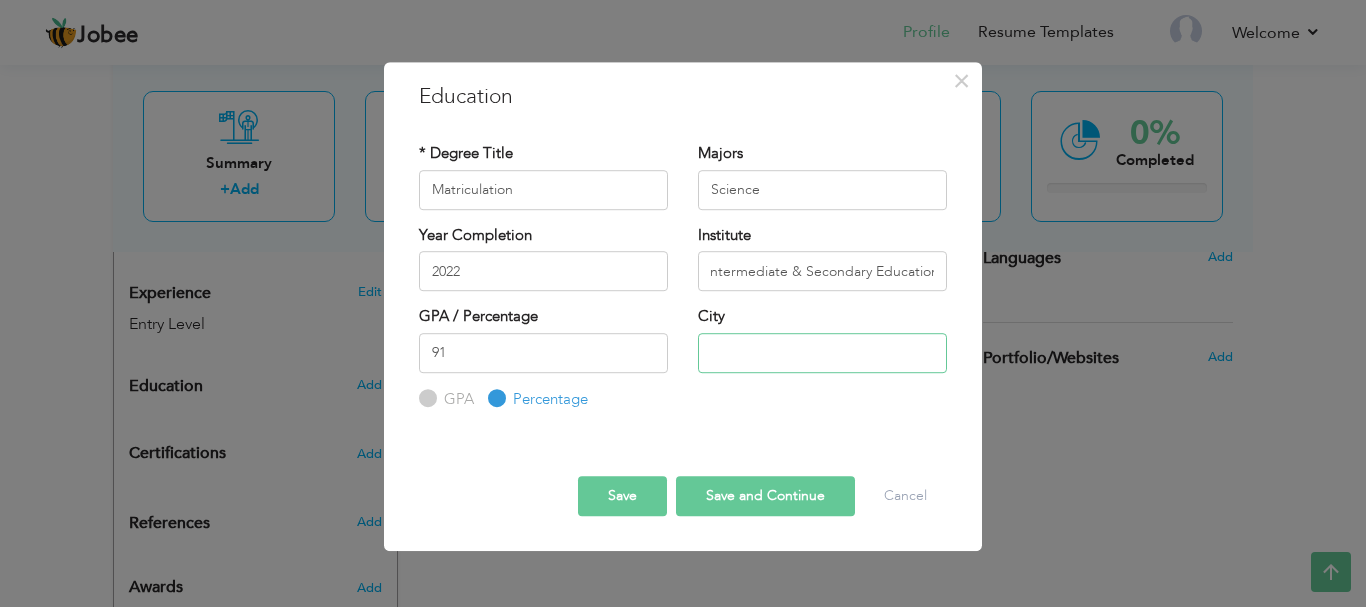 click at bounding box center [822, 353] 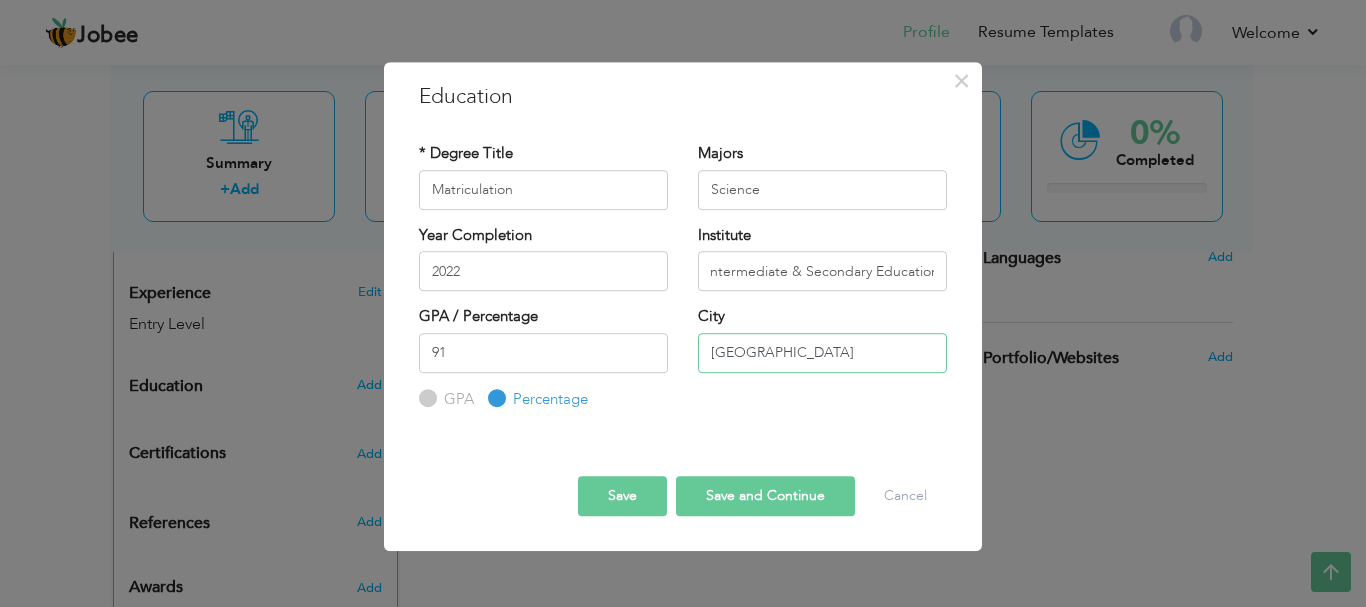type on "[GEOGRAPHIC_DATA]" 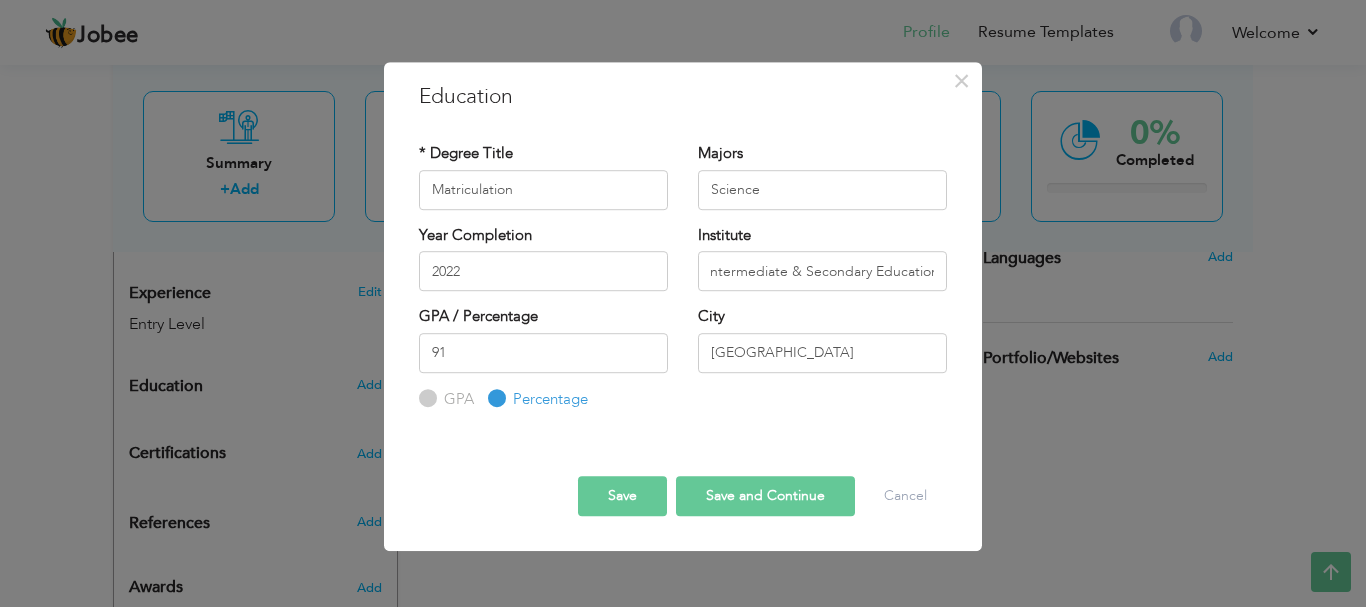 click on "Save and Continue" at bounding box center (765, 496) 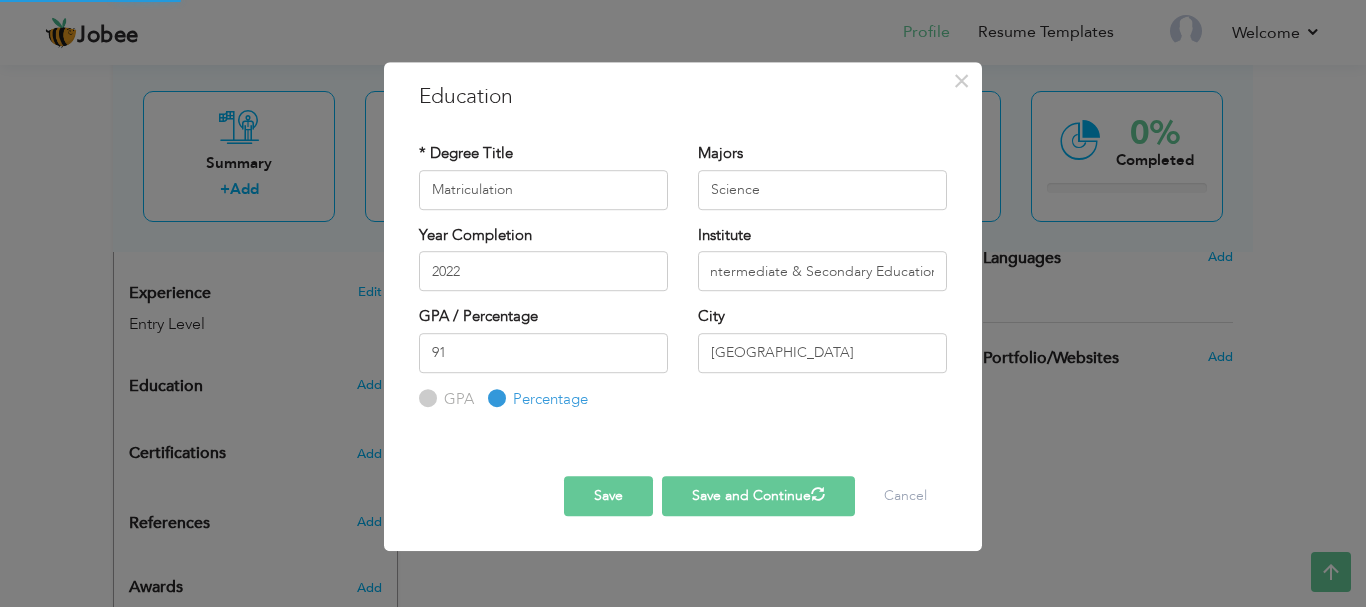 type 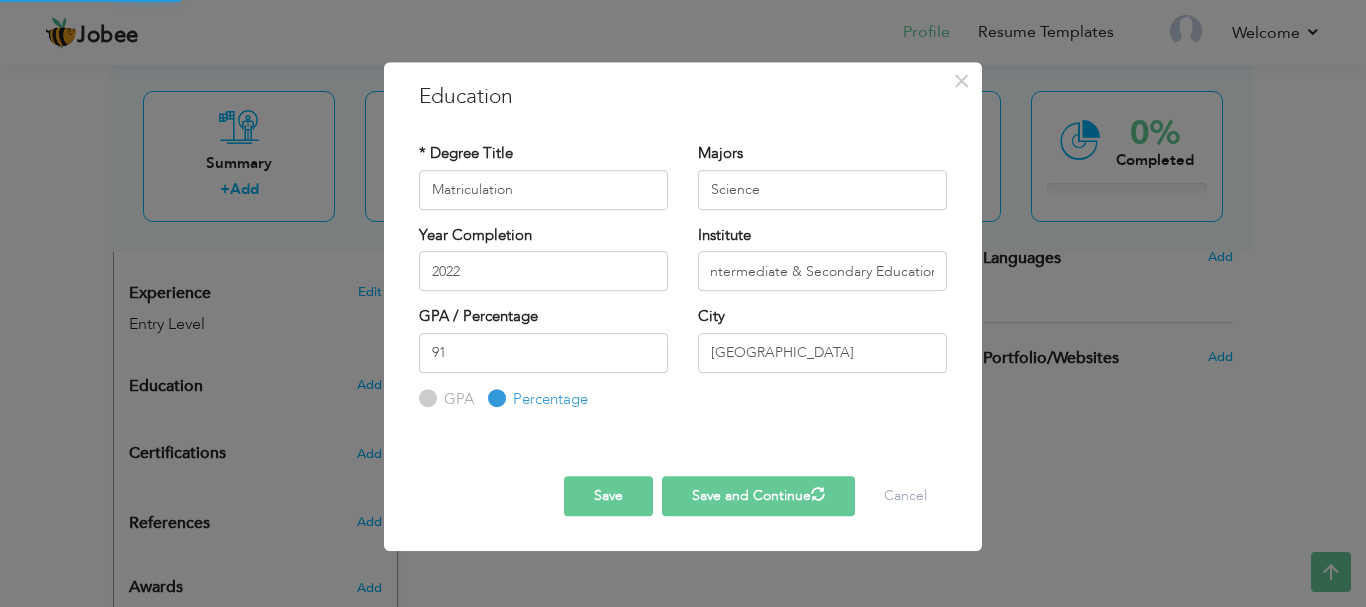 type 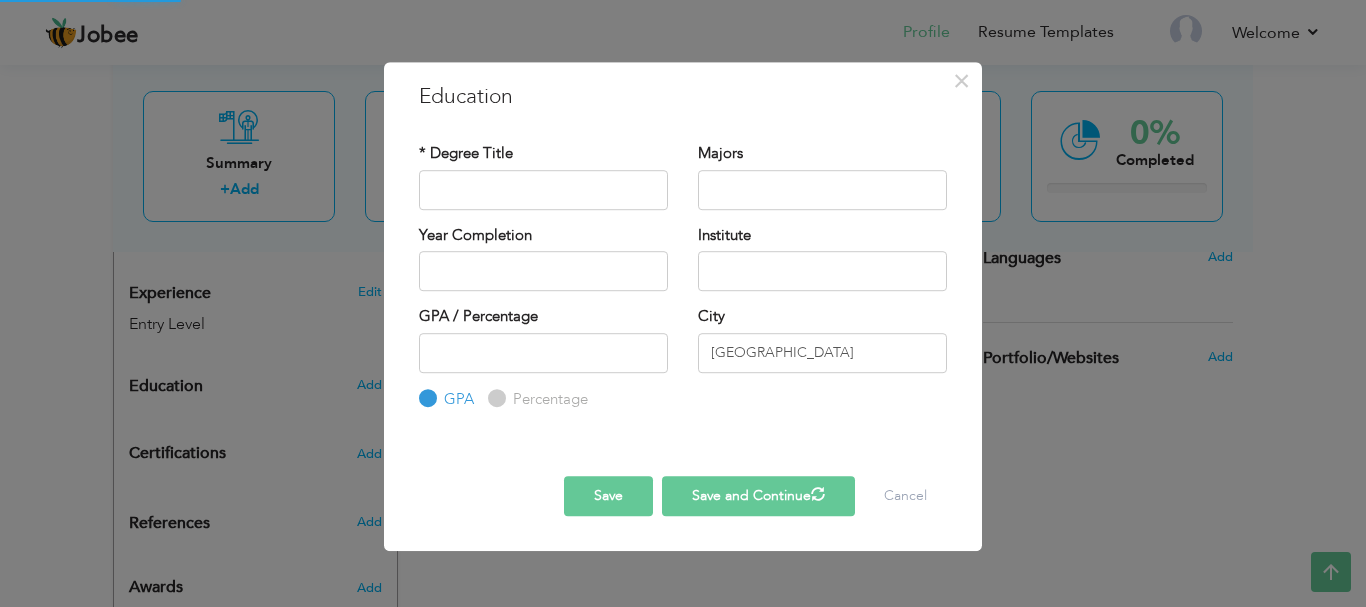 type 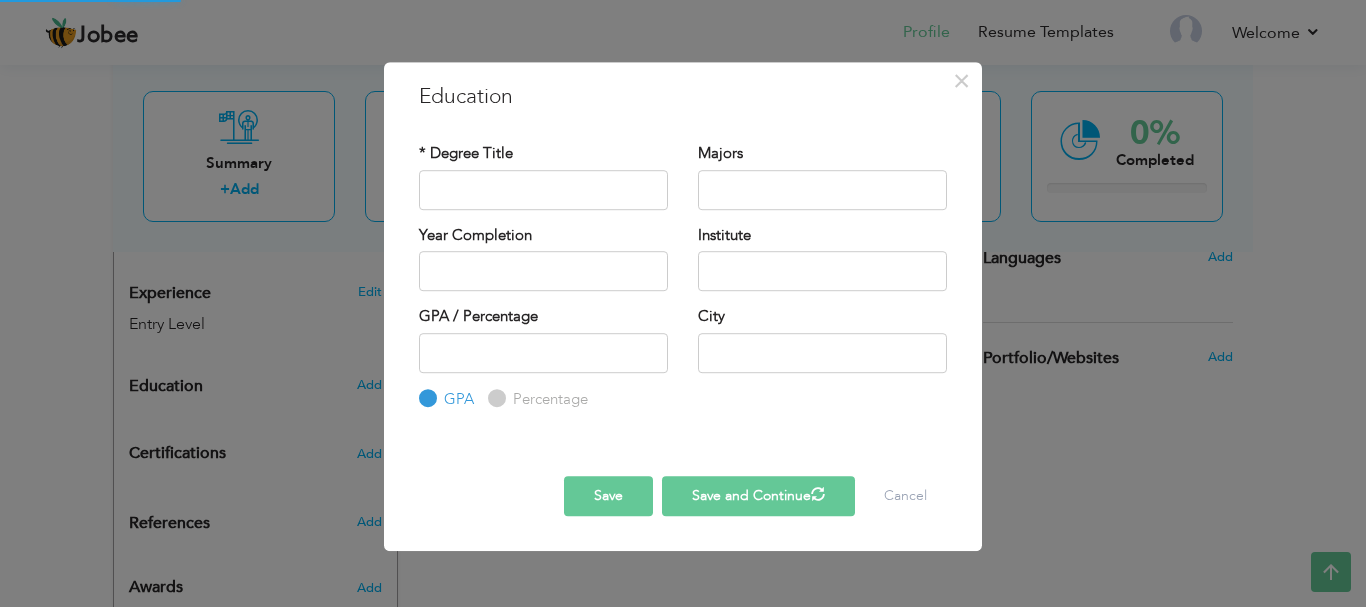 scroll, scrollTop: 0, scrollLeft: 0, axis: both 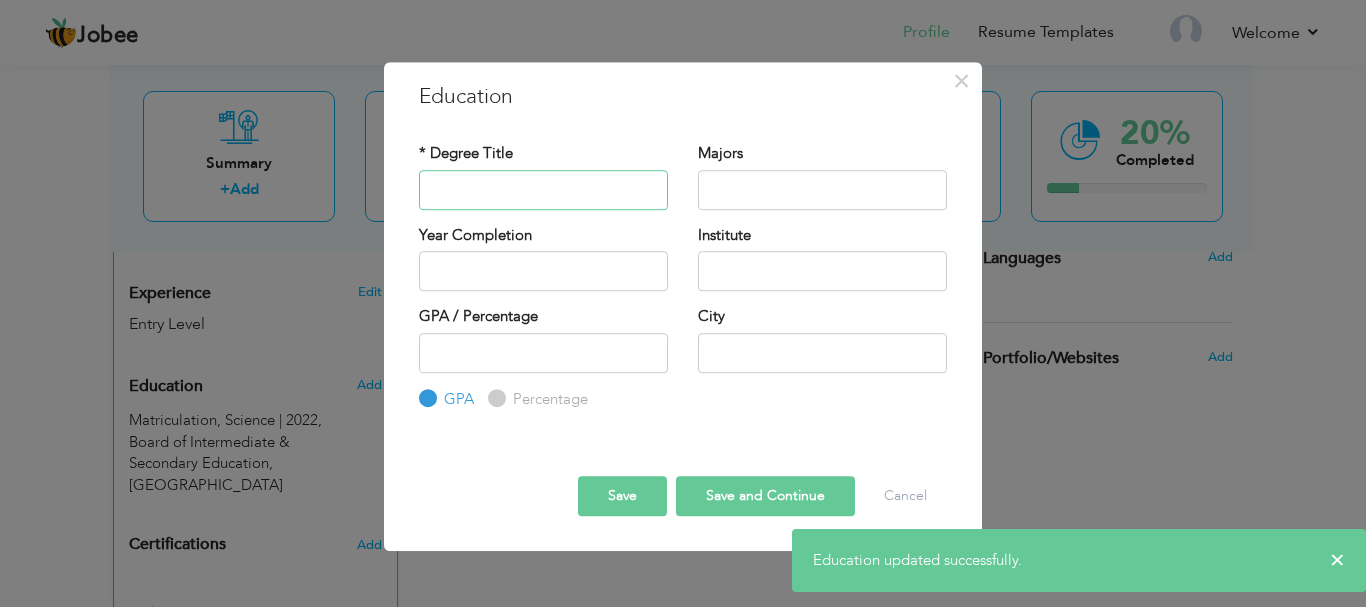 click at bounding box center (543, 190) 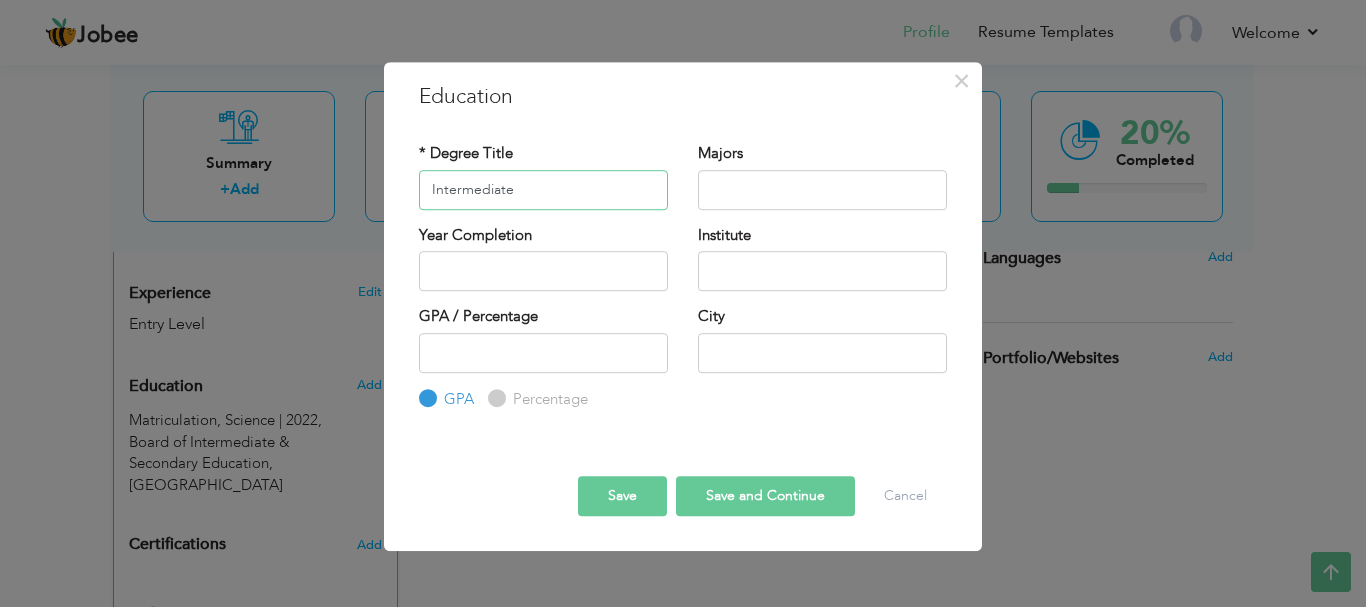 type on "Intermediate" 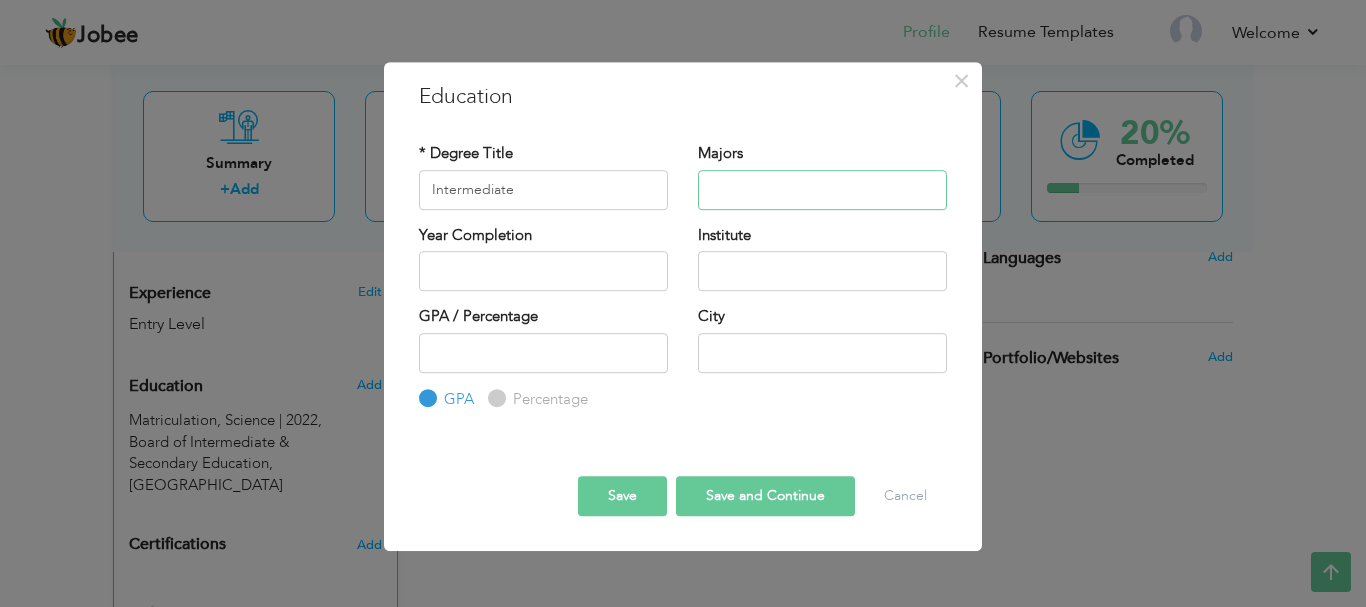 click at bounding box center [822, 190] 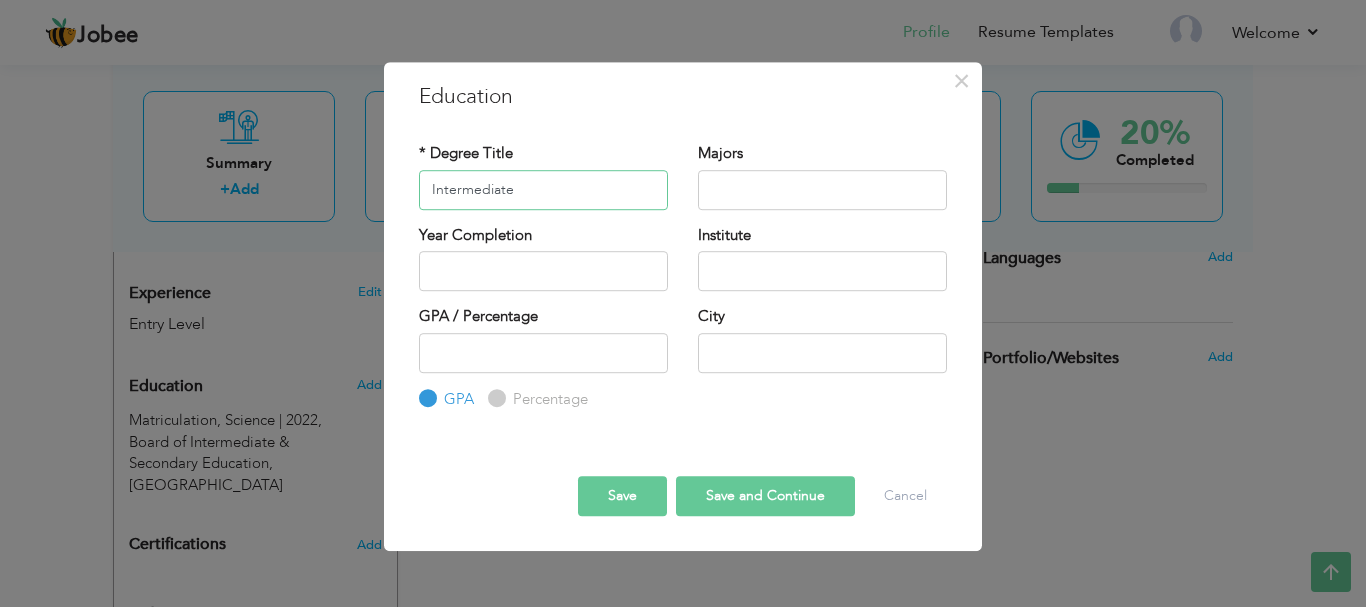 drag, startPoint x: 547, startPoint y: 185, endPoint x: 238, endPoint y: 110, distance: 317.9717 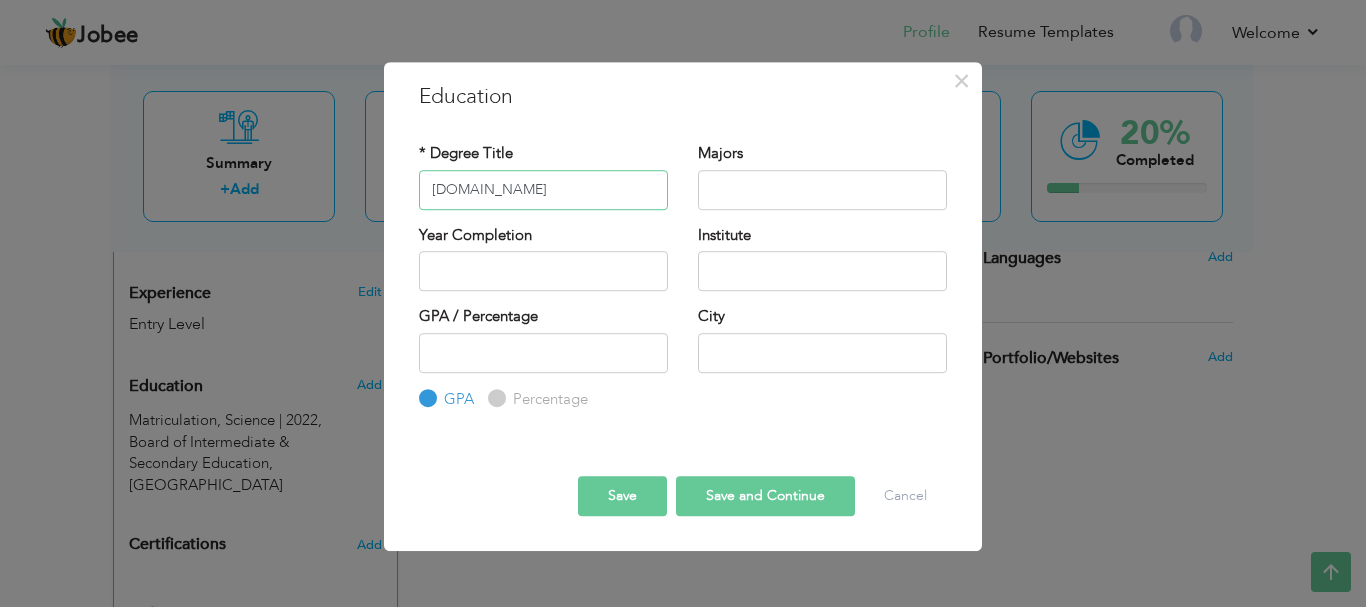 type on "[DOMAIN_NAME]" 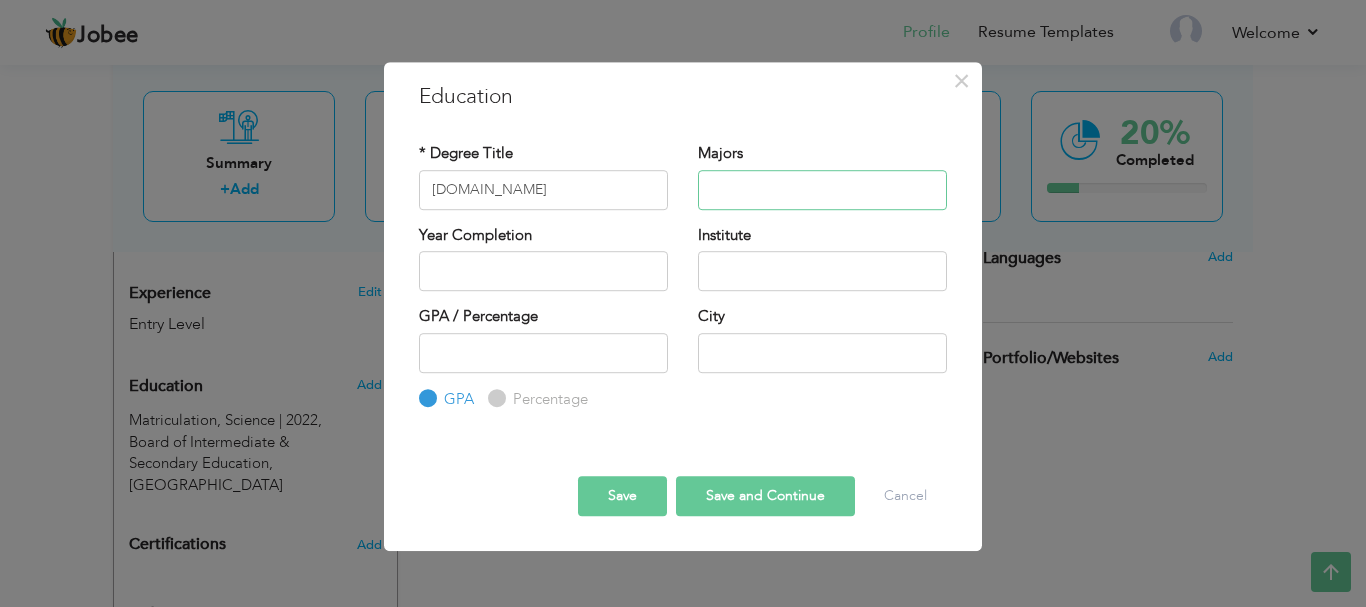 click at bounding box center [822, 190] 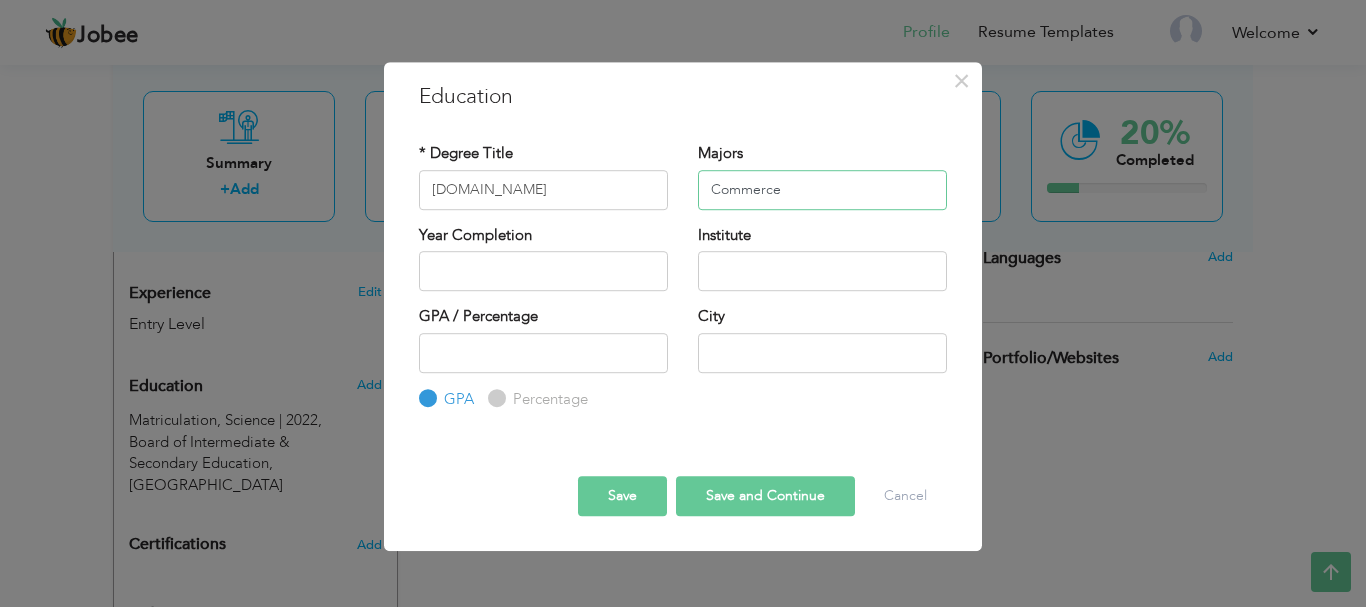 type on "Commerce" 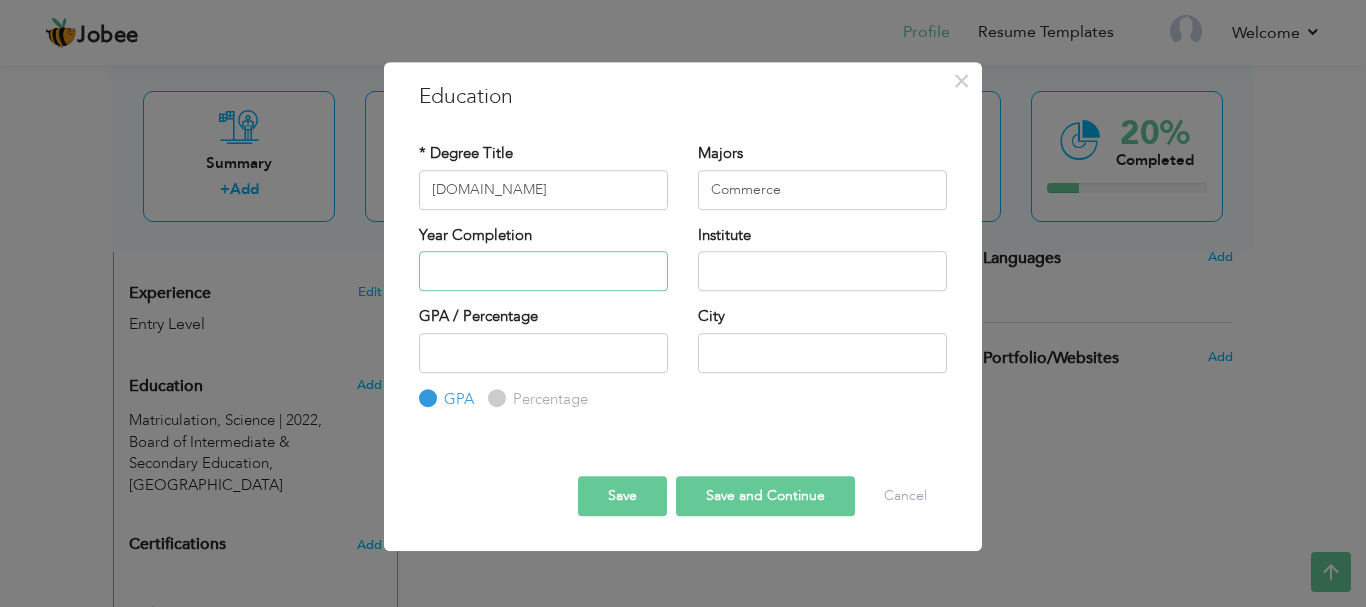 click at bounding box center [543, 271] 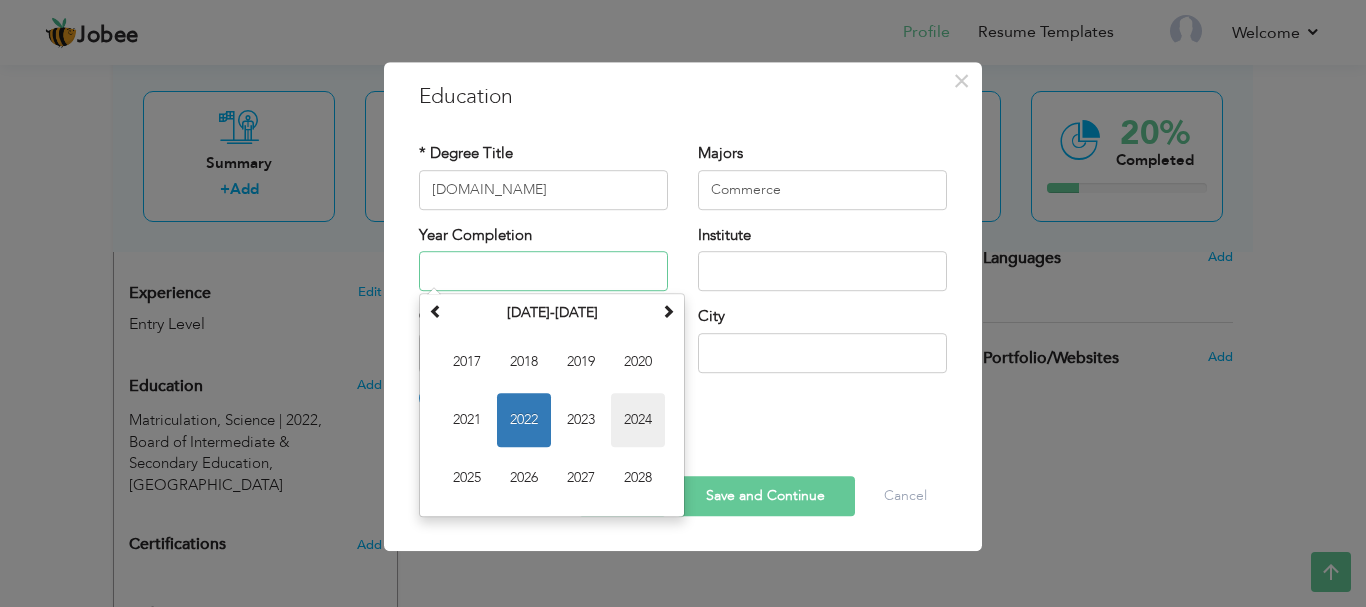 click on "2024" at bounding box center [638, 420] 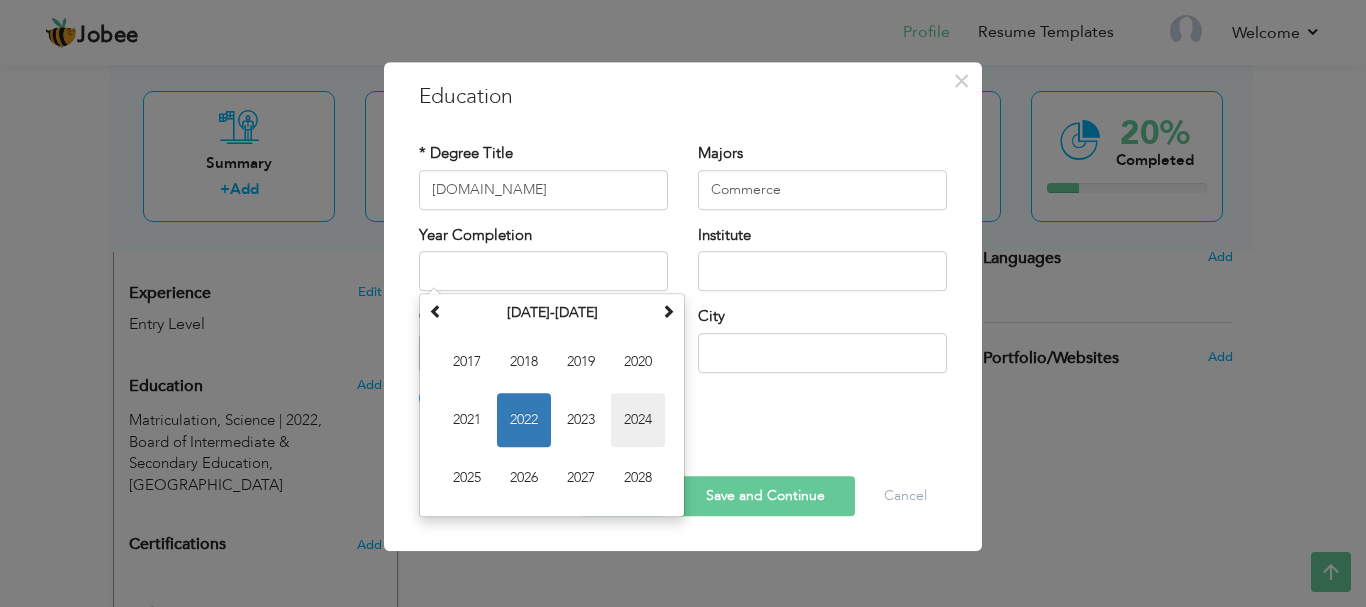 type on "2024" 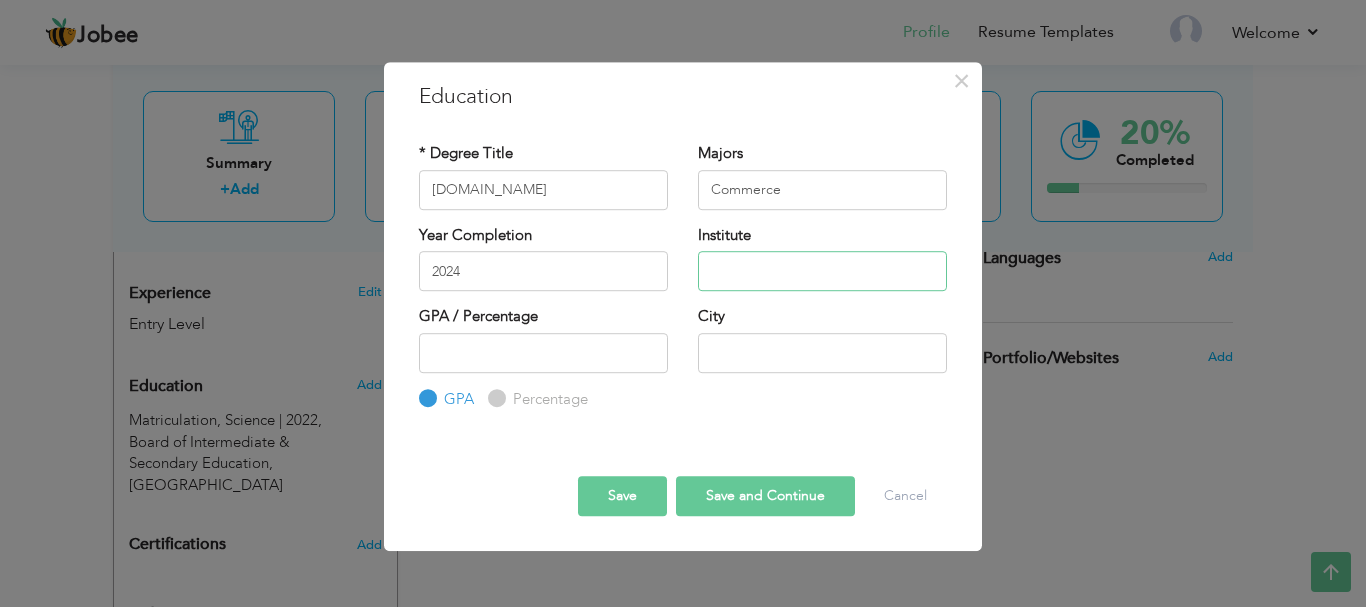 click at bounding box center (822, 271) 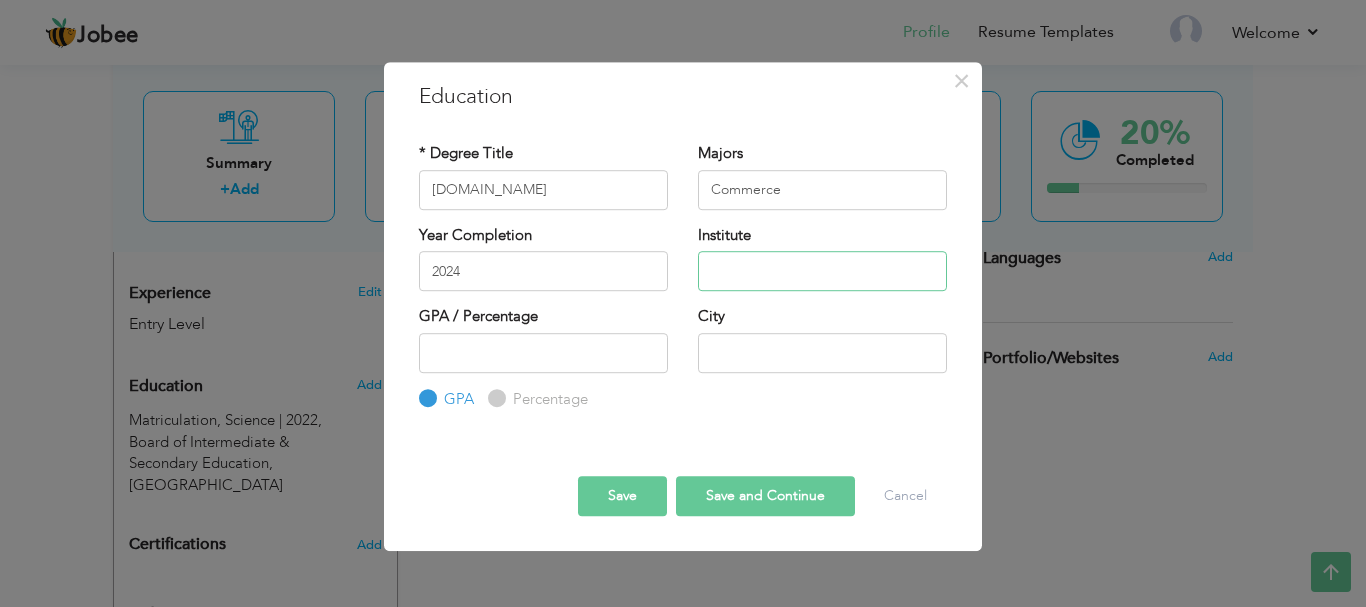 paste on "Intermediate & Secondary Education" 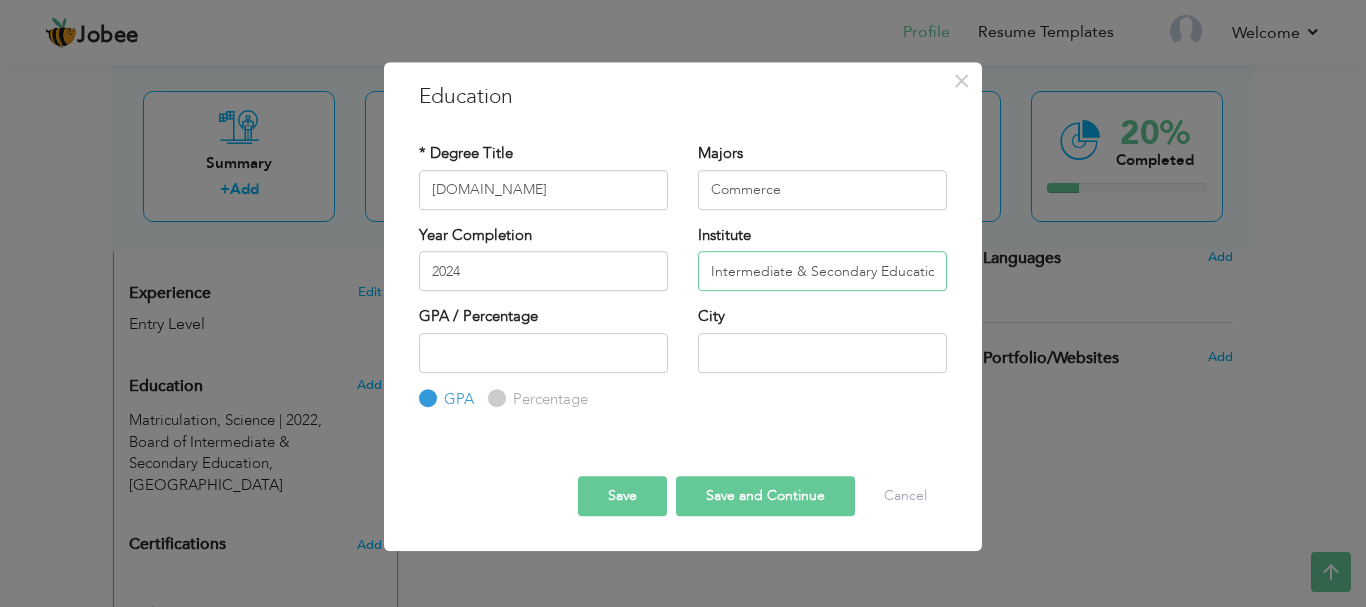 scroll, scrollTop: 0, scrollLeft: 9, axis: horizontal 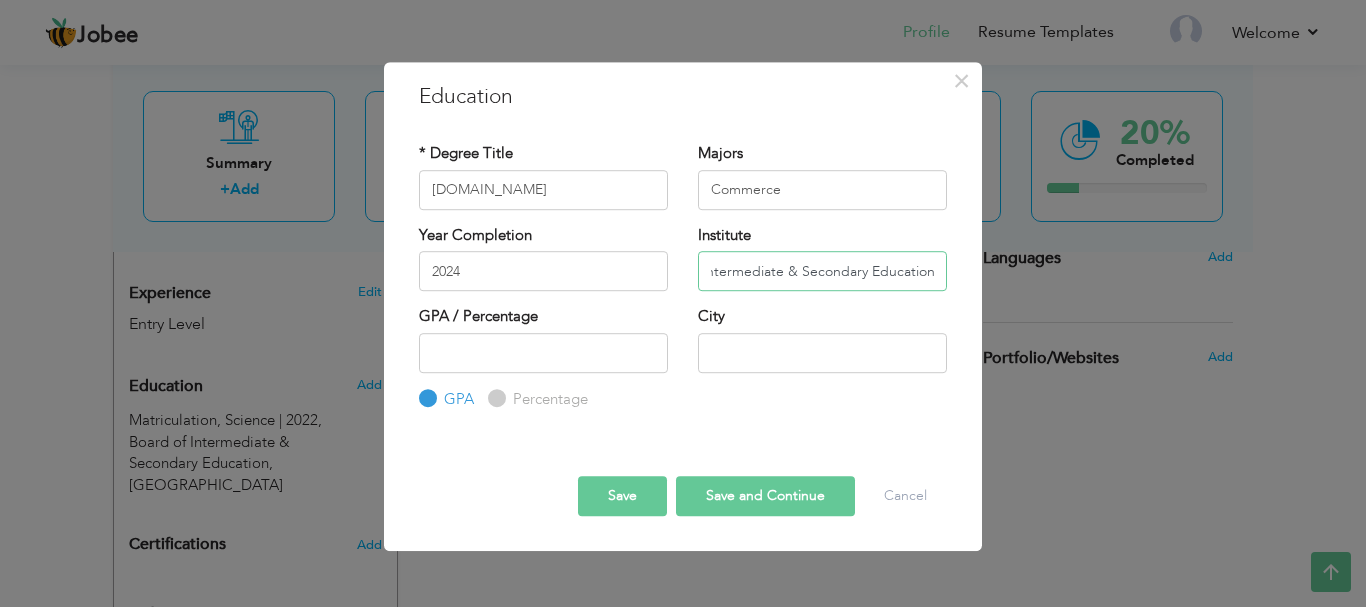 drag, startPoint x: 943, startPoint y: 269, endPoint x: 97, endPoint y: 268, distance: 846.0006 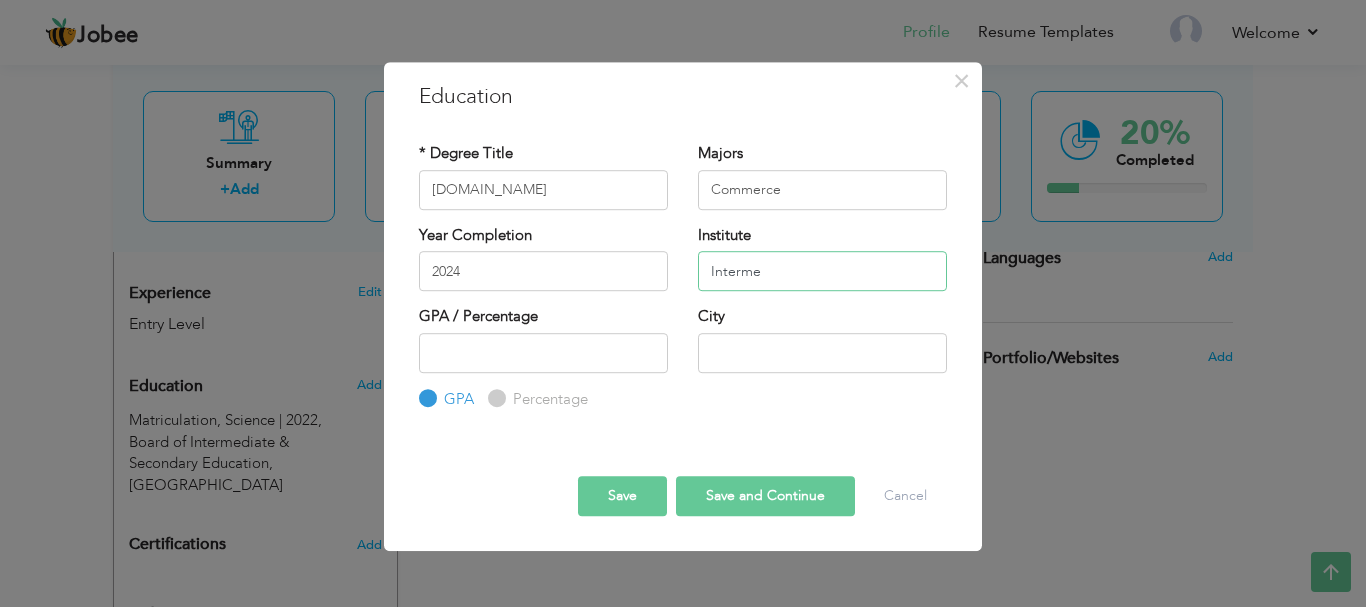 scroll, scrollTop: 0, scrollLeft: 0, axis: both 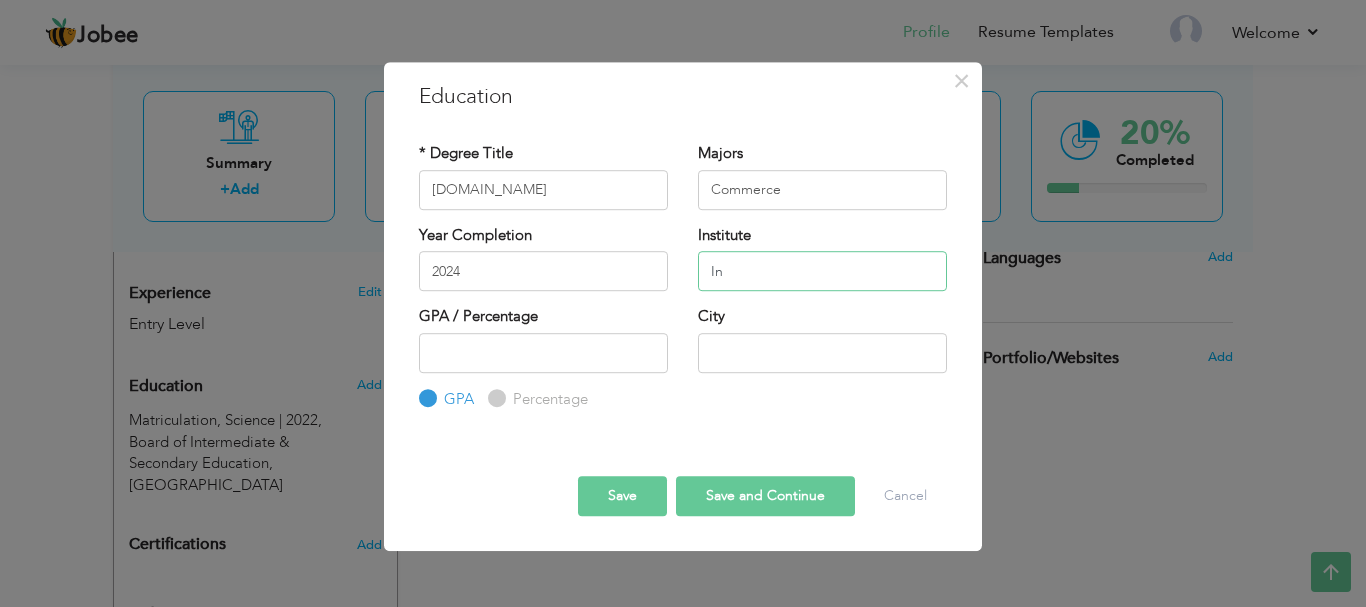 type on "I" 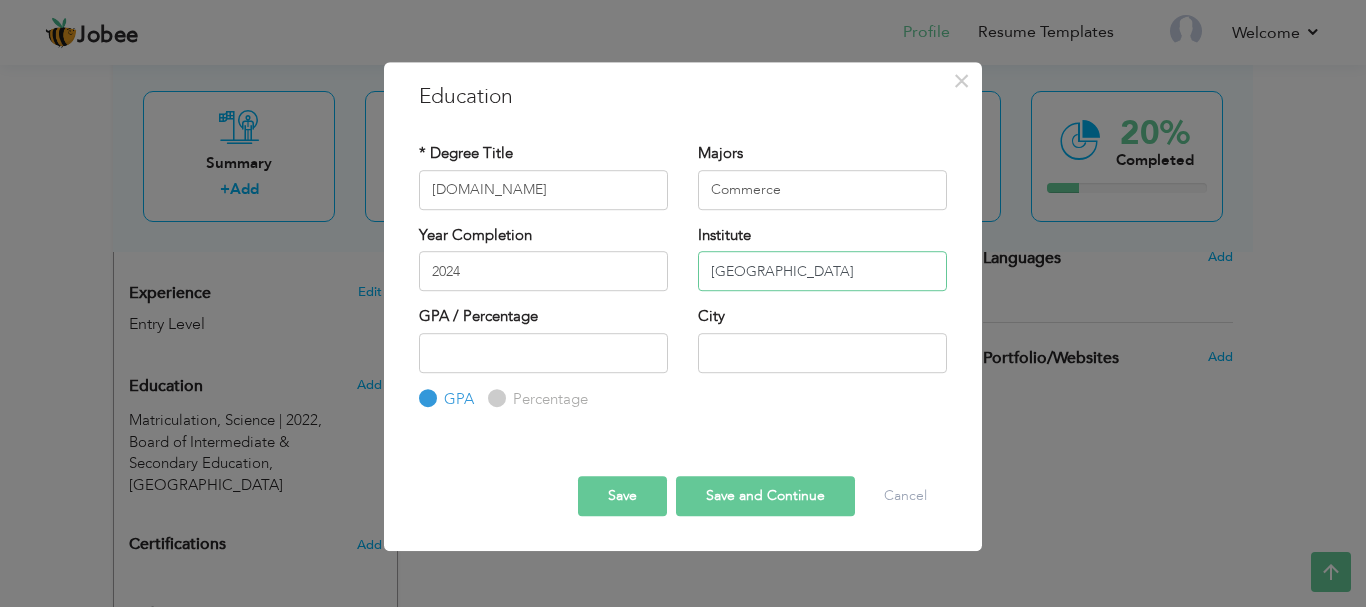 type on "[GEOGRAPHIC_DATA]" 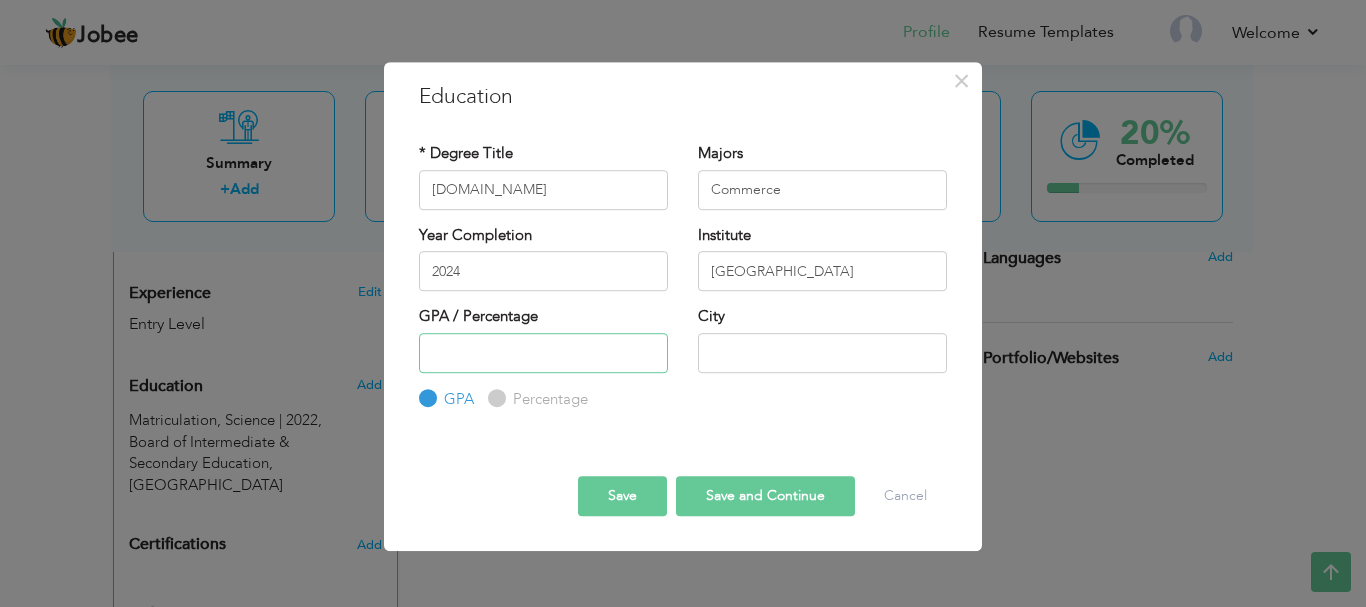 click at bounding box center (543, 353) 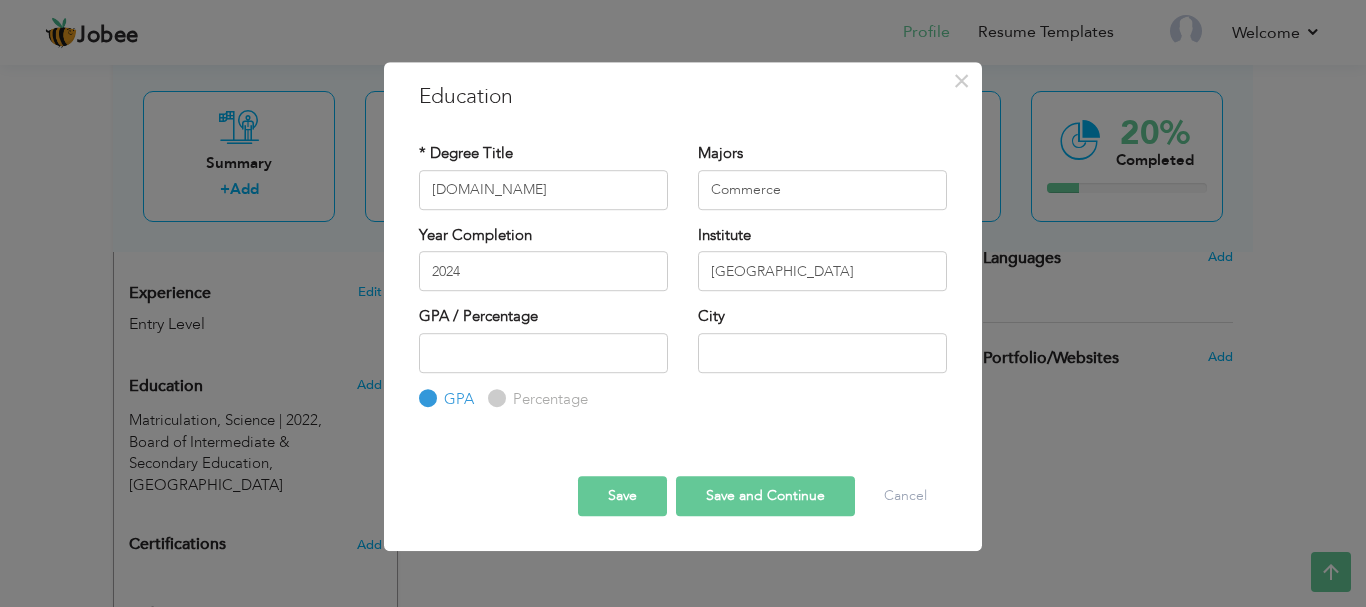 click on "Percentage" at bounding box center [548, 399] 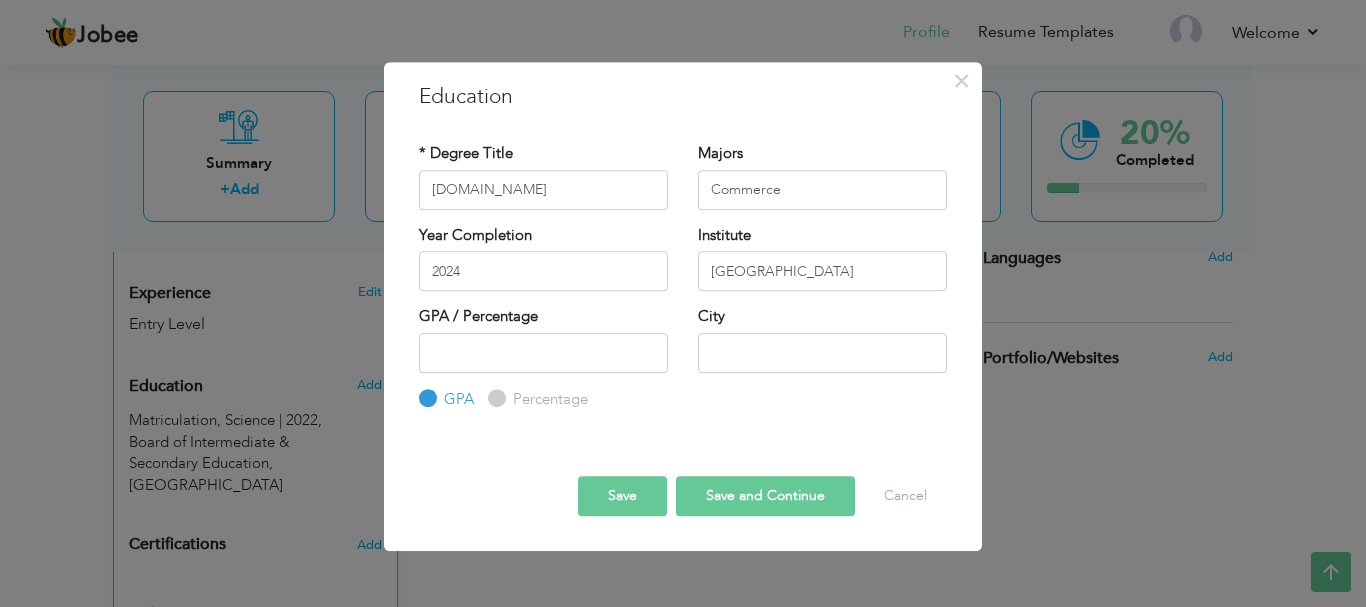 click on "Percentage" at bounding box center (494, 398) 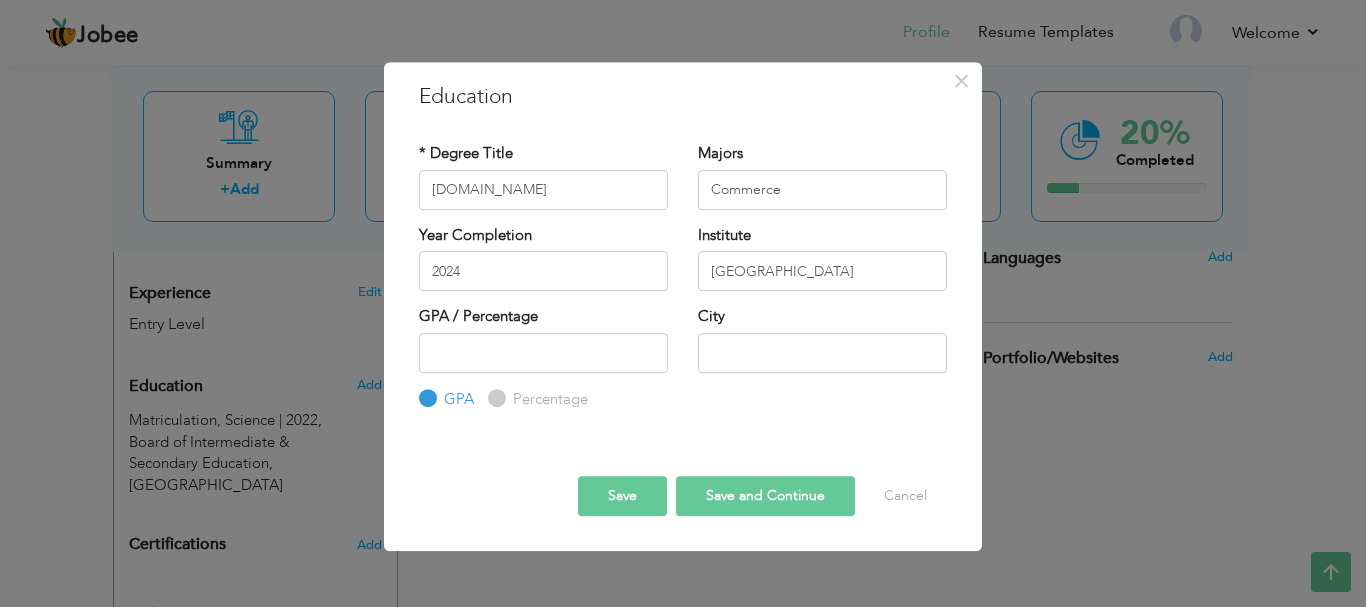 radio on "true" 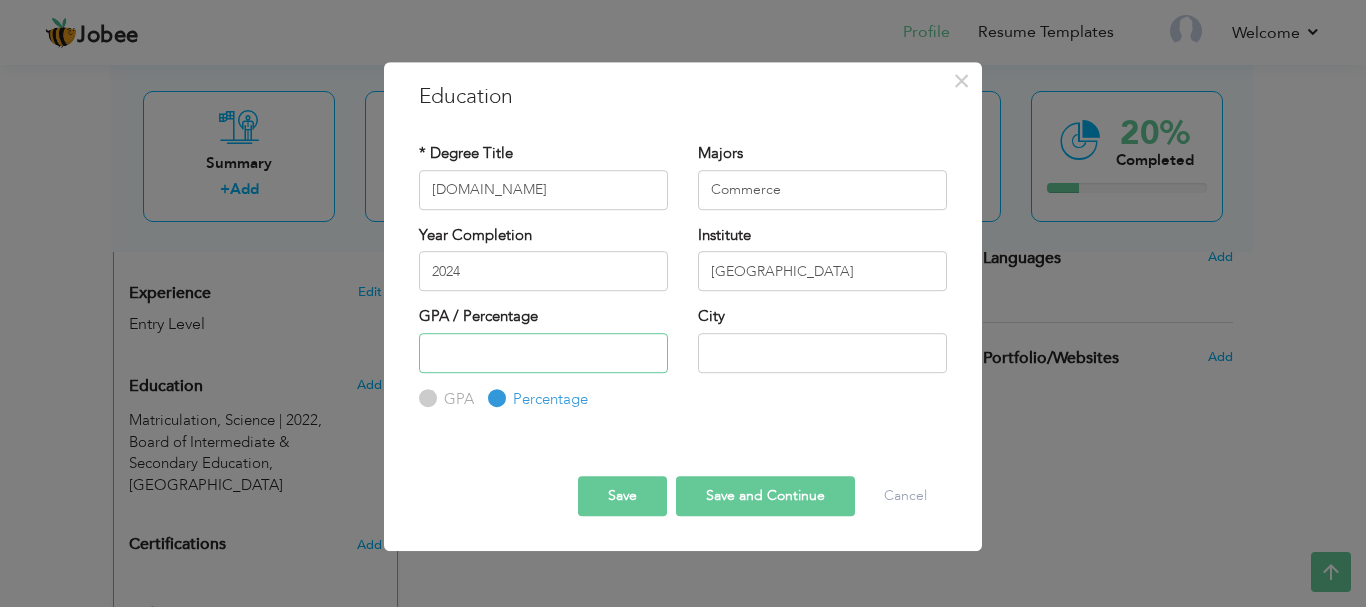 click at bounding box center (543, 353) 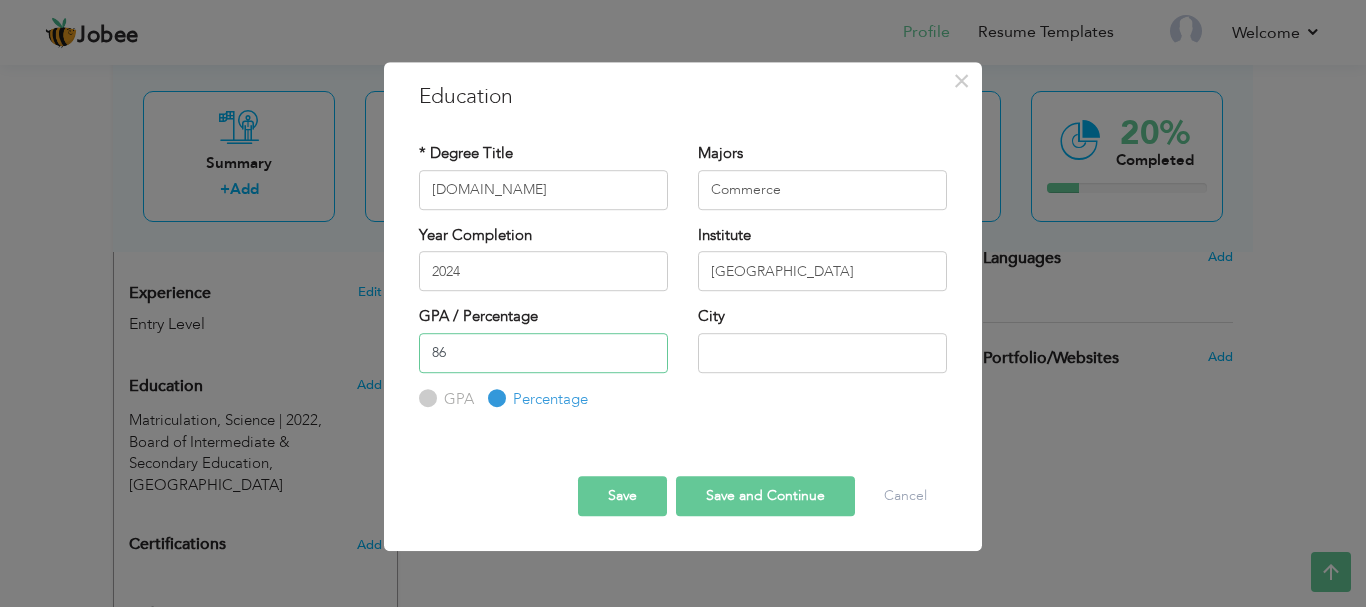 type on "86" 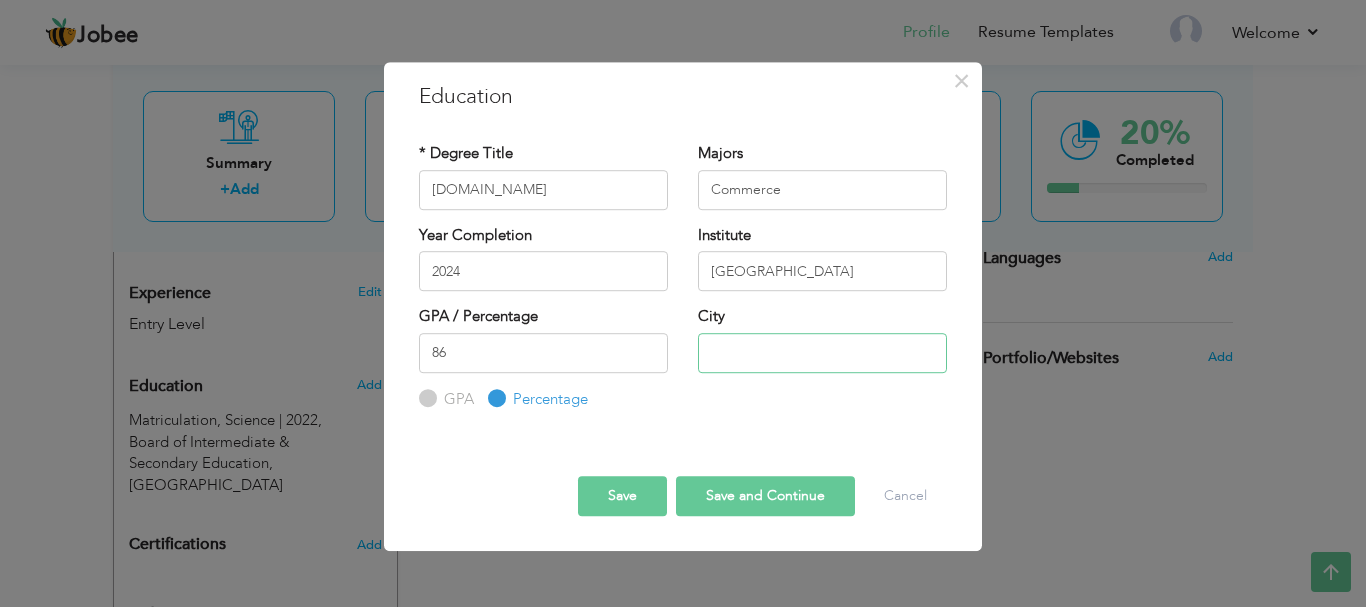 click at bounding box center [822, 353] 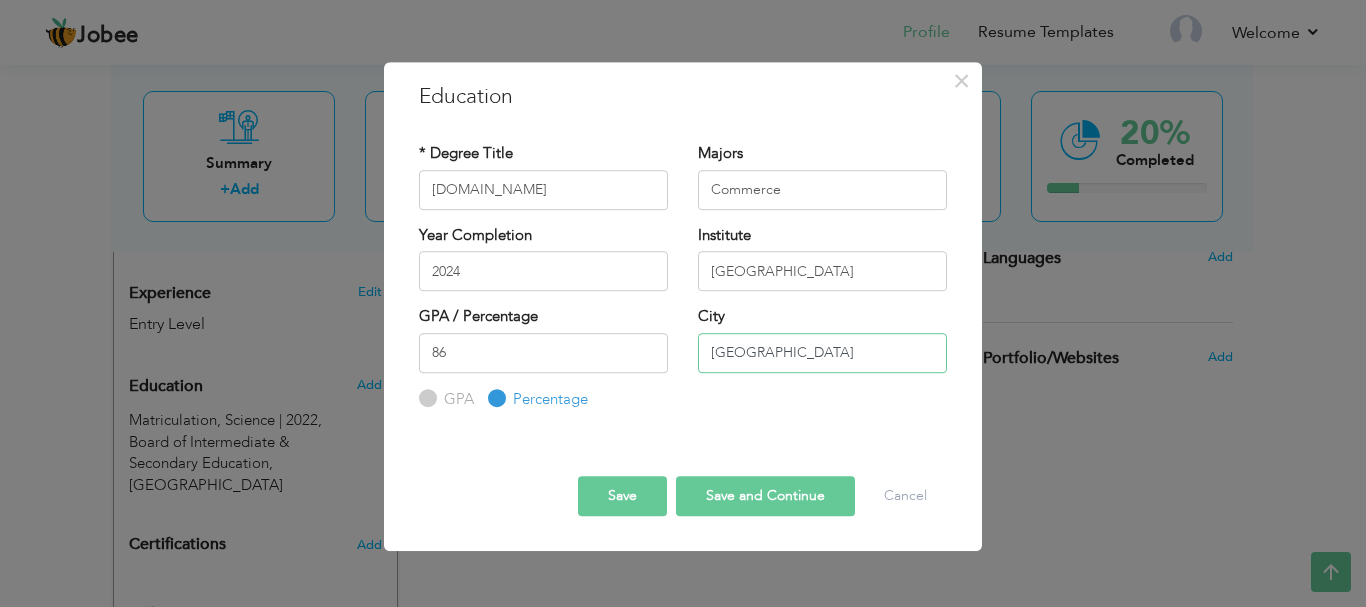 type on "[GEOGRAPHIC_DATA]" 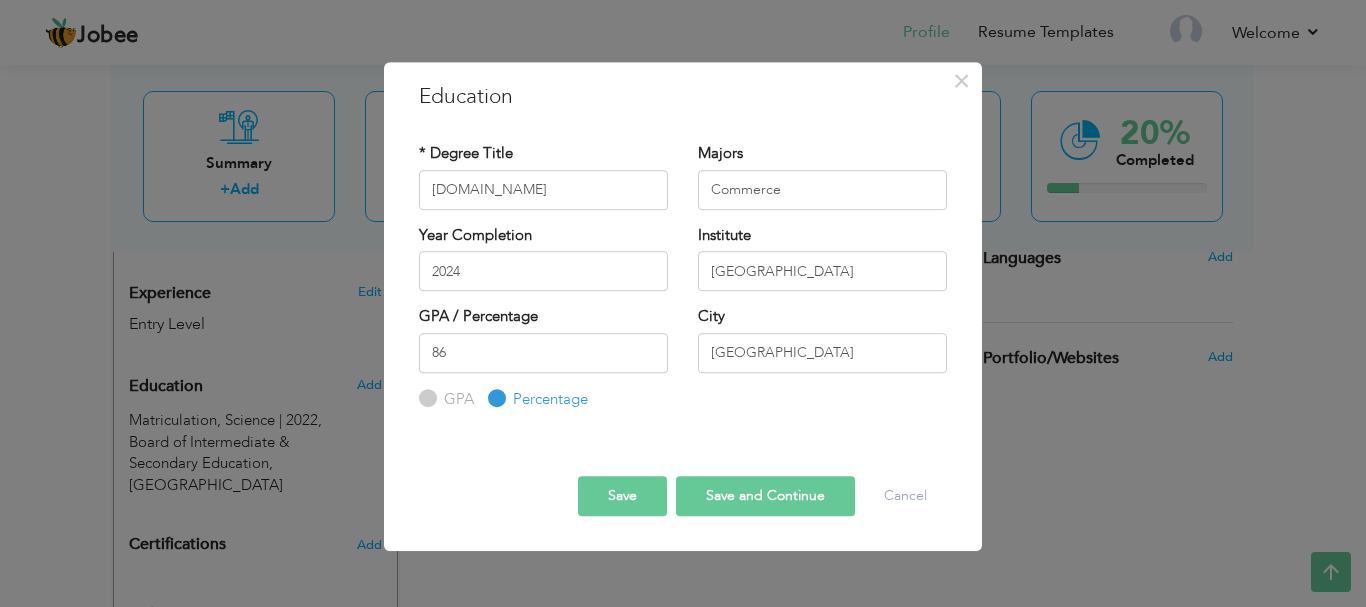 click on "Save and Continue" at bounding box center (765, 496) 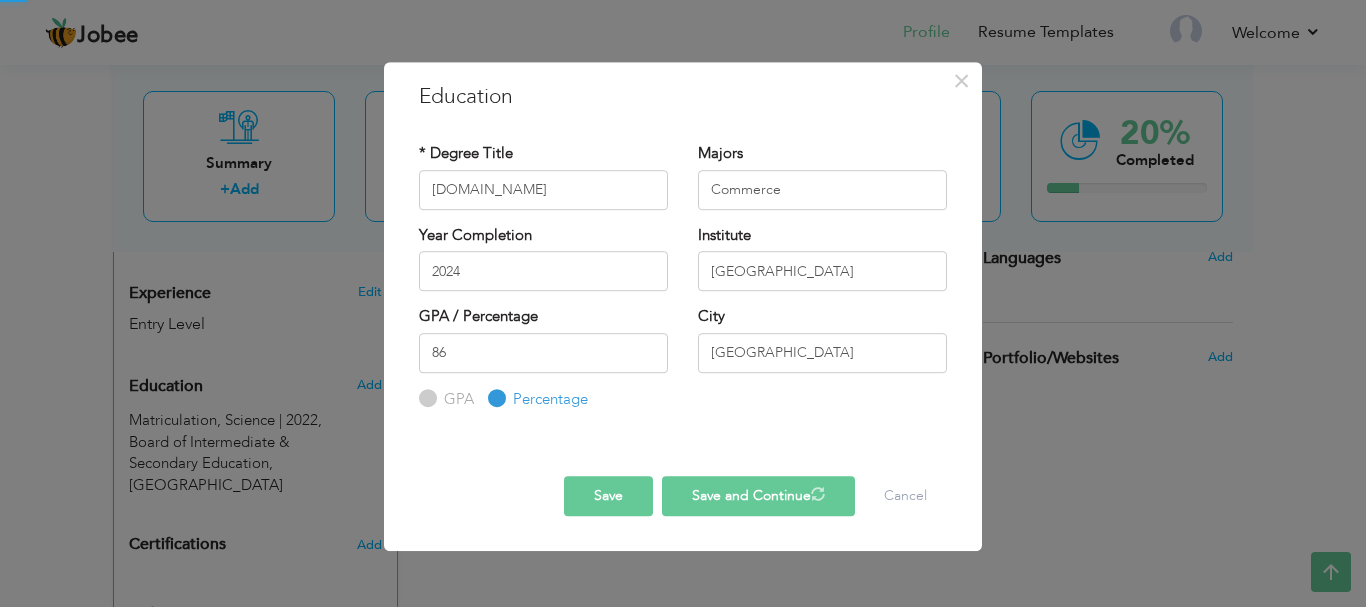 type 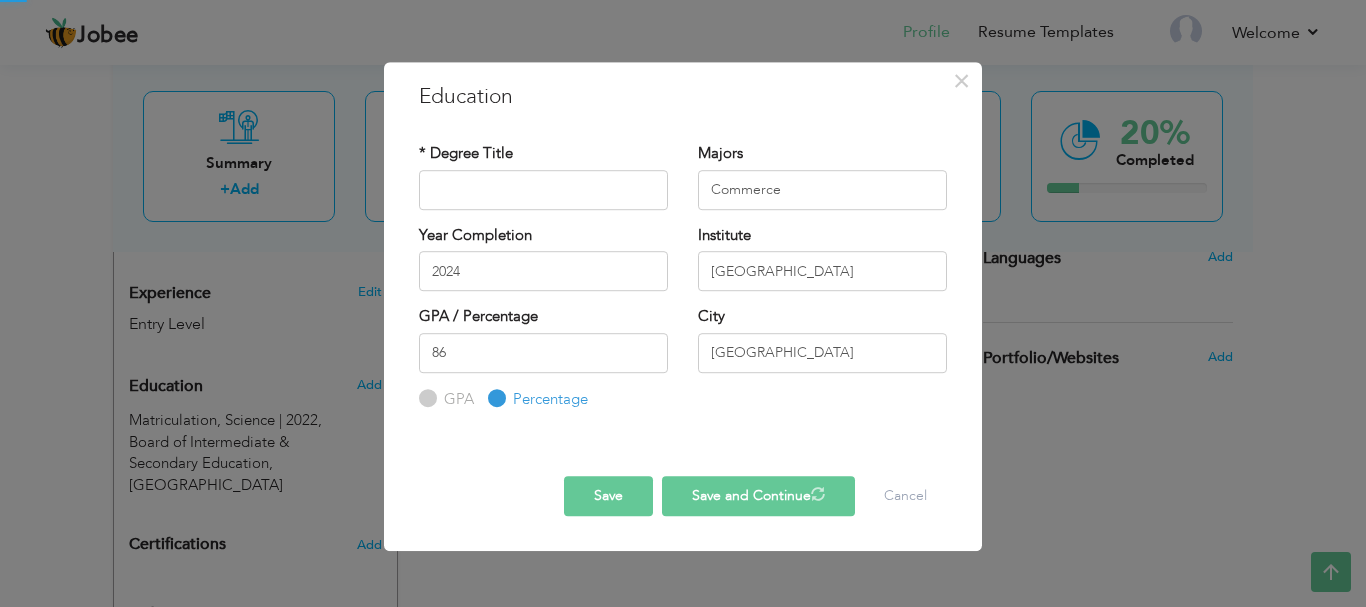 type 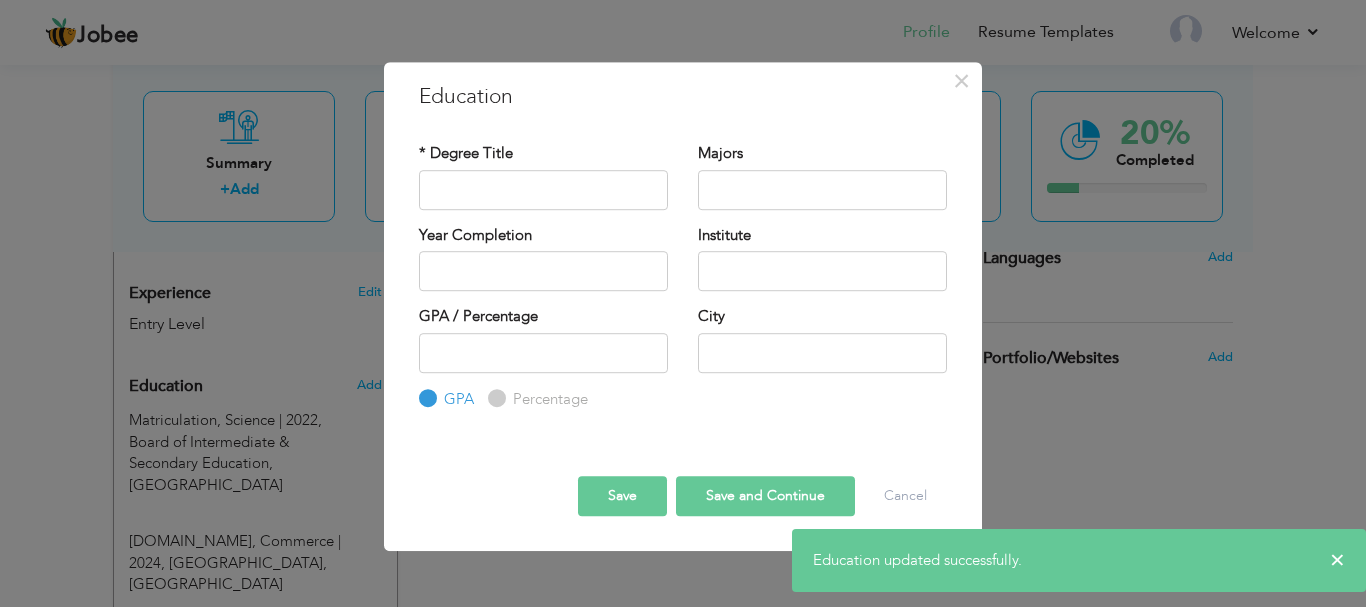click on "×
Education
* Degree Title
Majors
Year Completion Institute GPA" at bounding box center [683, 303] 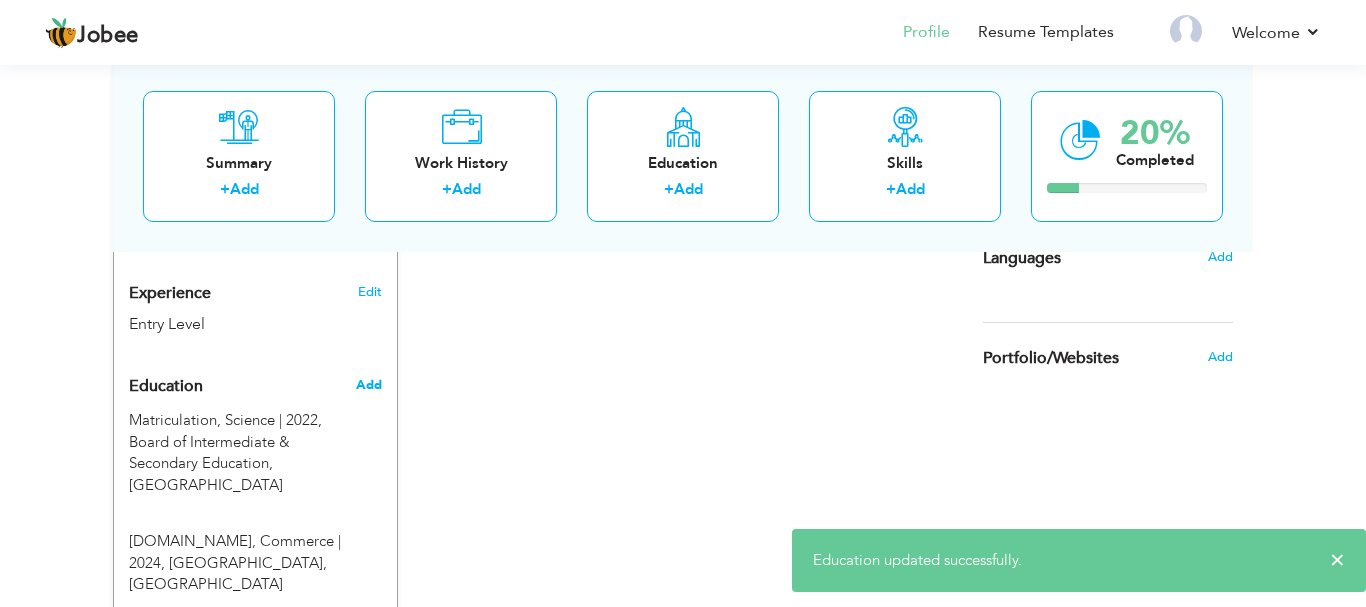 click on "Add" at bounding box center [369, 385] 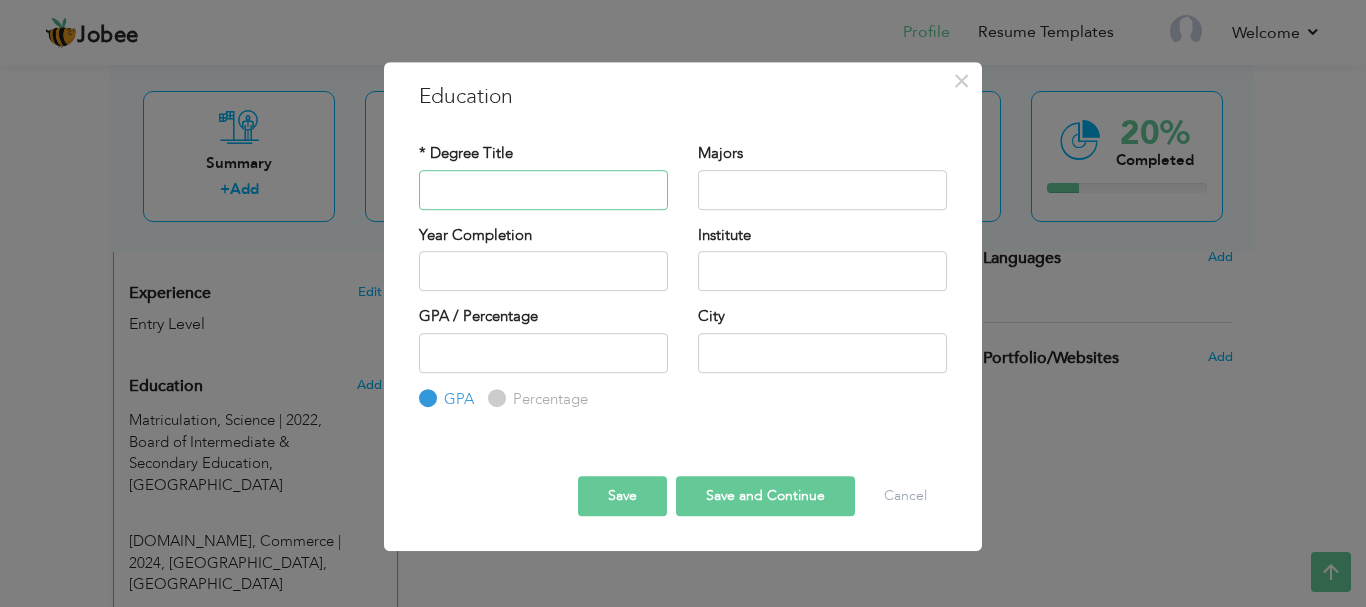 click at bounding box center (543, 190) 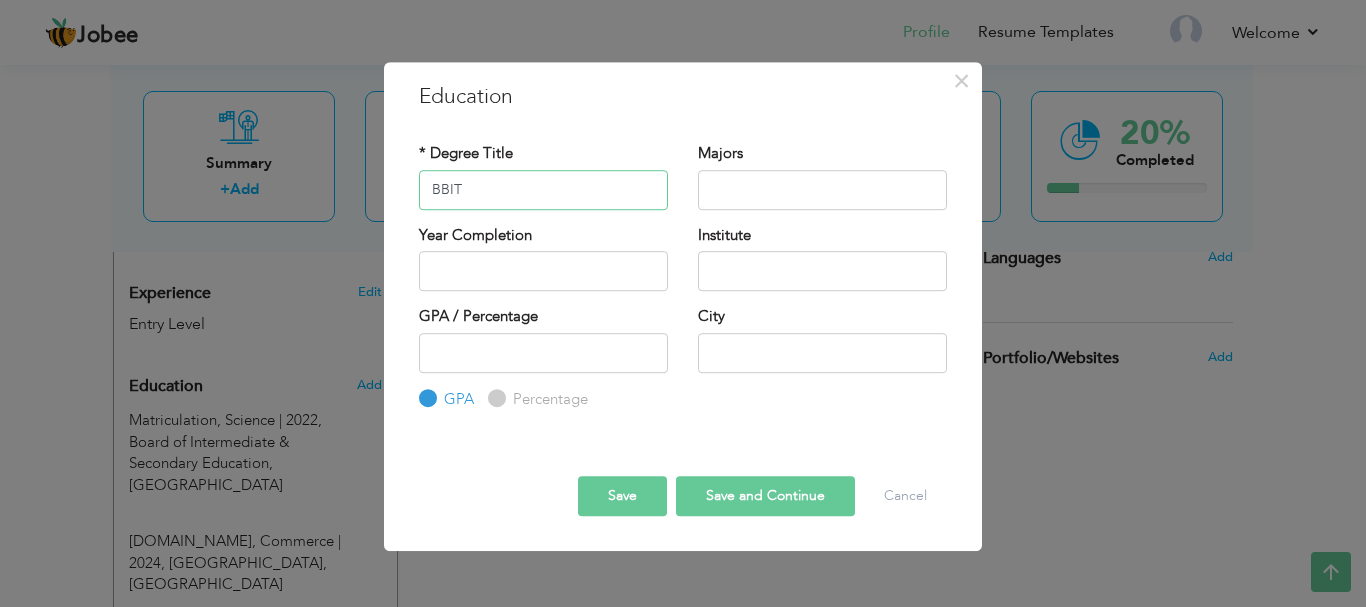 type on "BBIT" 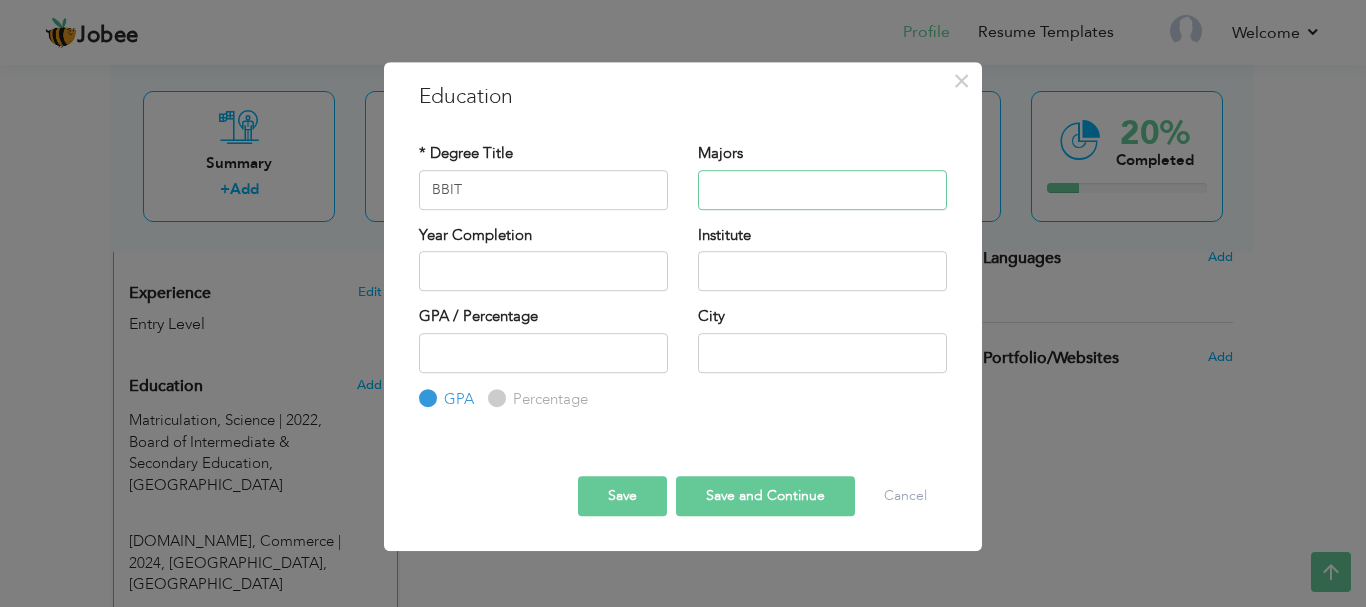 click at bounding box center [822, 190] 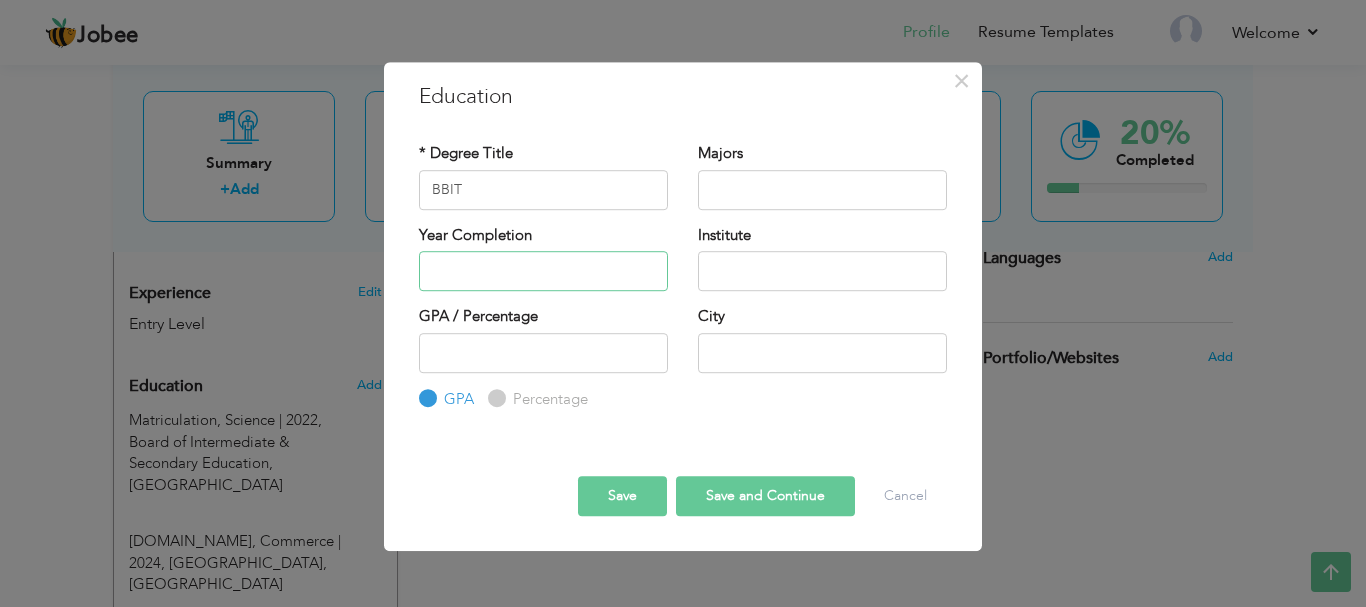 click at bounding box center [543, 271] 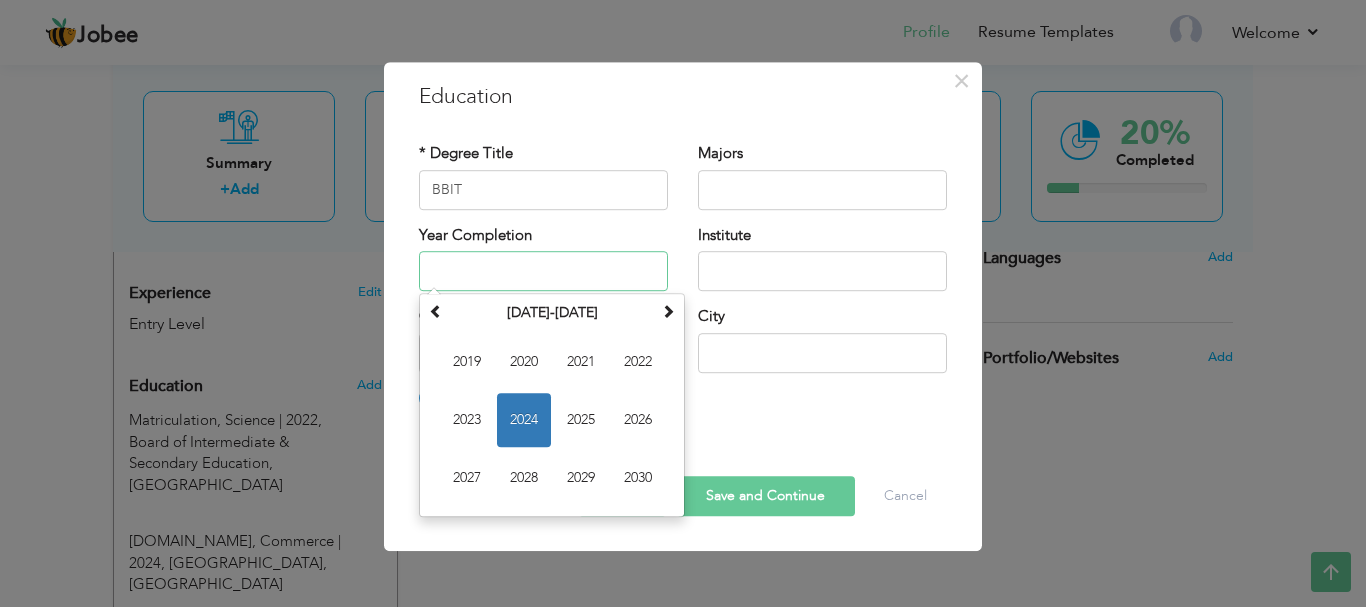 click on "2024" at bounding box center (524, 420) 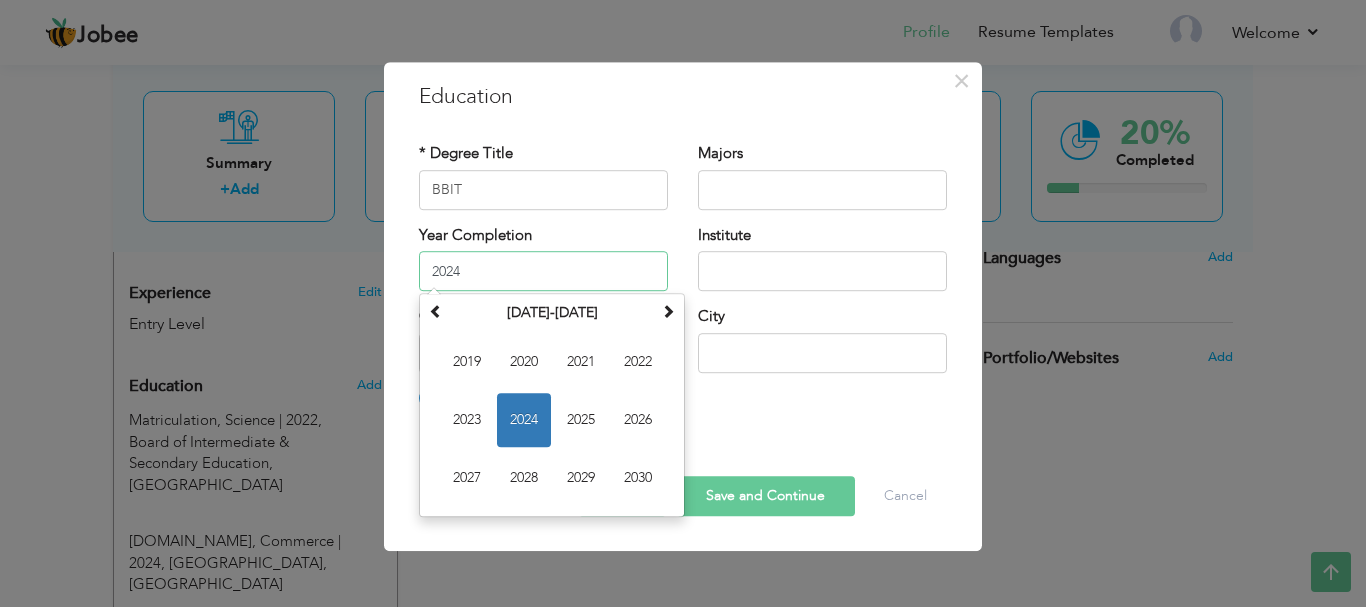 click on "2024" at bounding box center (543, 271) 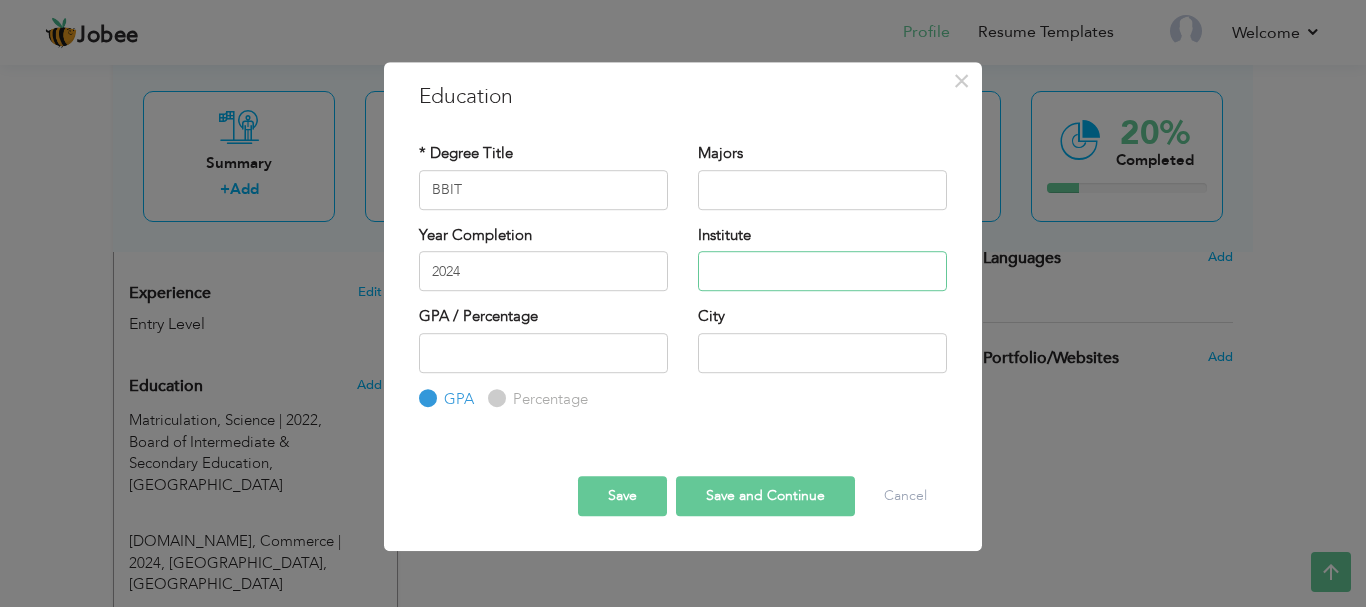 click at bounding box center [822, 271] 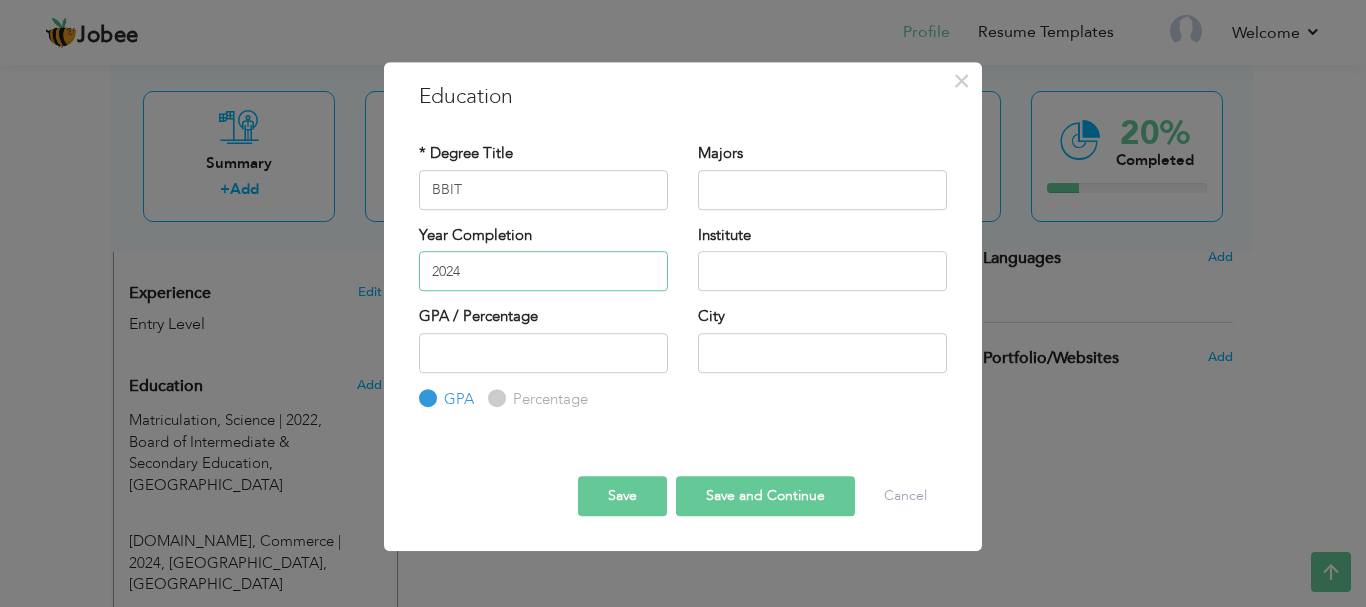 click on "2024" at bounding box center [543, 271] 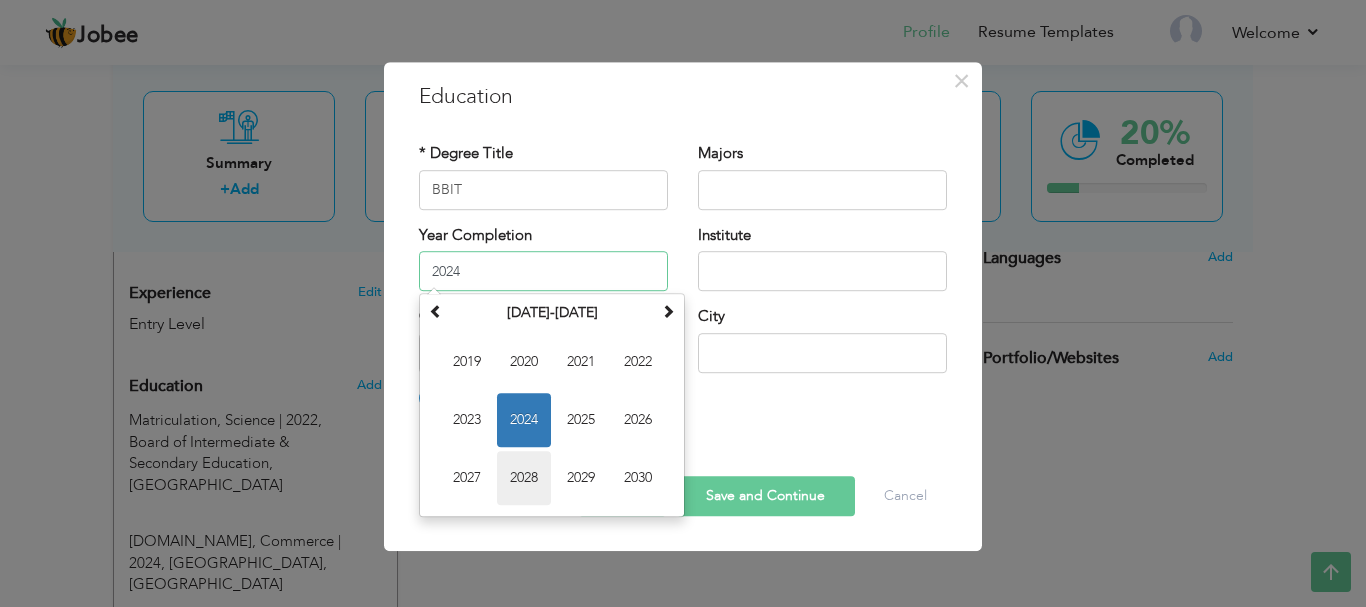 click on "2028" at bounding box center [524, 478] 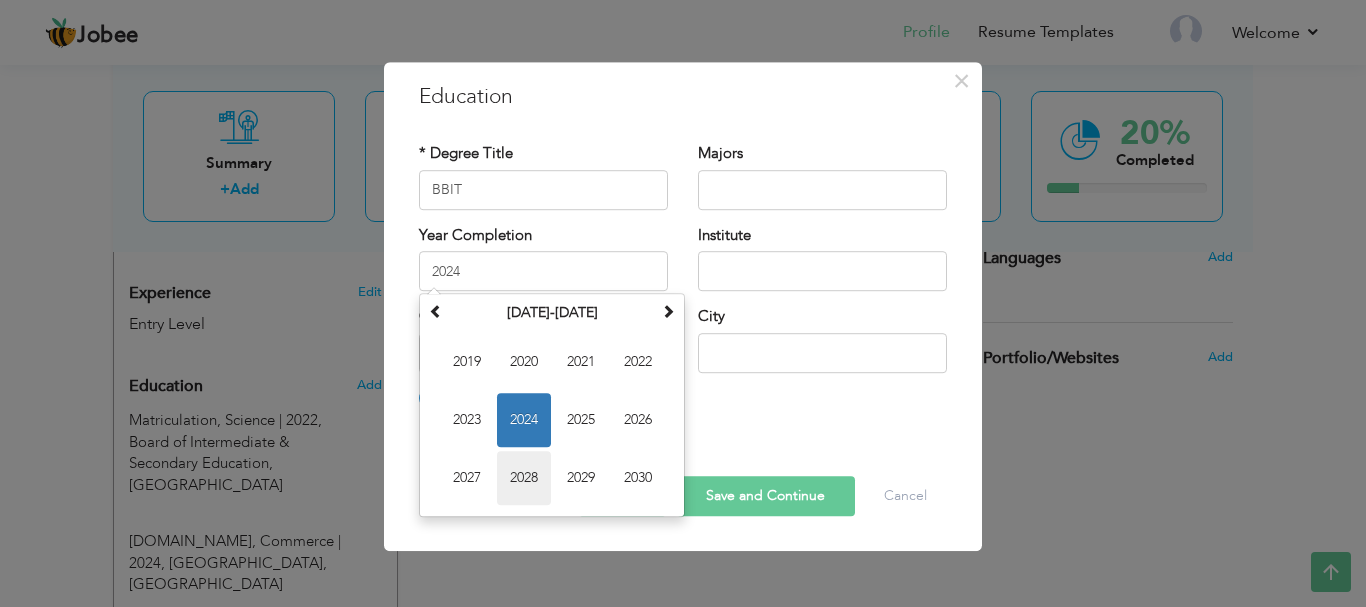 type on "2028" 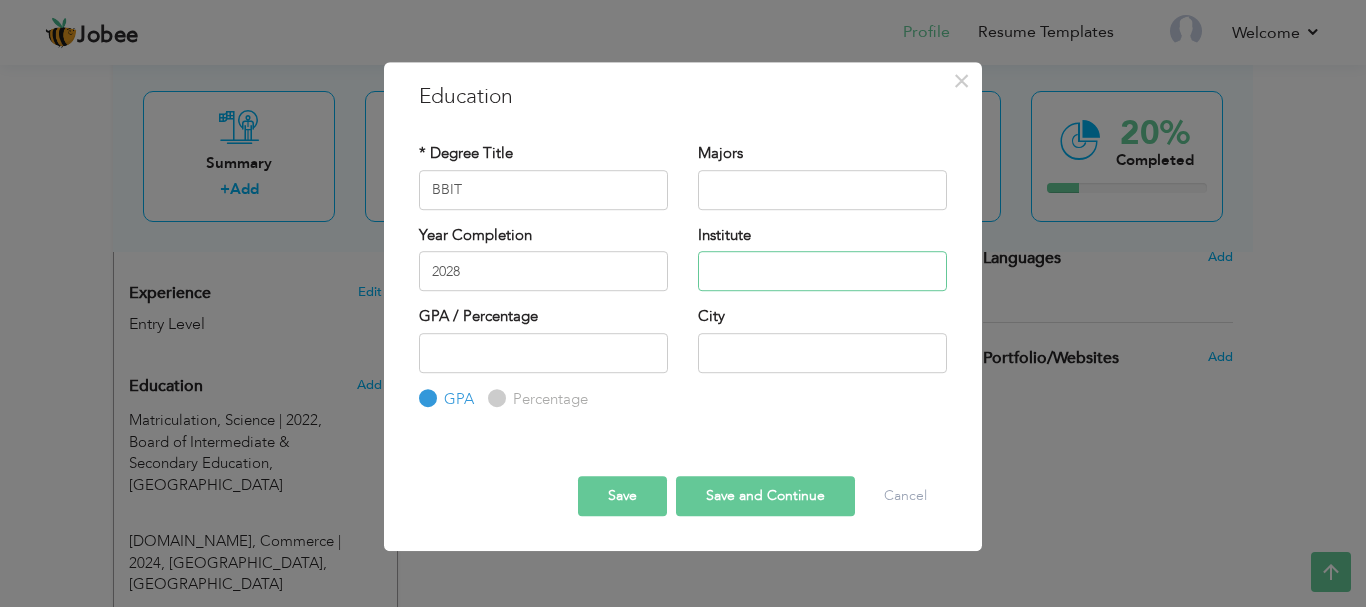 click at bounding box center [822, 271] 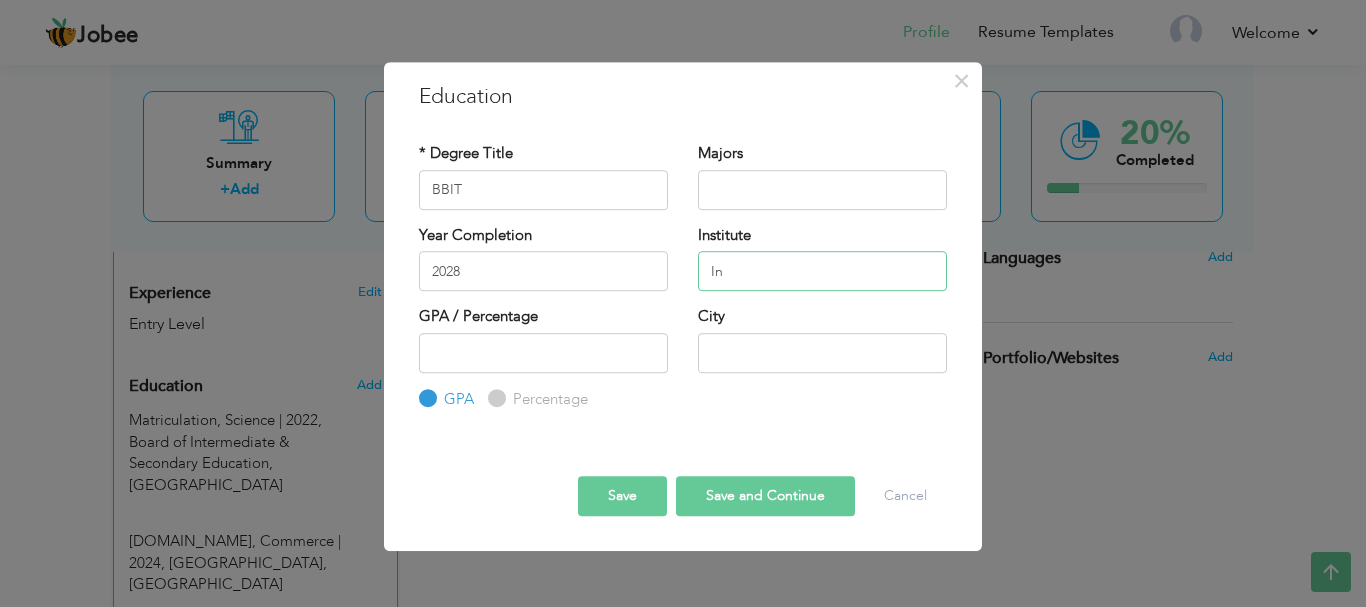 type on "I" 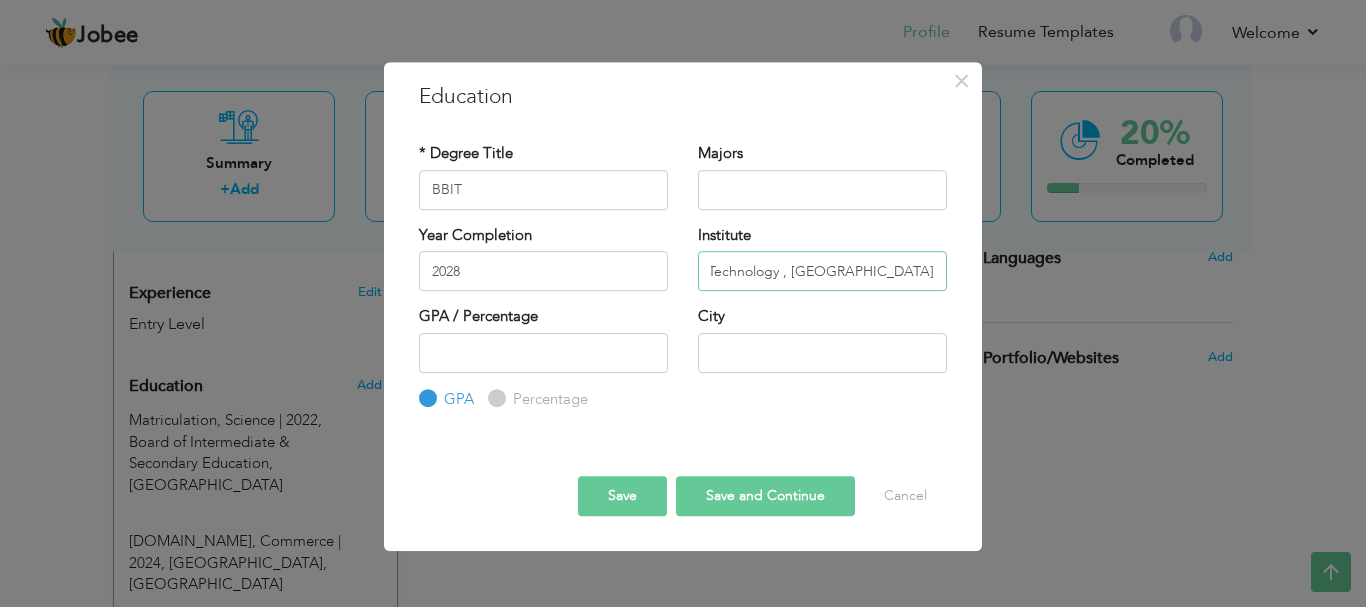 scroll, scrollTop: 0, scrollLeft: 258, axis: horizontal 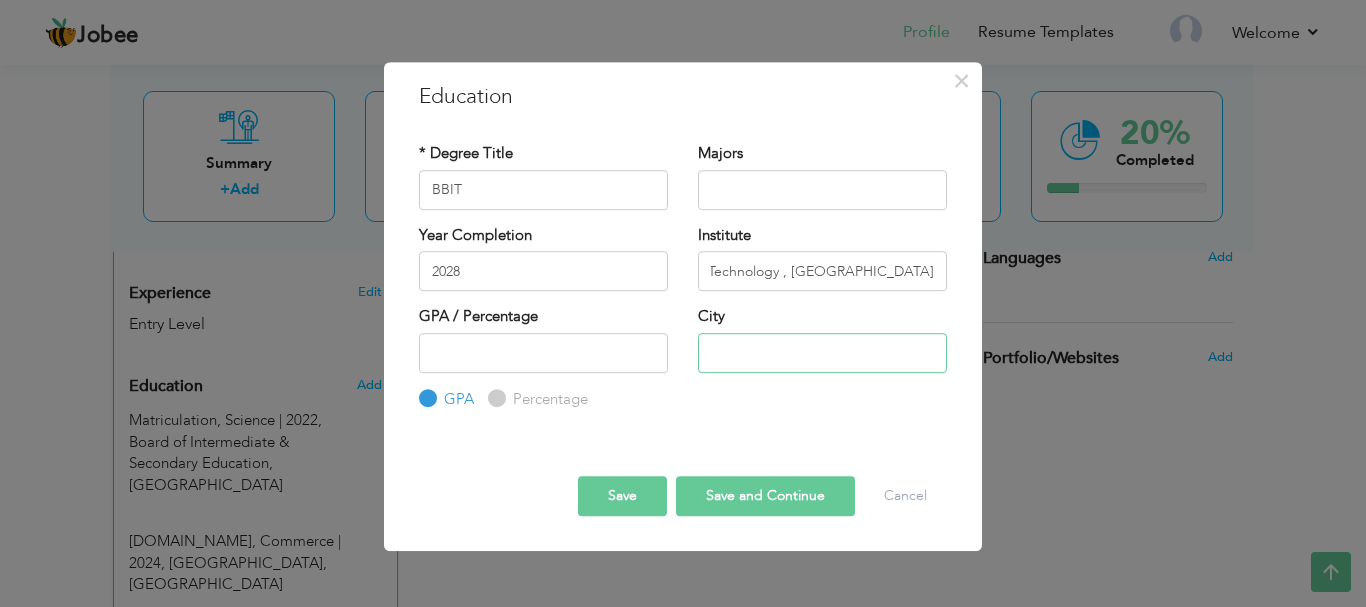 click at bounding box center (822, 353) 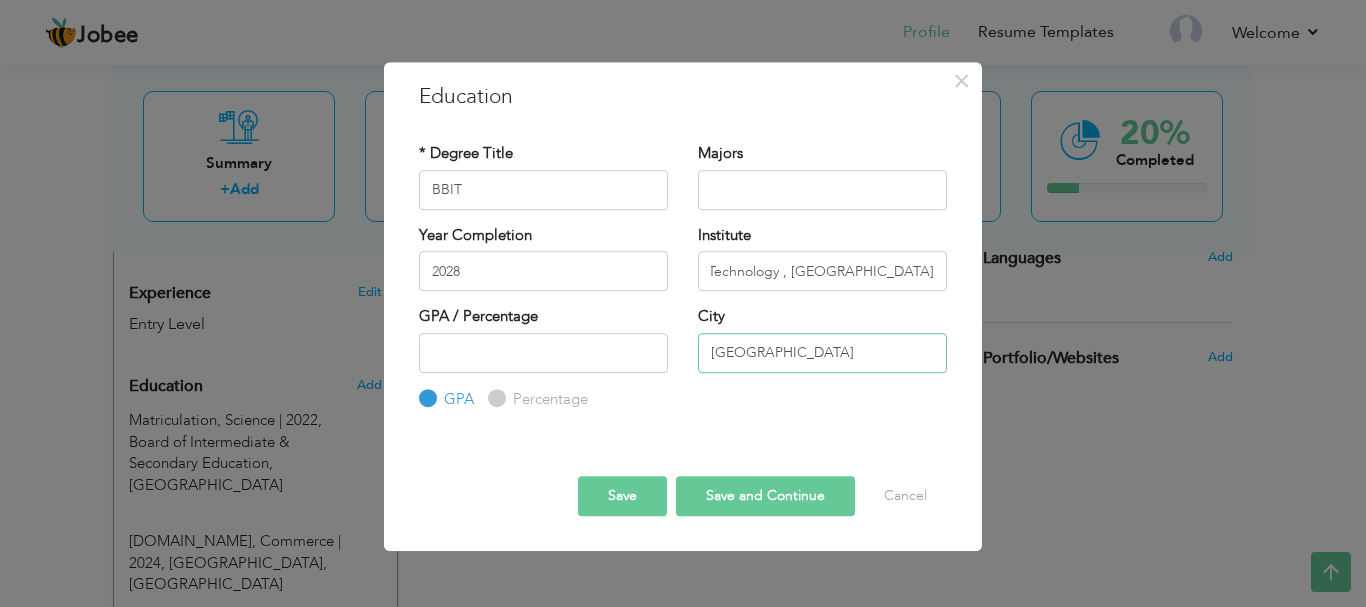 type on "[GEOGRAPHIC_DATA]" 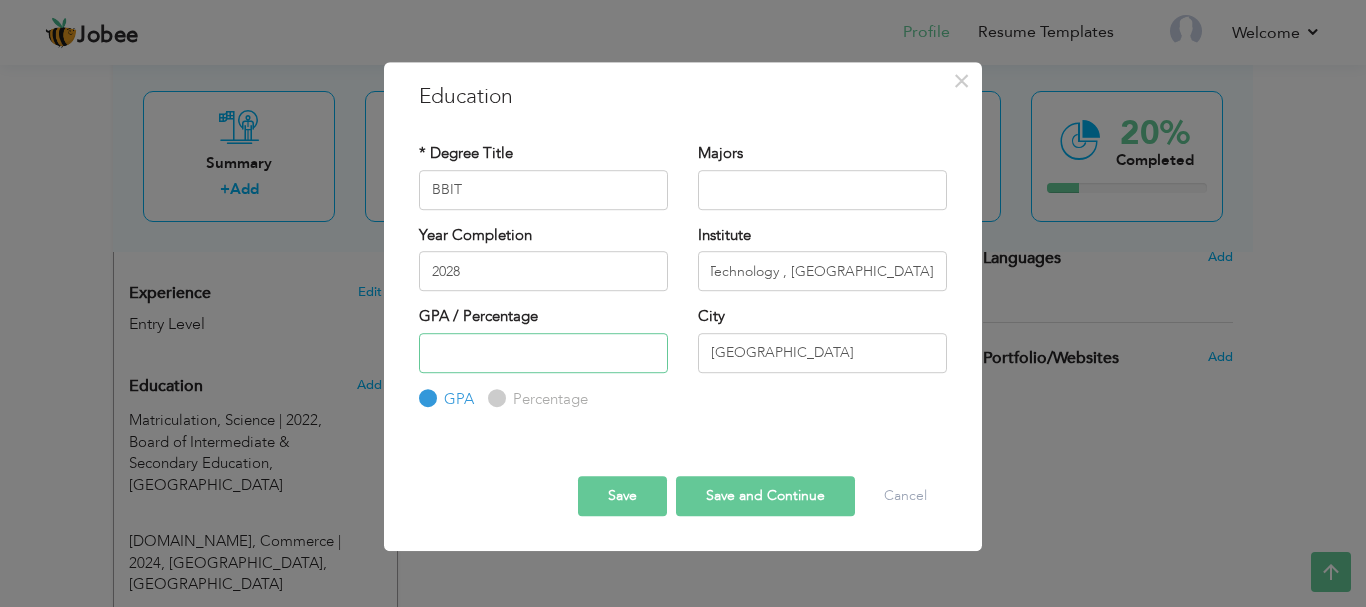 click at bounding box center [543, 353] 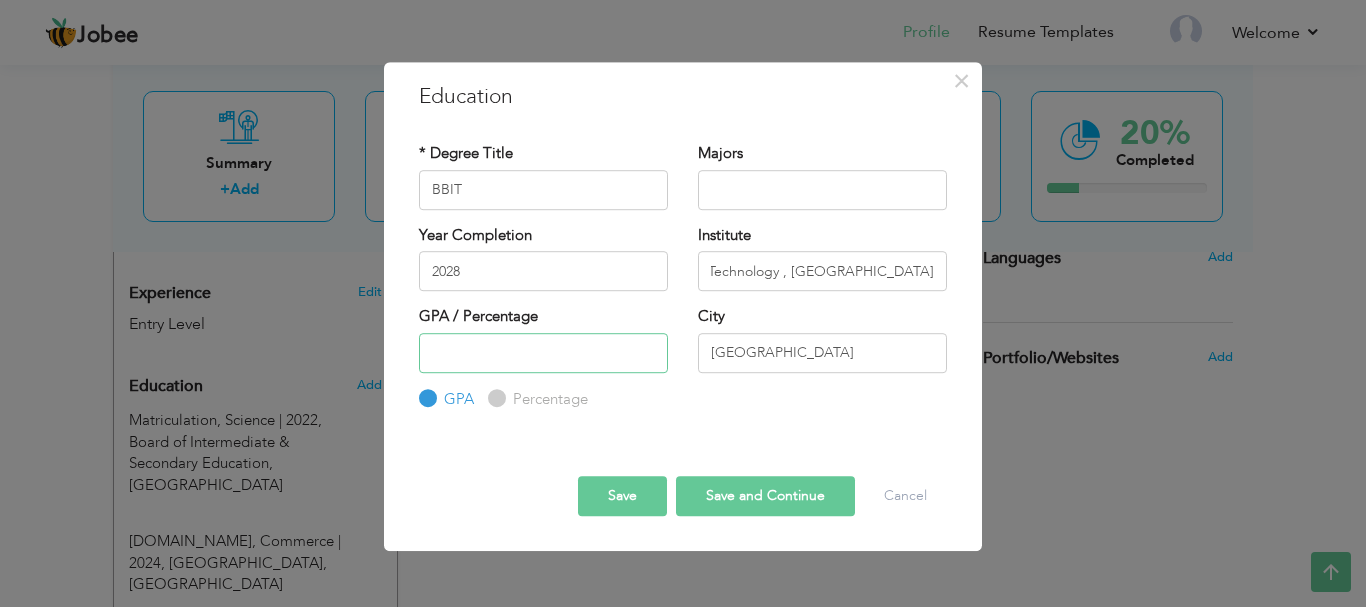 click at bounding box center [543, 353] 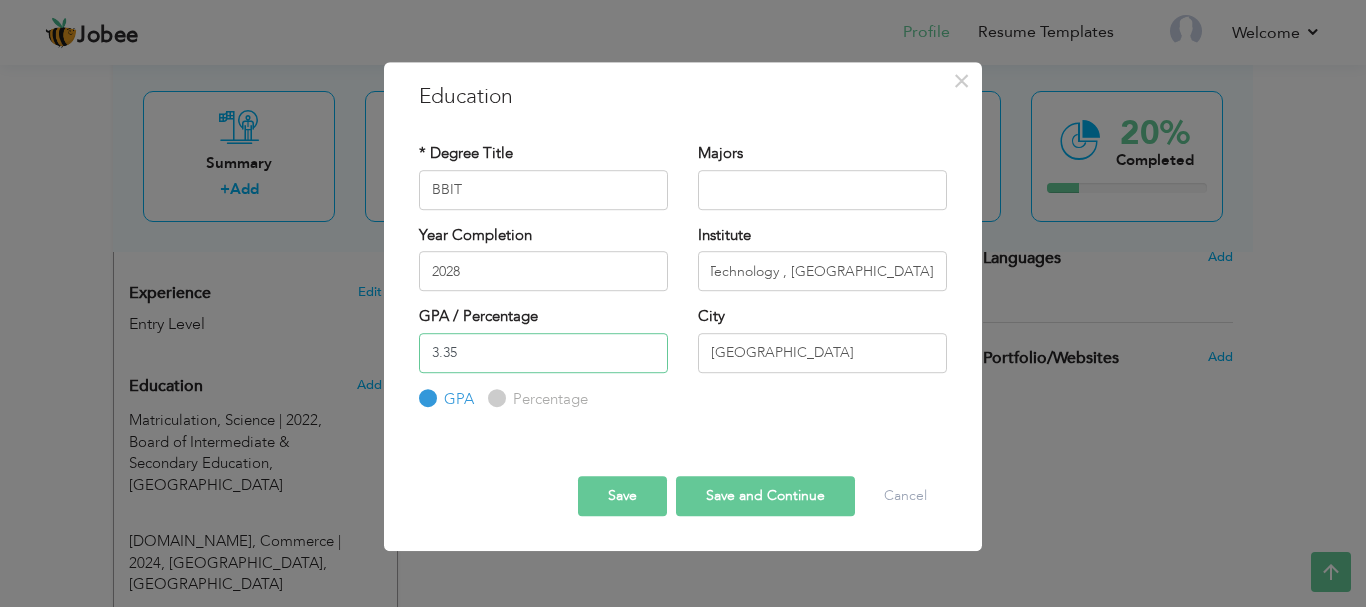 type on "3.35" 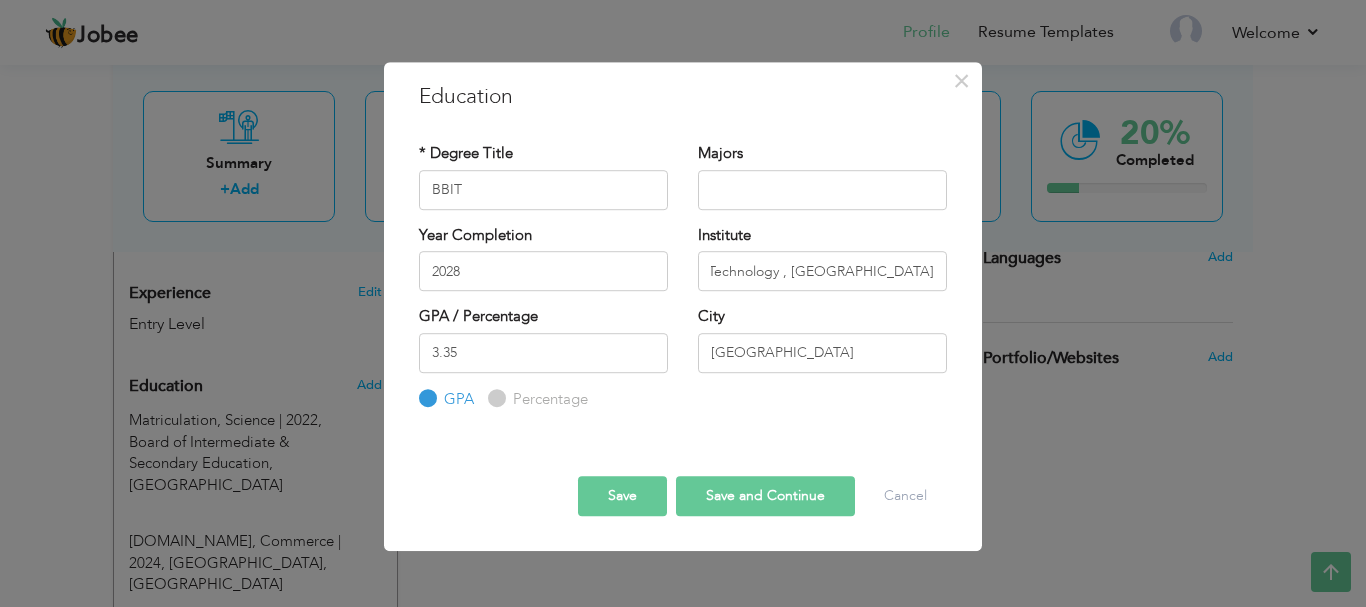 click on "Save and Continue" at bounding box center (765, 496) 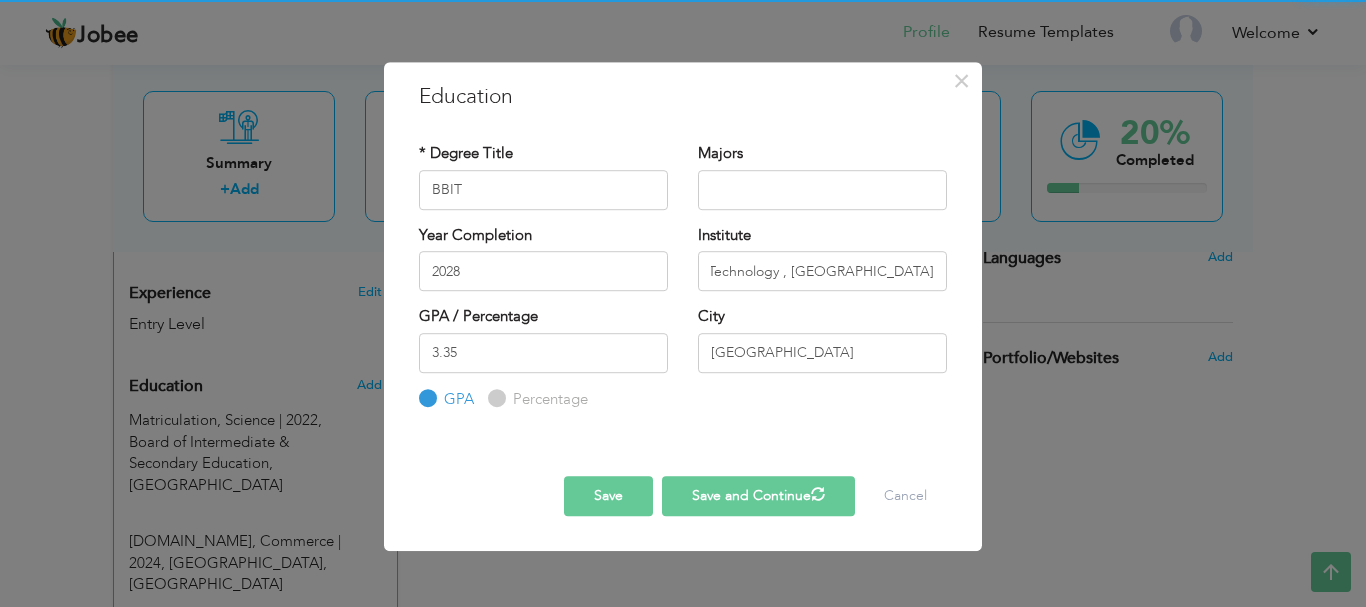 type 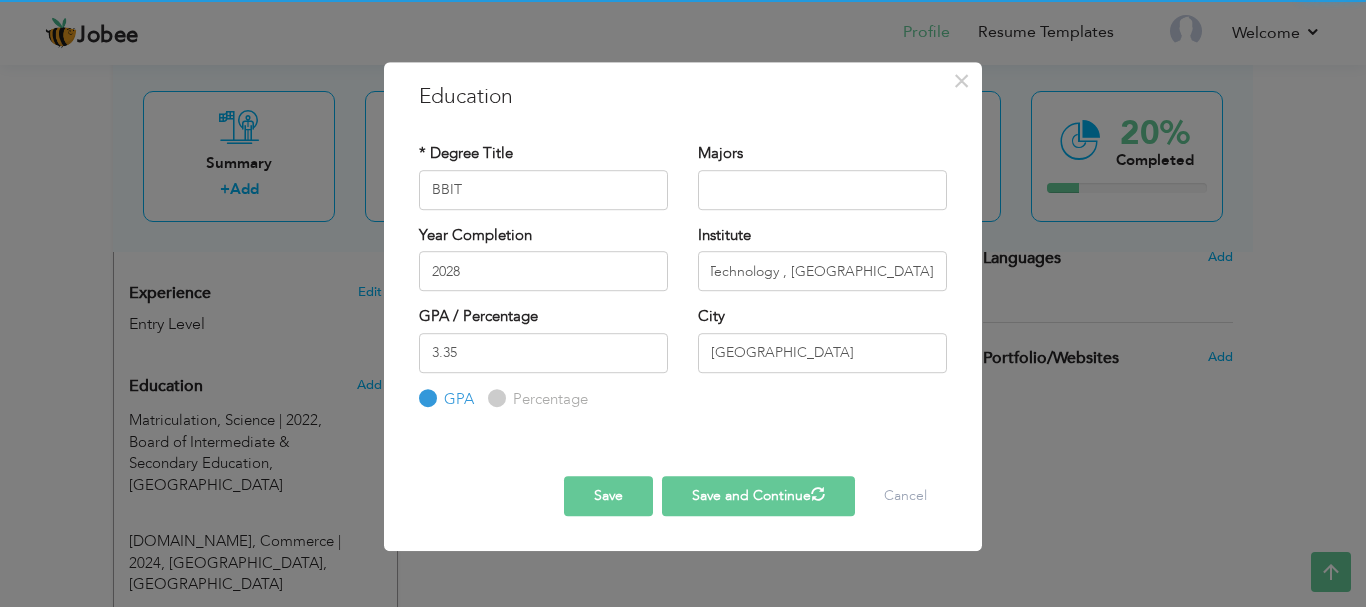 type 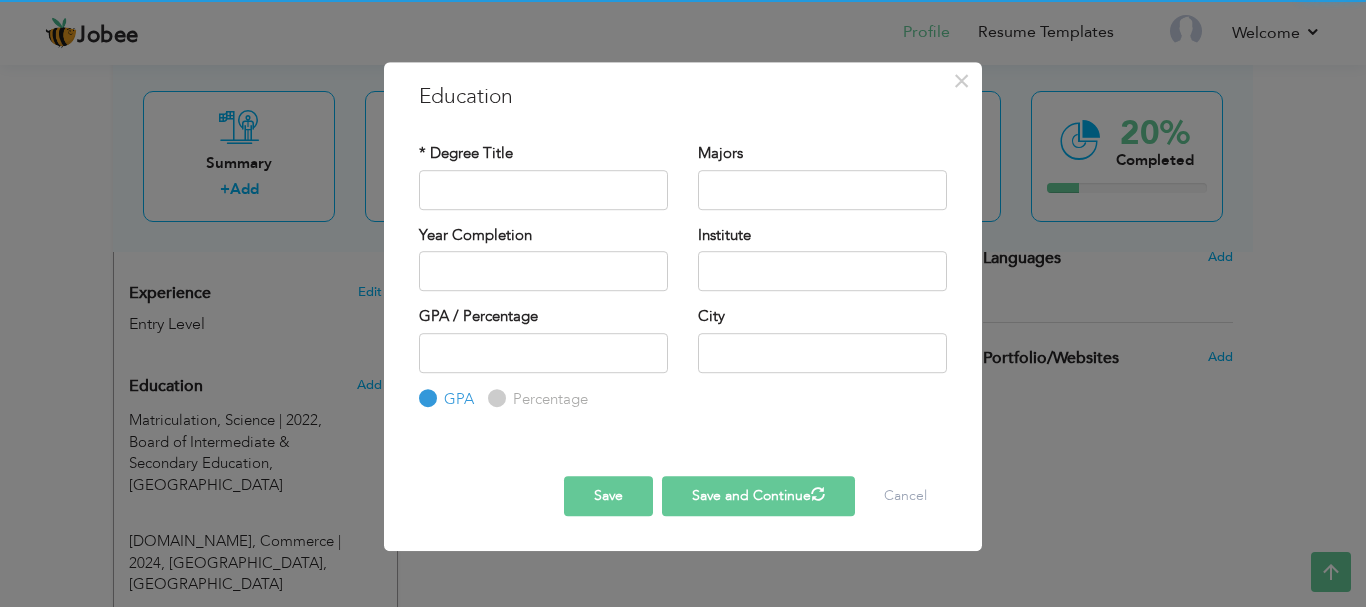 scroll, scrollTop: 0, scrollLeft: 0, axis: both 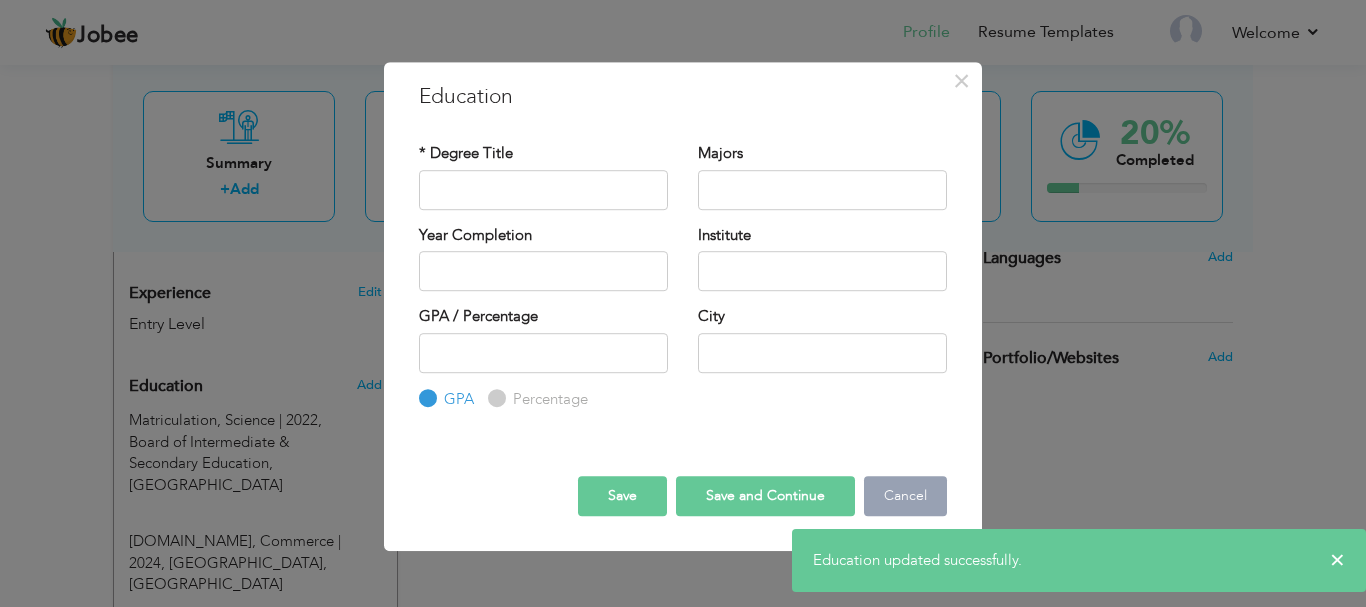 click on "Cancel" at bounding box center (905, 496) 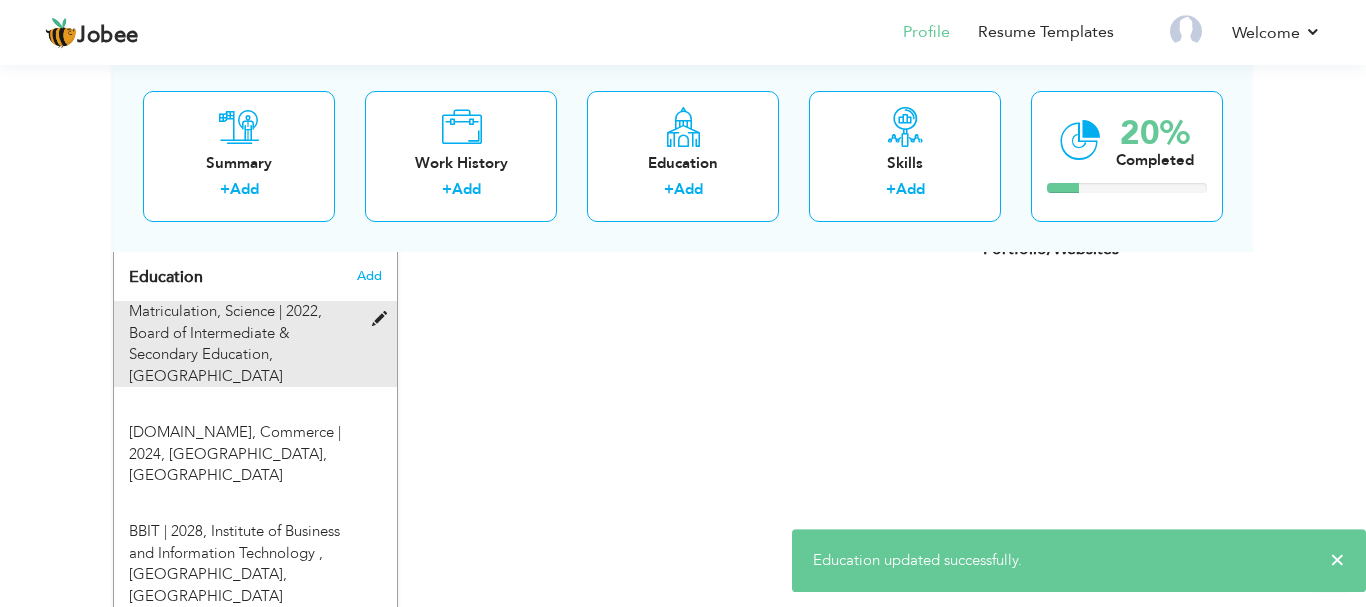 scroll, scrollTop: 1000, scrollLeft: 0, axis: vertical 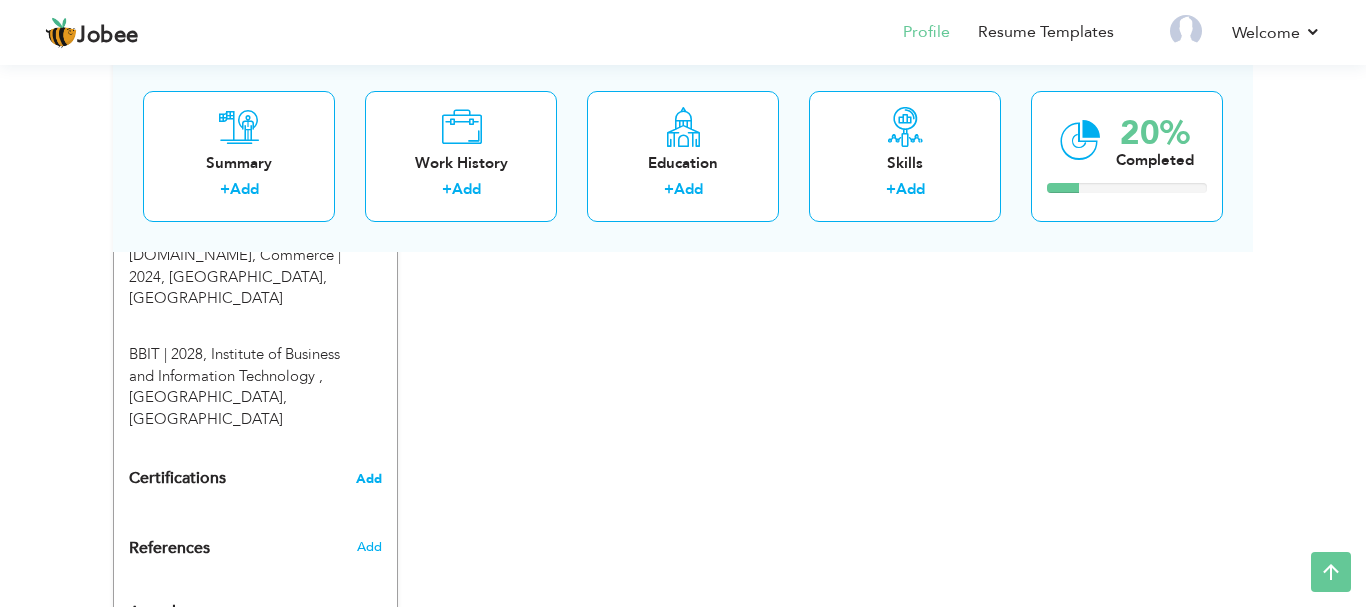 click on "Add" at bounding box center (369, 479) 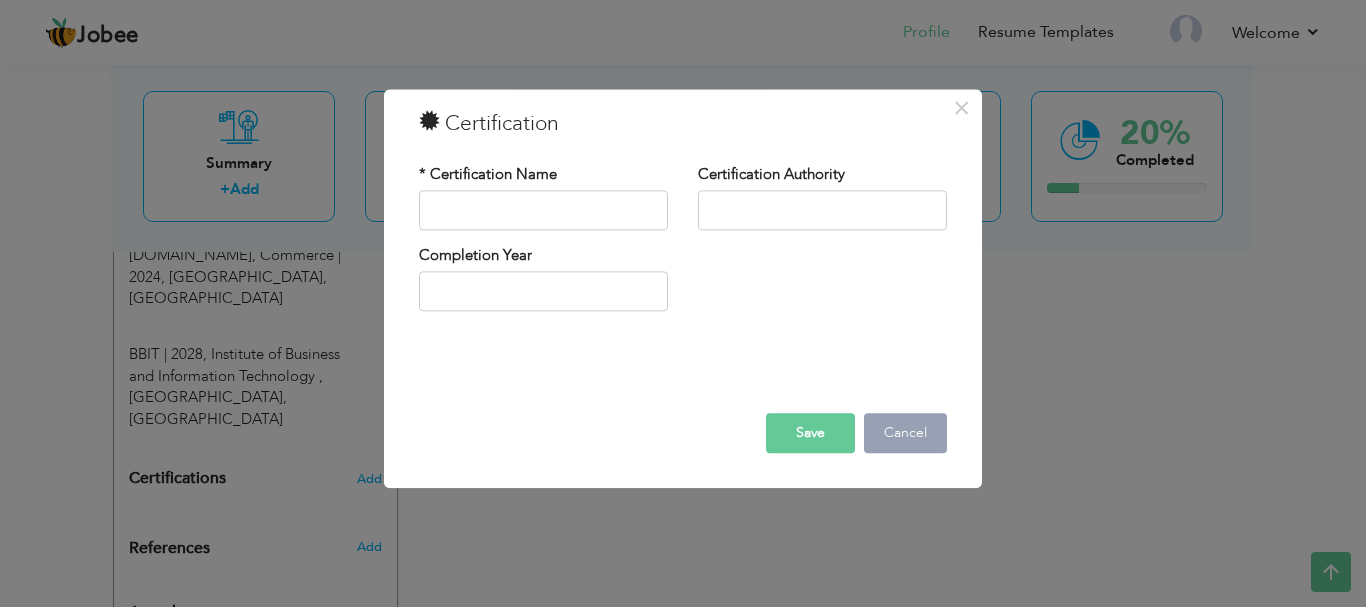 click on "Cancel" at bounding box center [905, 433] 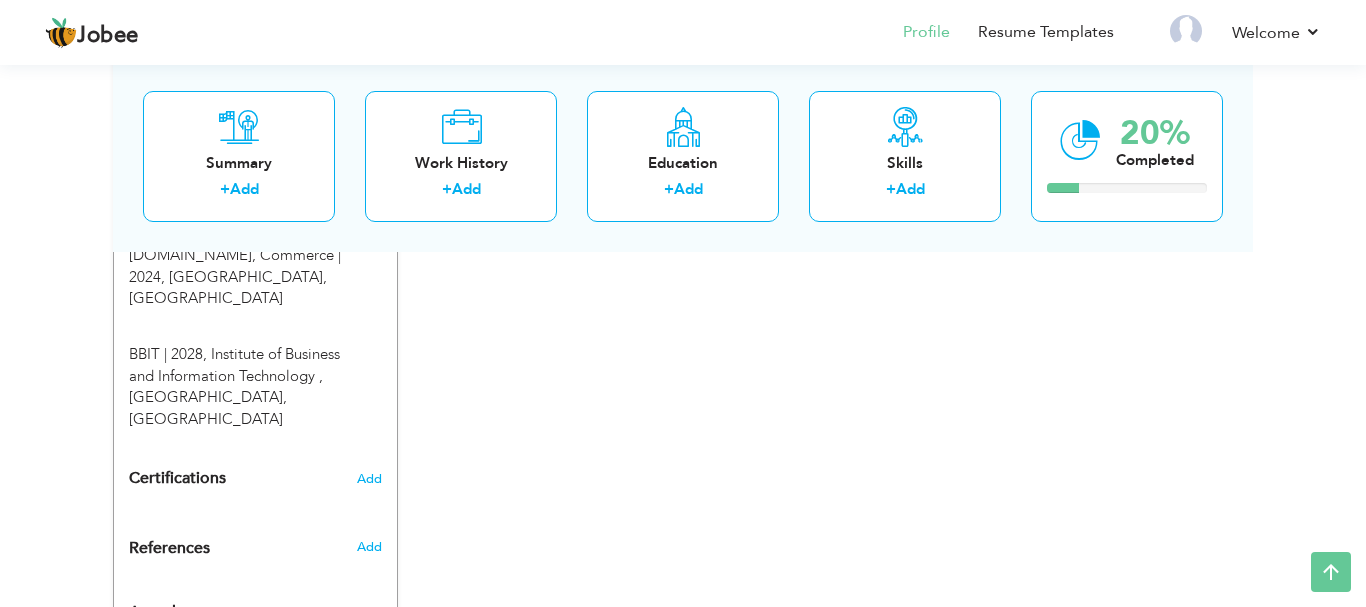 click on "Add" at bounding box center (373, 608) 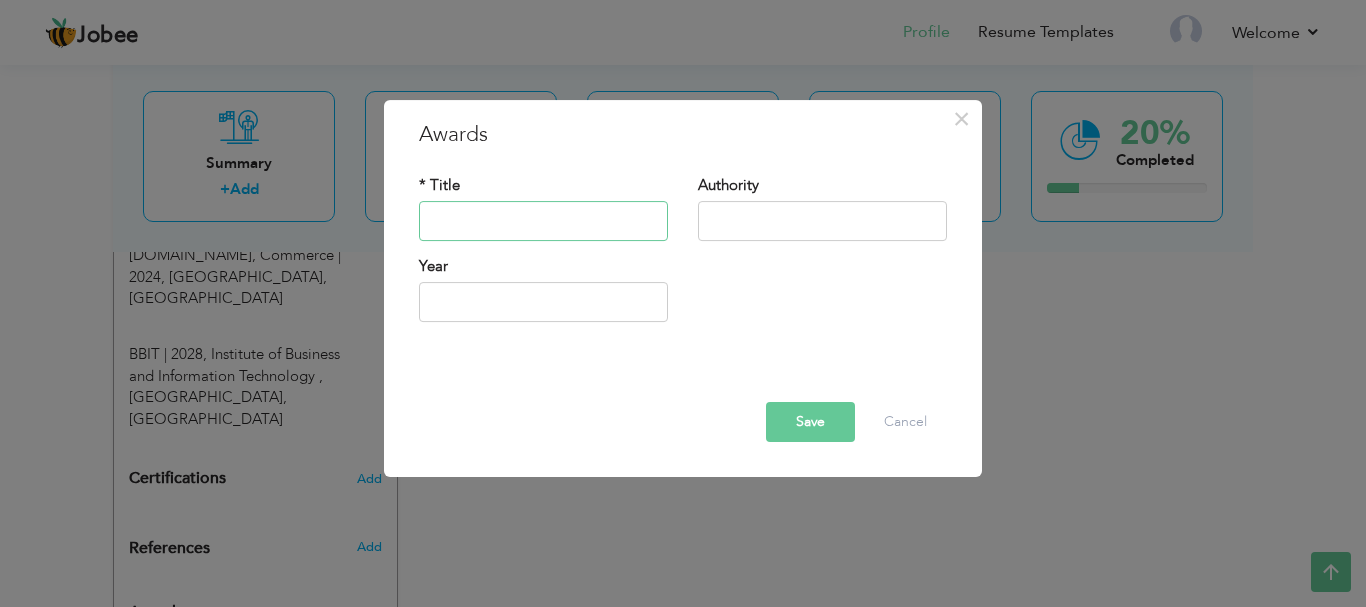 click at bounding box center [543, 221] 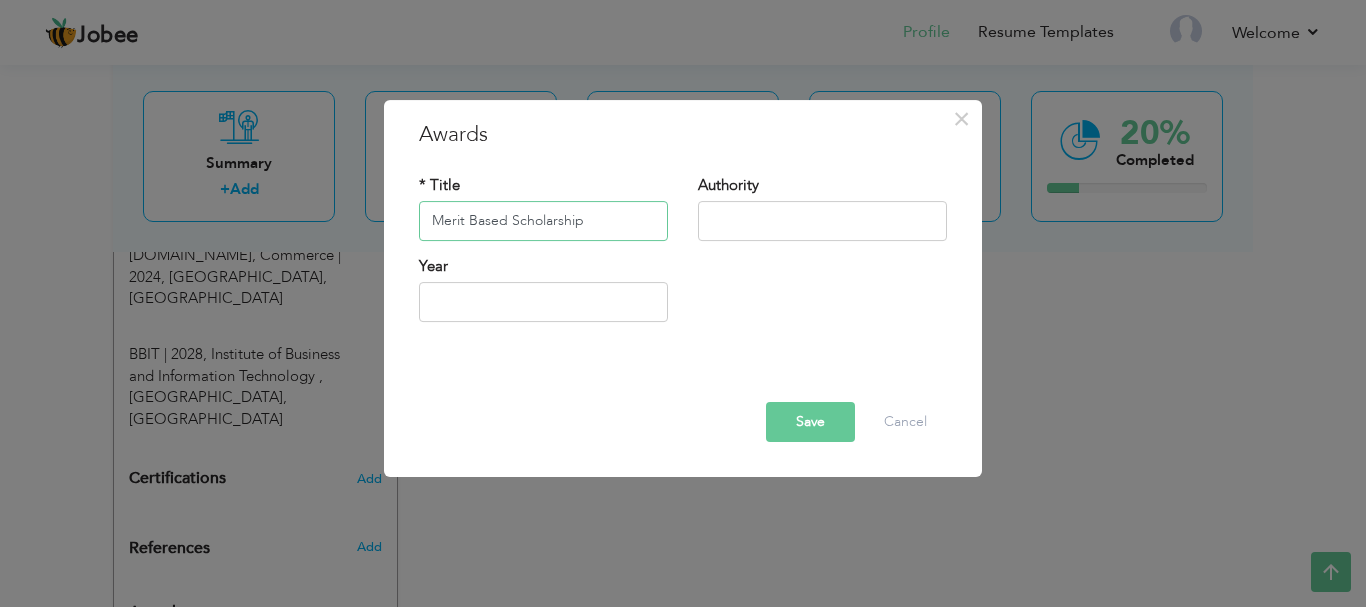 type on "Merit Based Scholarship" 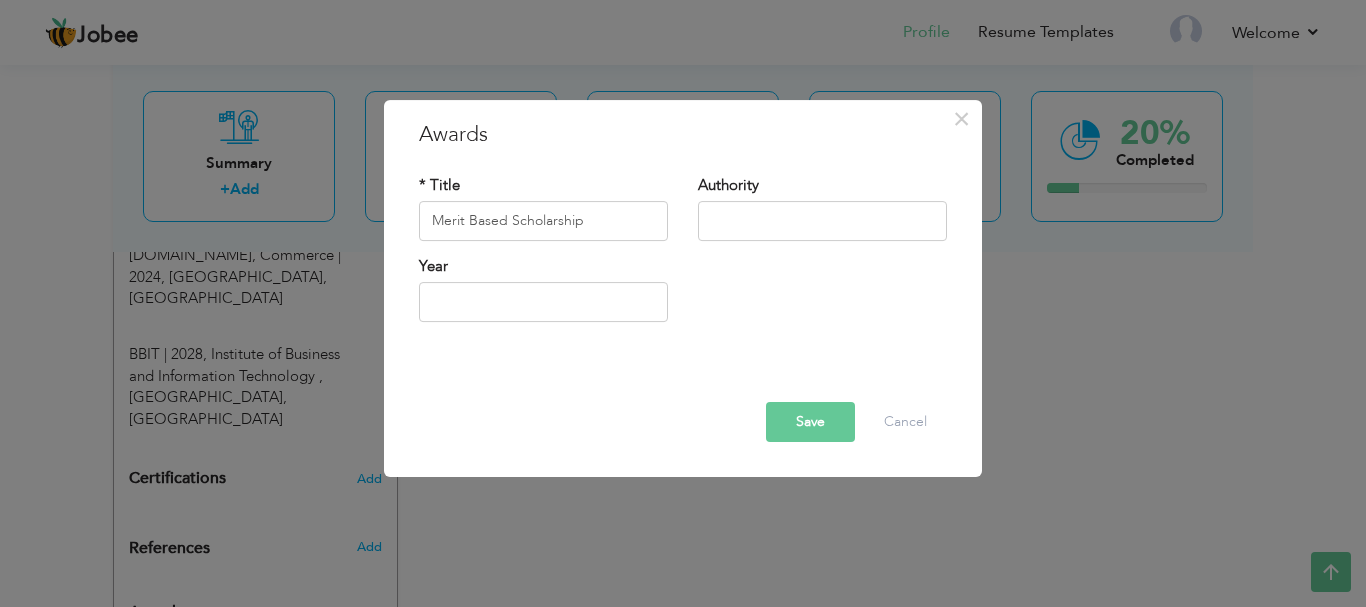 click on "Authority" at bounding box center (822, 215) 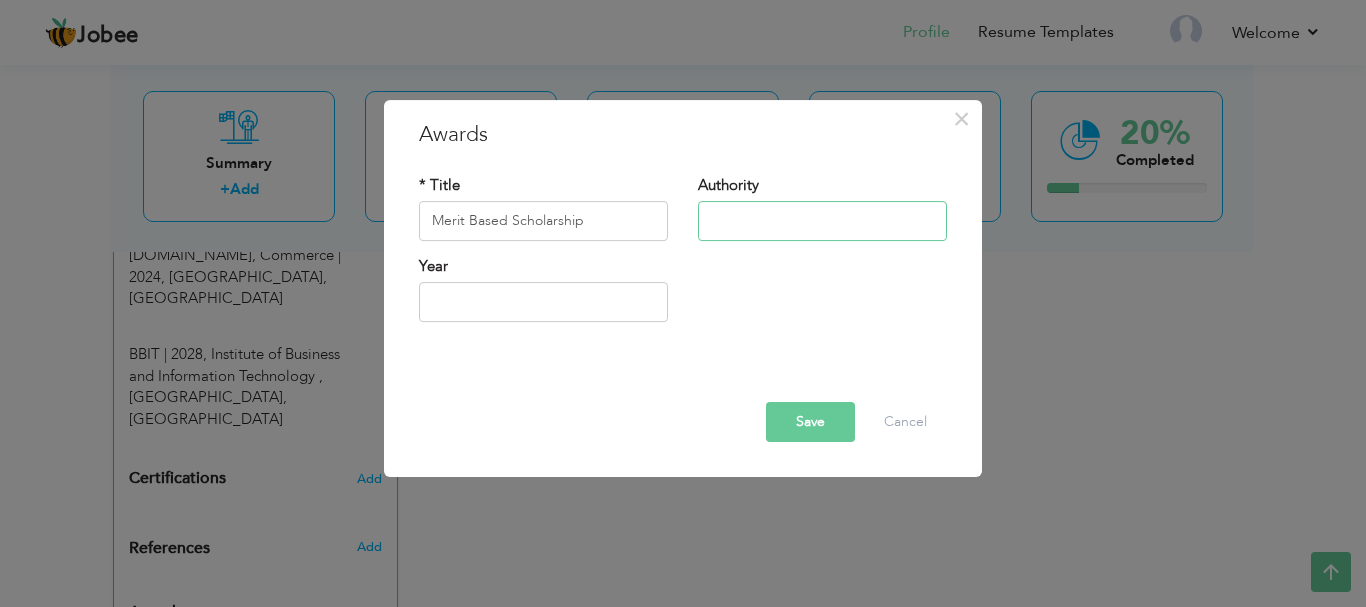 click at bounding box center (822, 221) 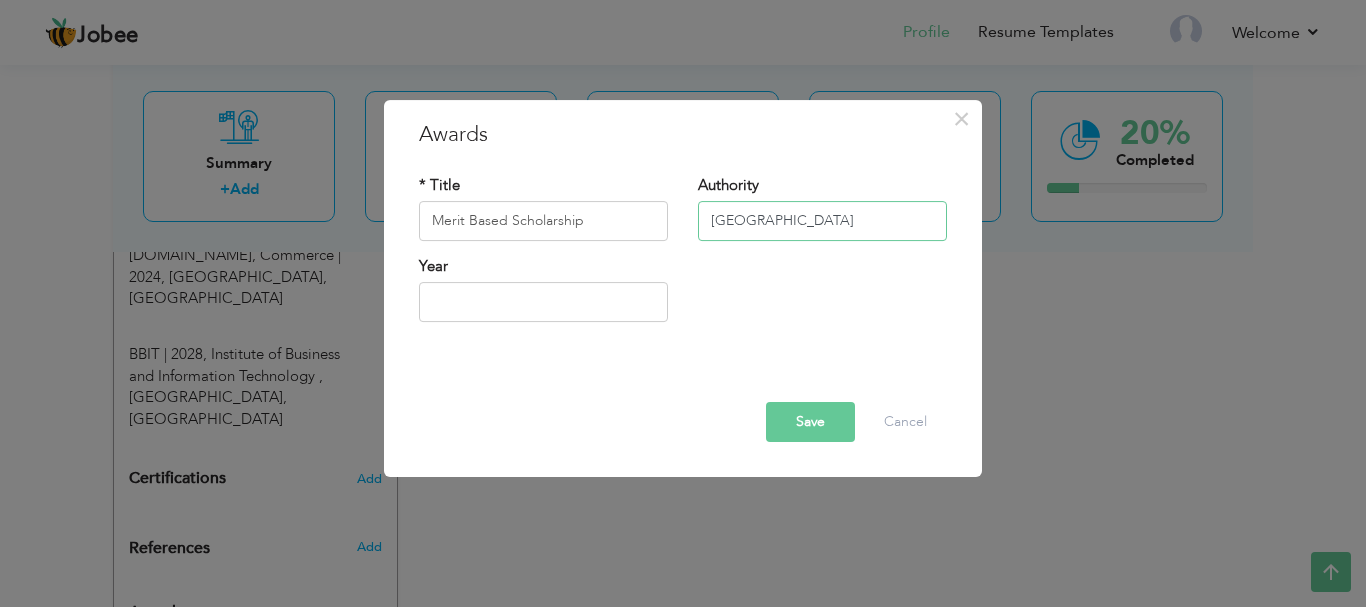 type on "[GEOGRAPHIC_DATA]" 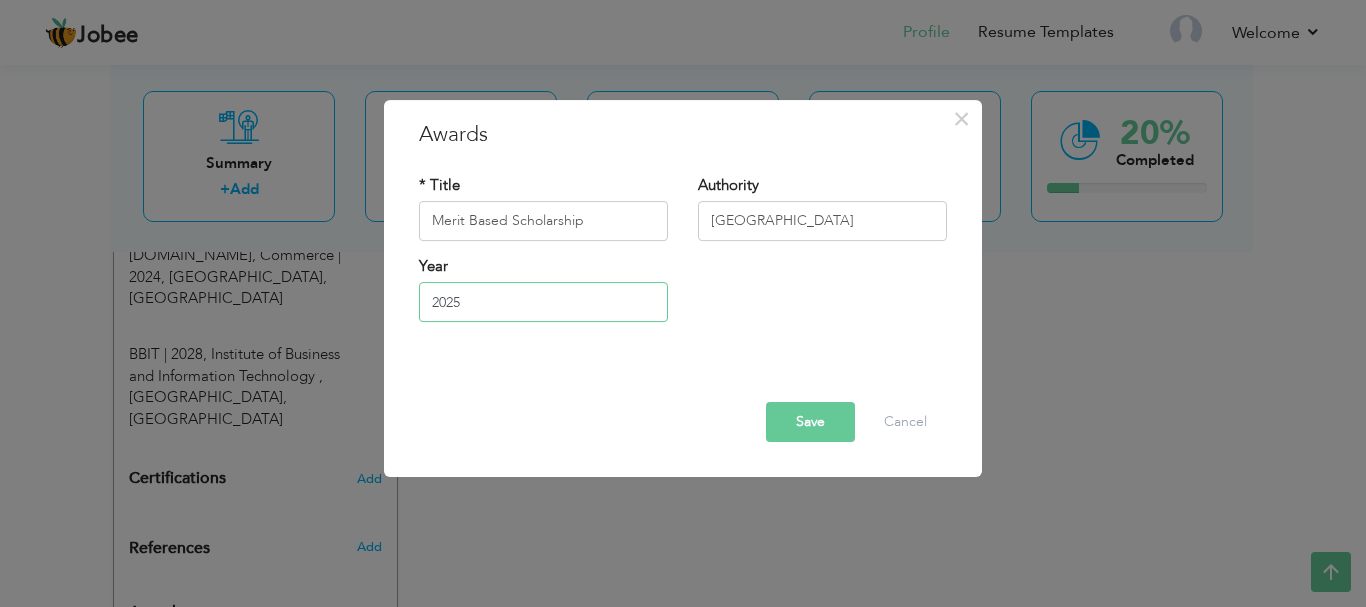 click on "2025" at bounding box center [543, 302] 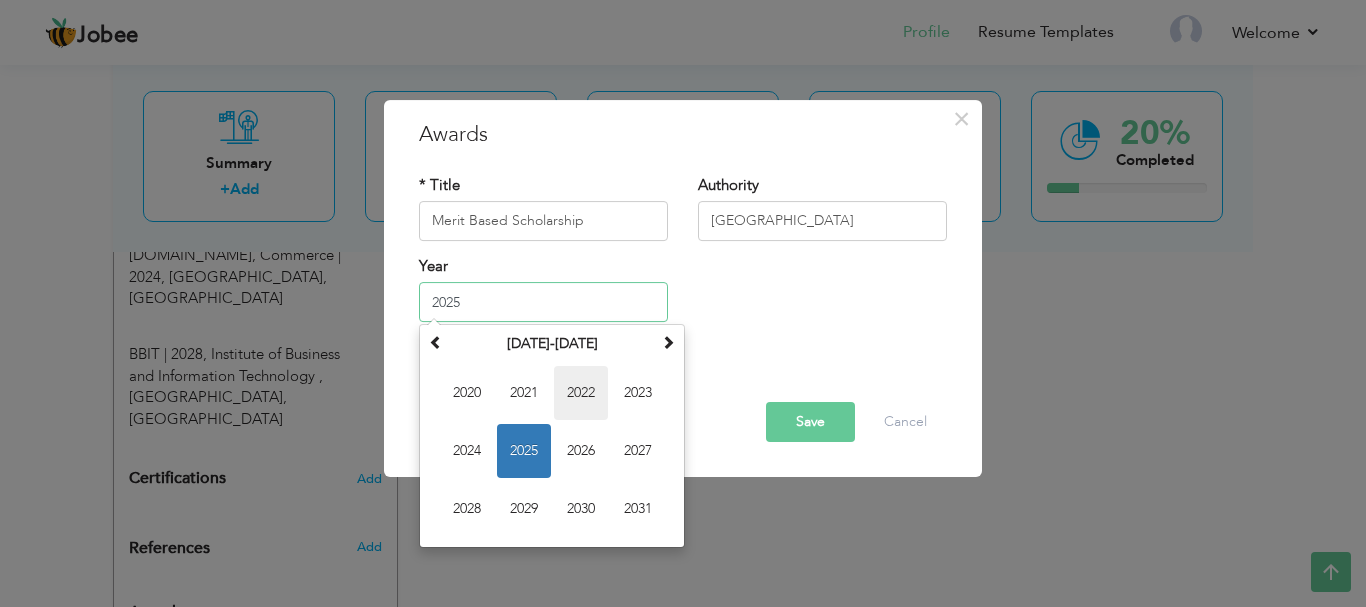 click on "2022" at bounding box center (581, 393) 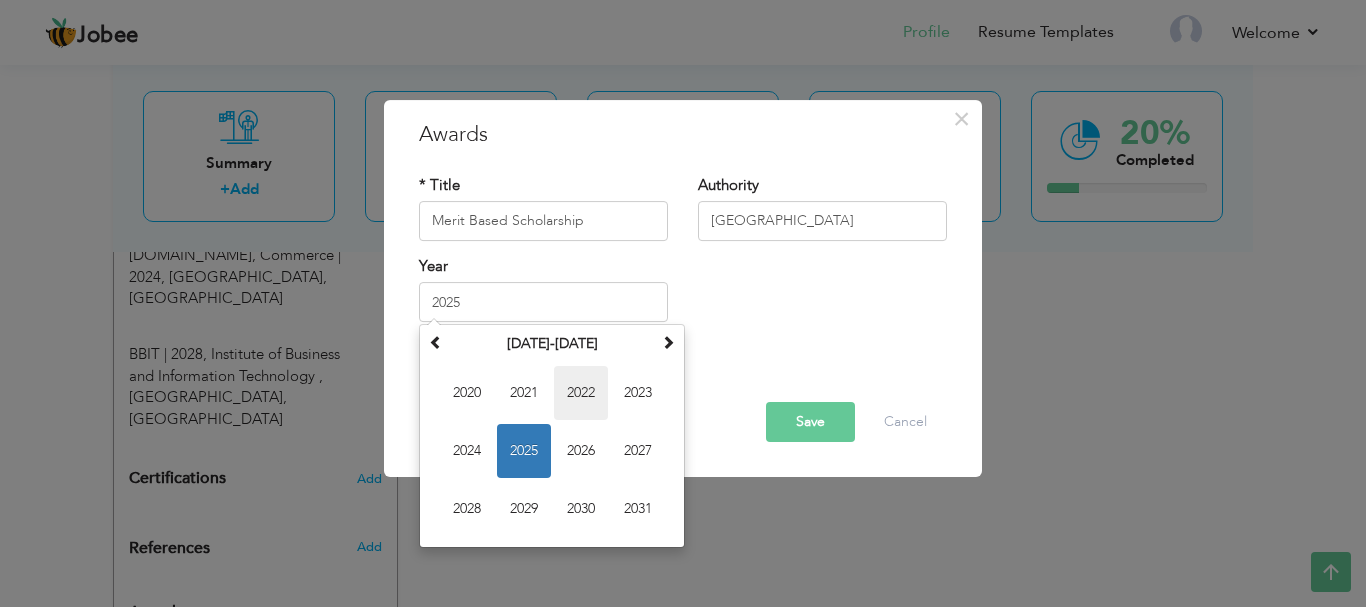 type on "2022" 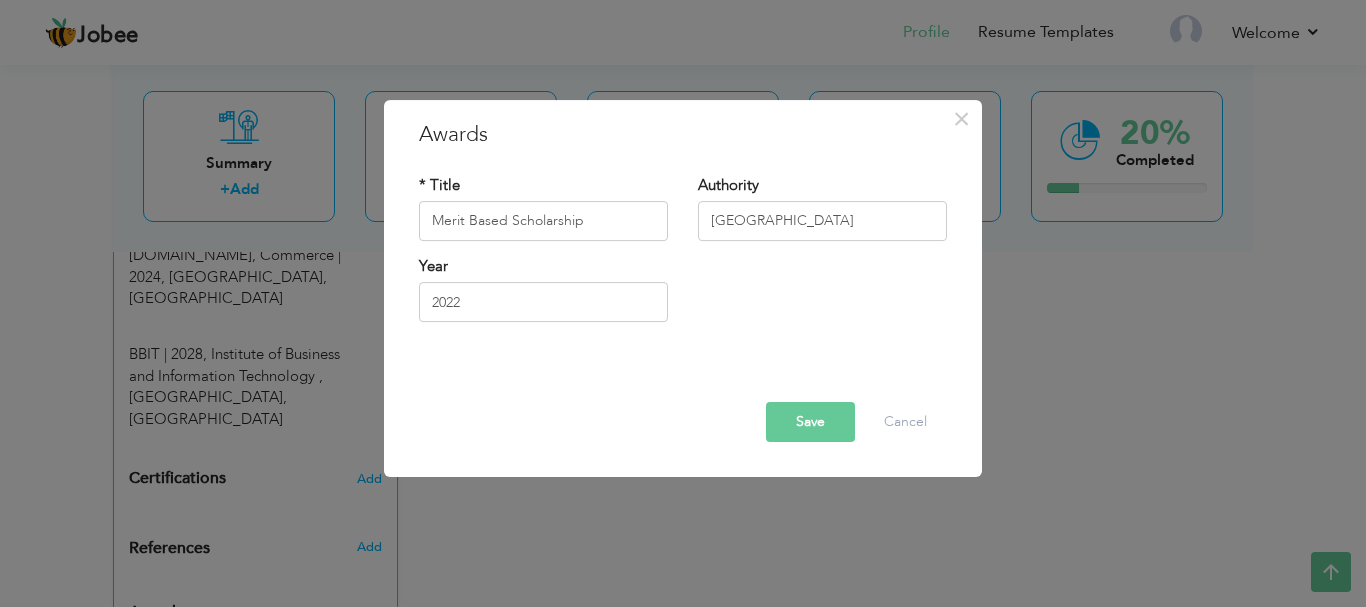 click on "Save" at bounding box center [810, 422] 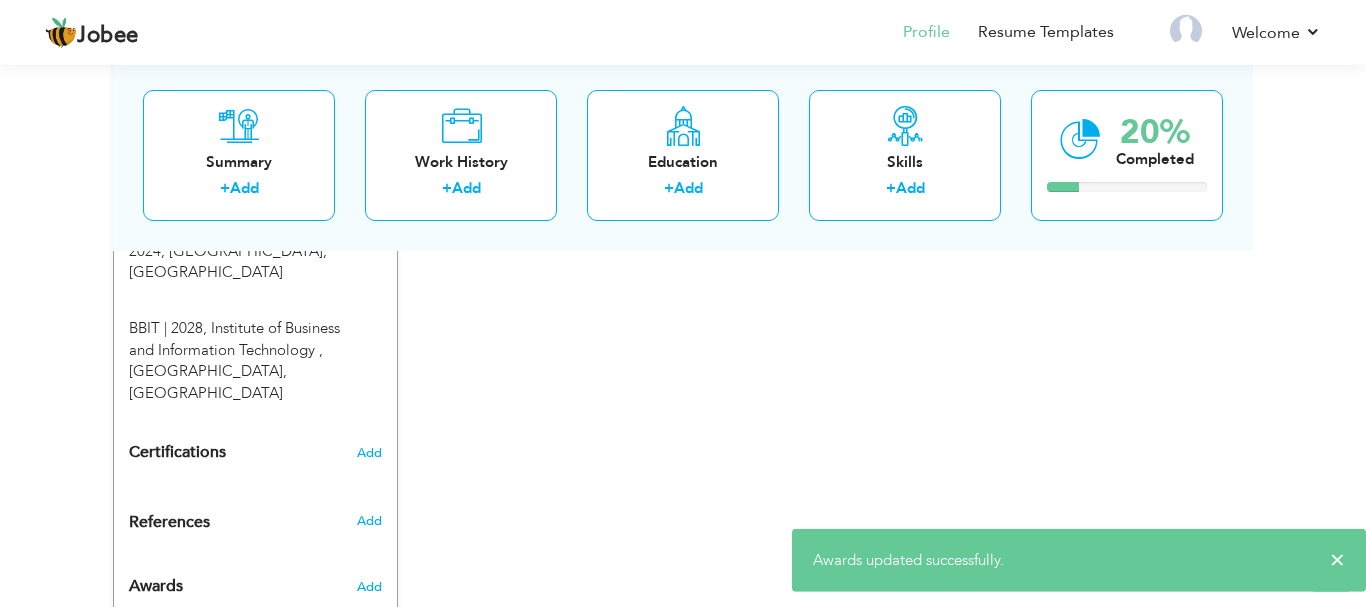 scroll, scrollTop: 1042, scrollLeft: 0, axis: vertical 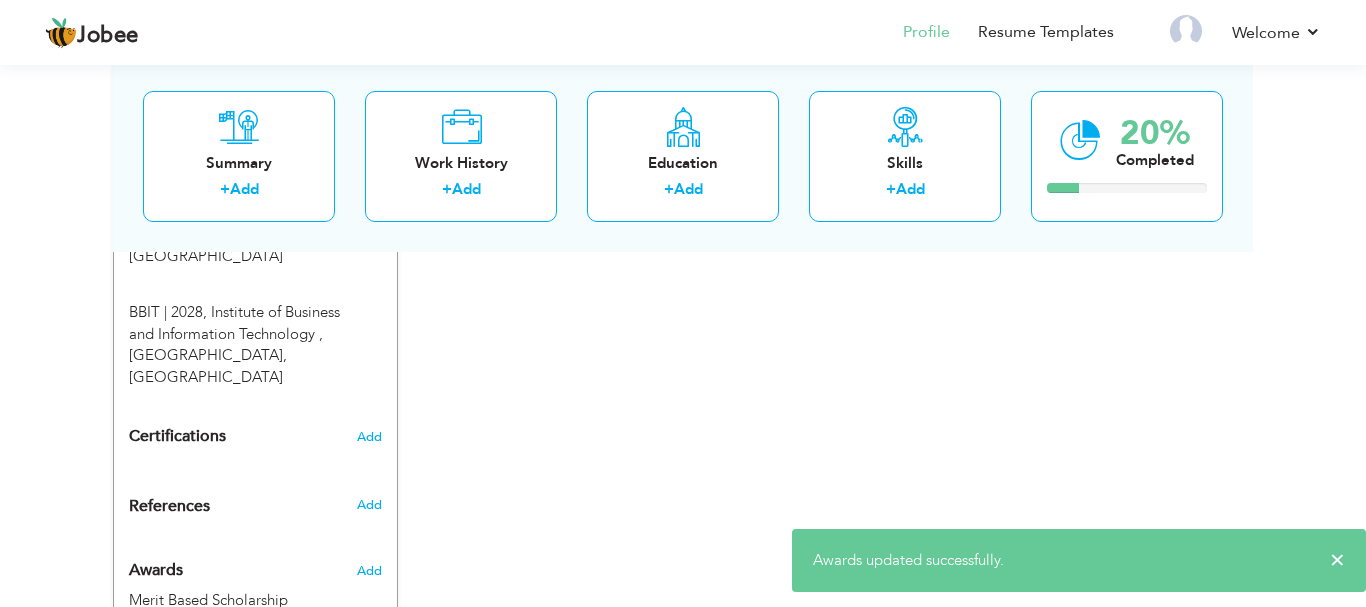 click on "Add" at bounding box center (373, 566) 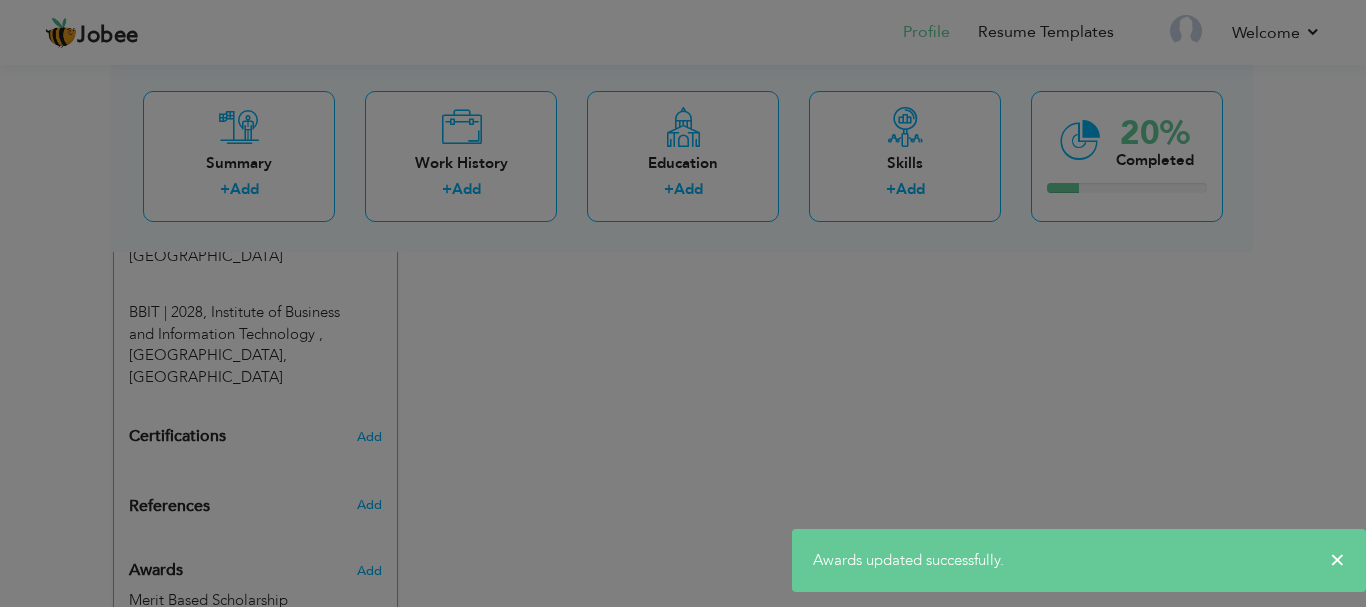type 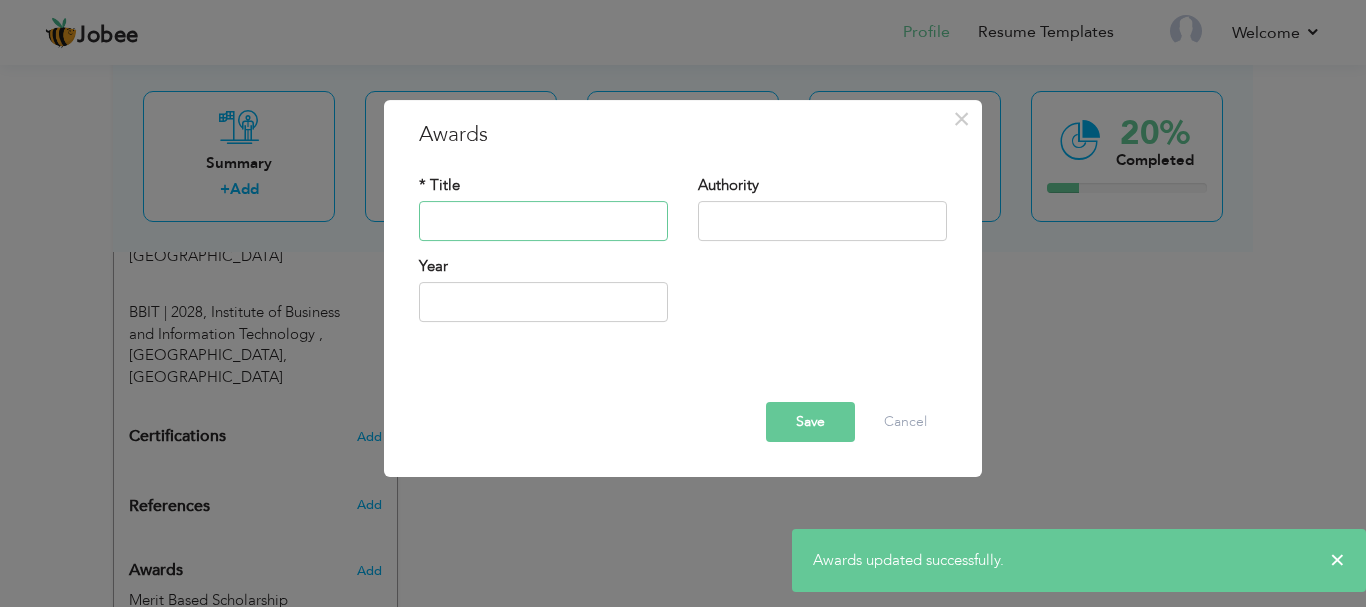click at bounding box center [543, 221] 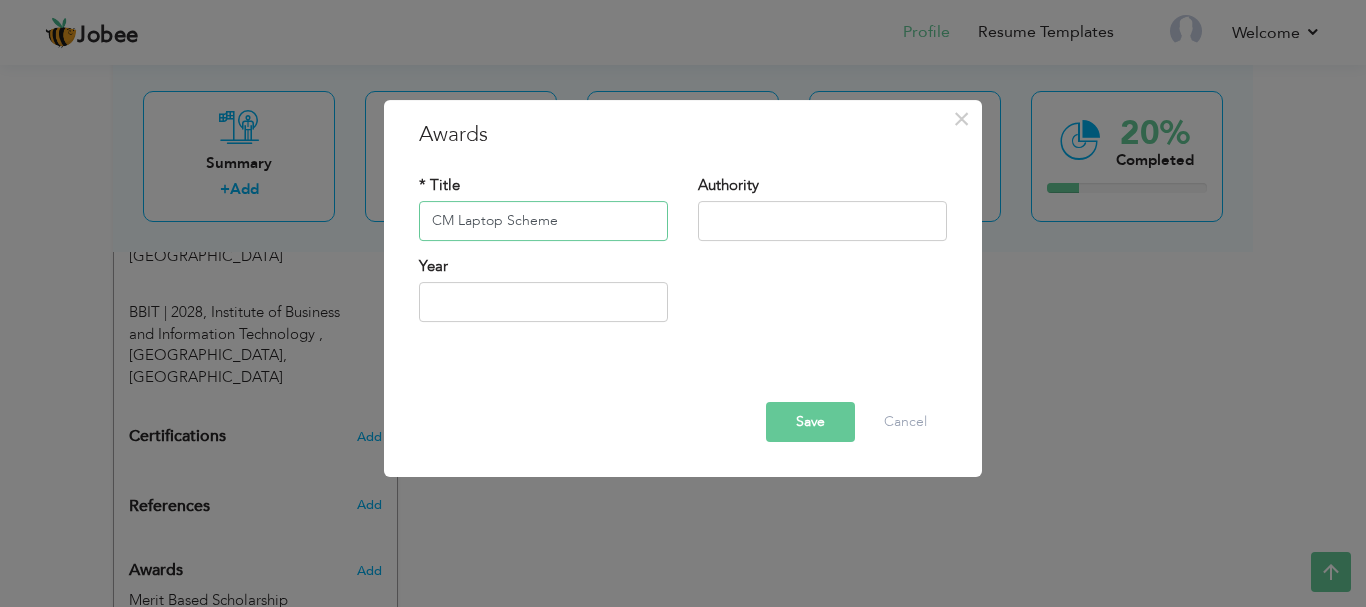 type on "CM Laptop Scheme" 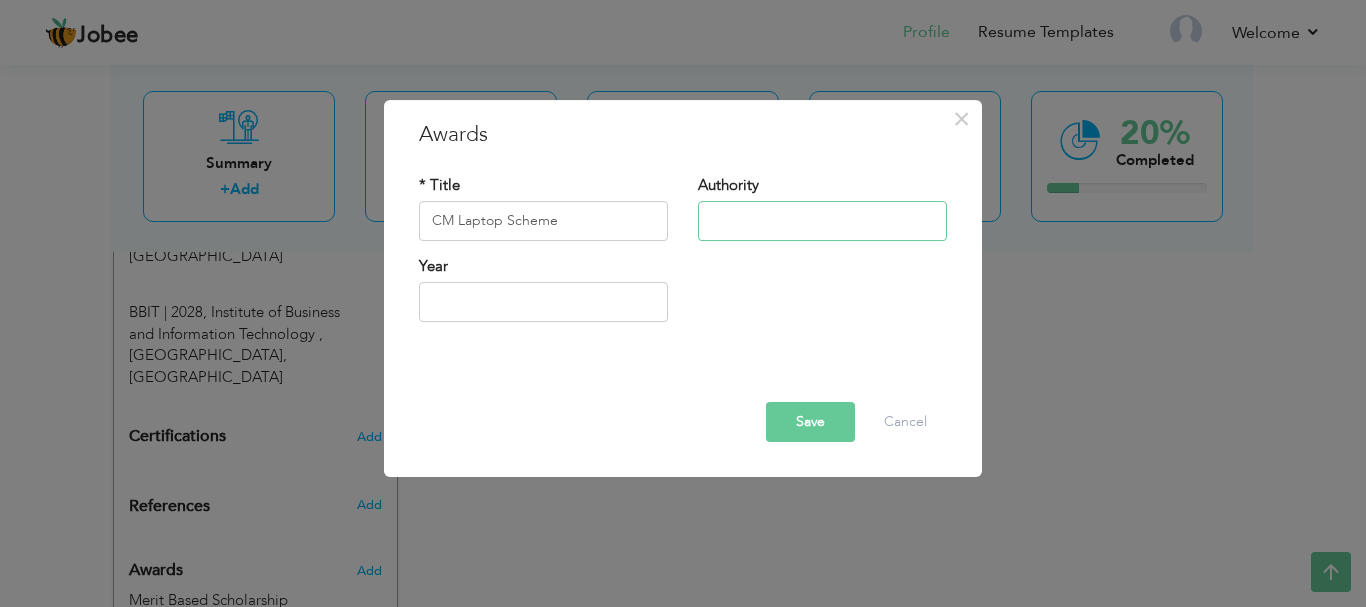 click at bounding box center [822, 221] 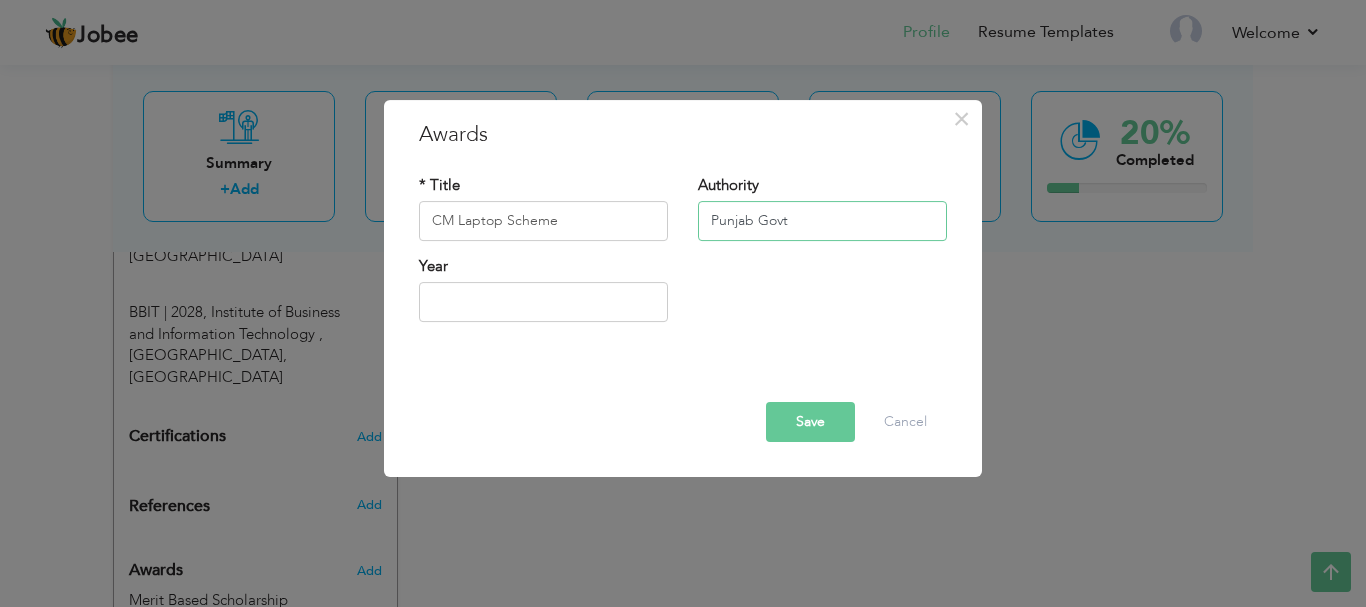type on "Punjab Govt" 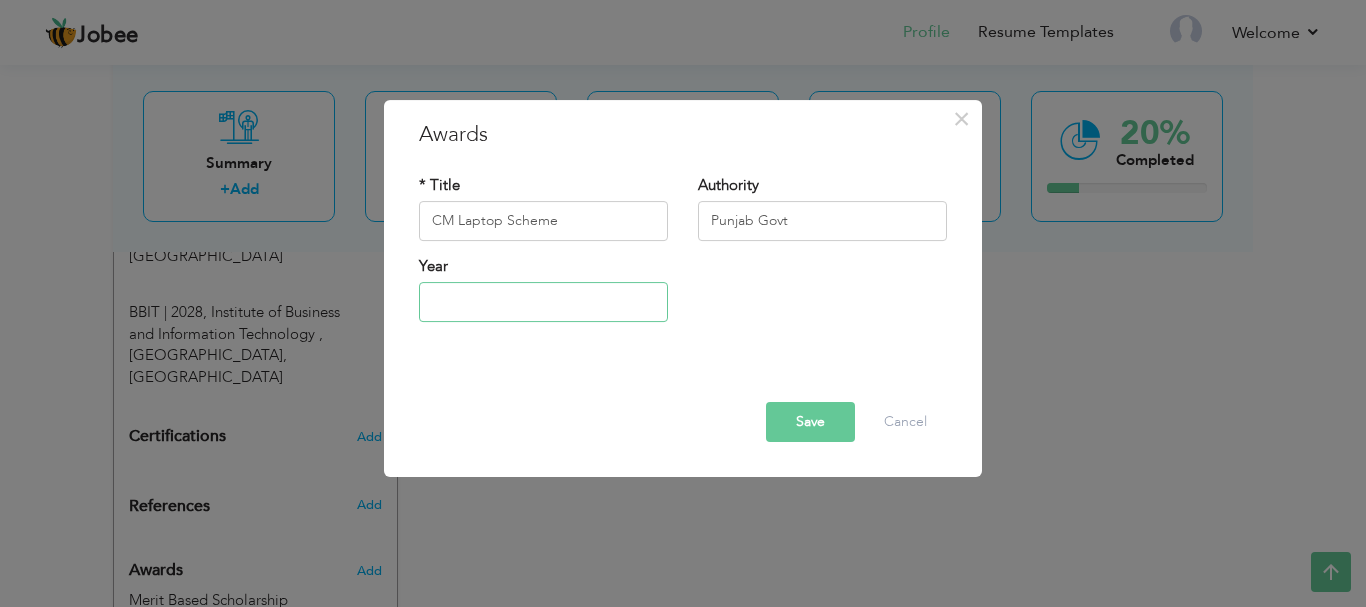 click at bounding box center (543, 302) 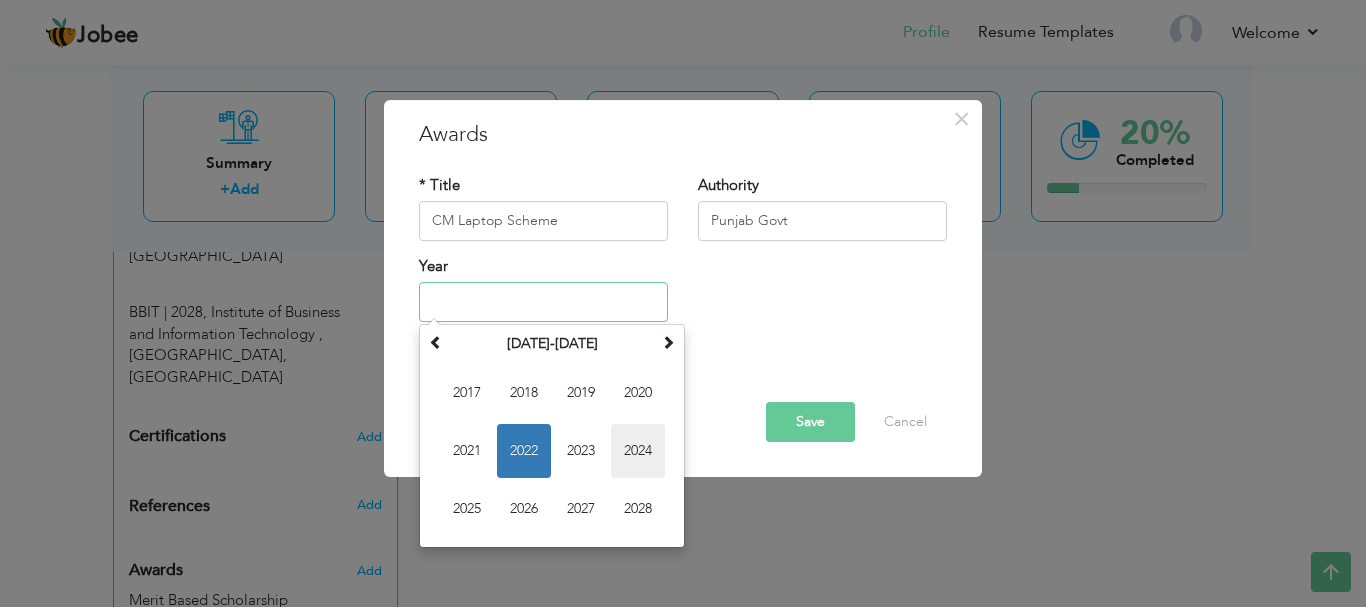 click on "2024" at bounding box center (638, 451) 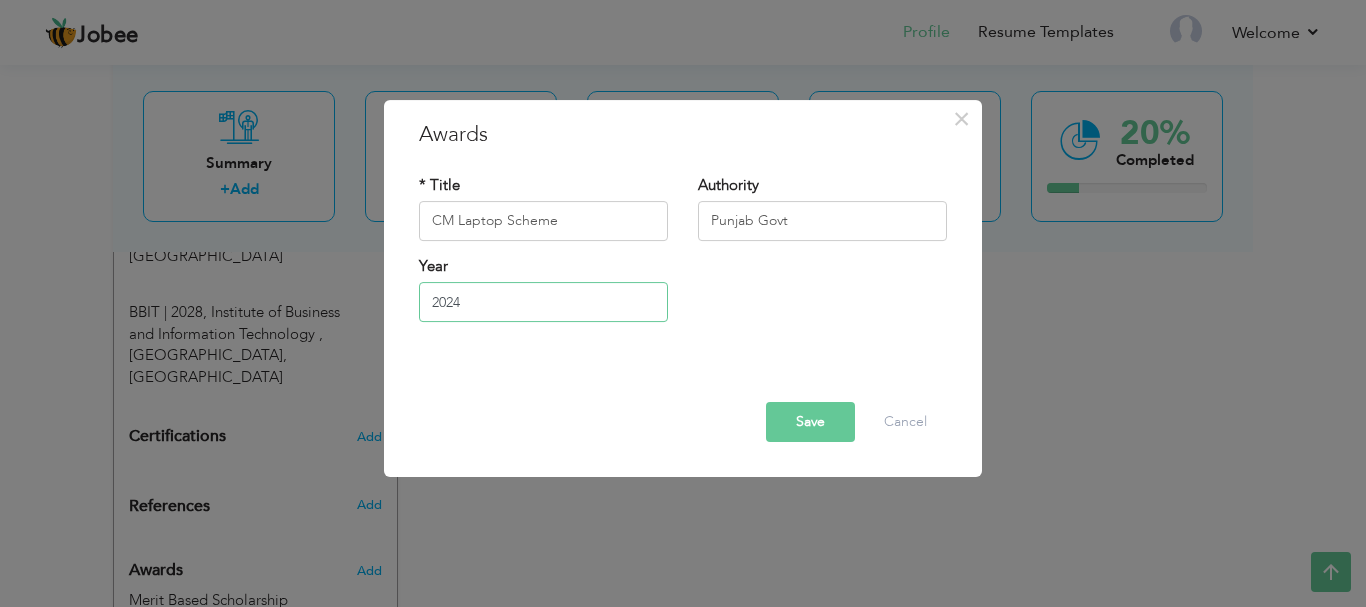 click on "2024" at bounding box center [543, 302] 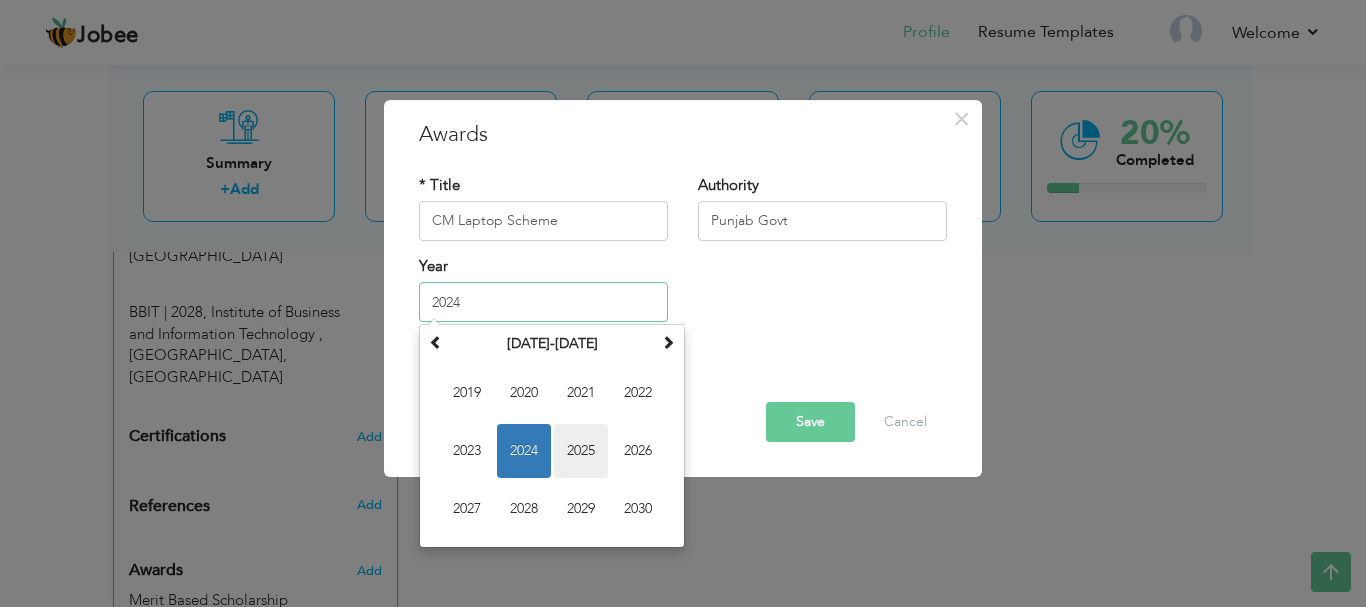 click on "2025" at bounding box center [581, 451] 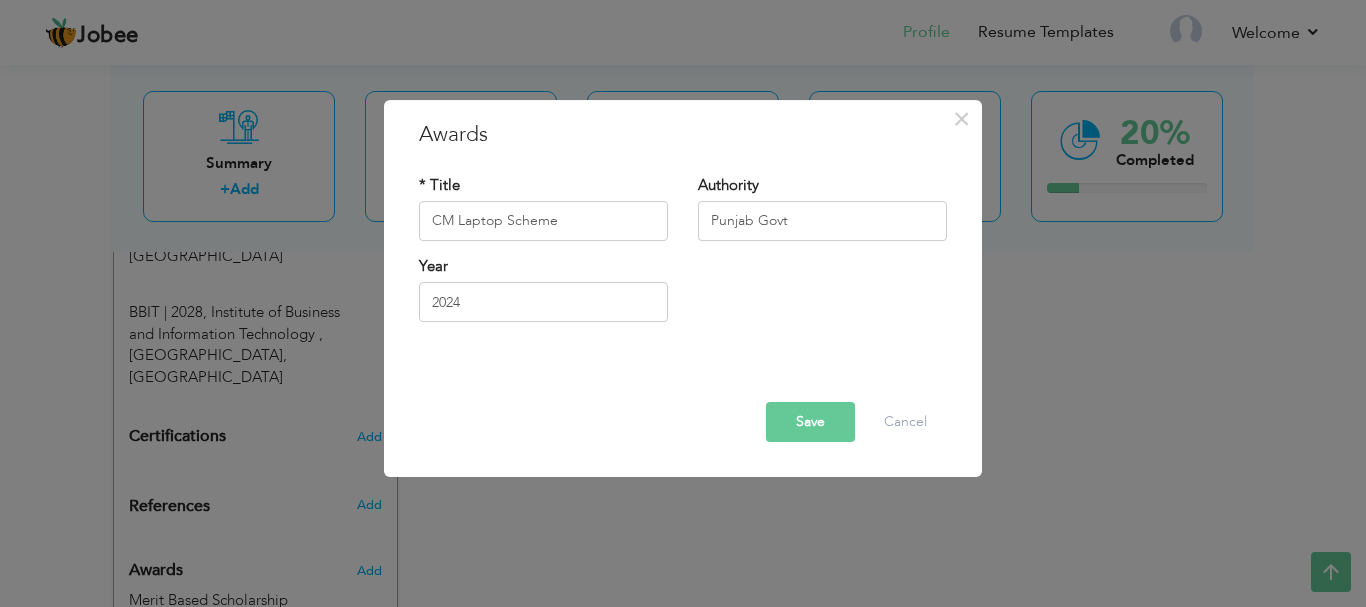 type on "2025" 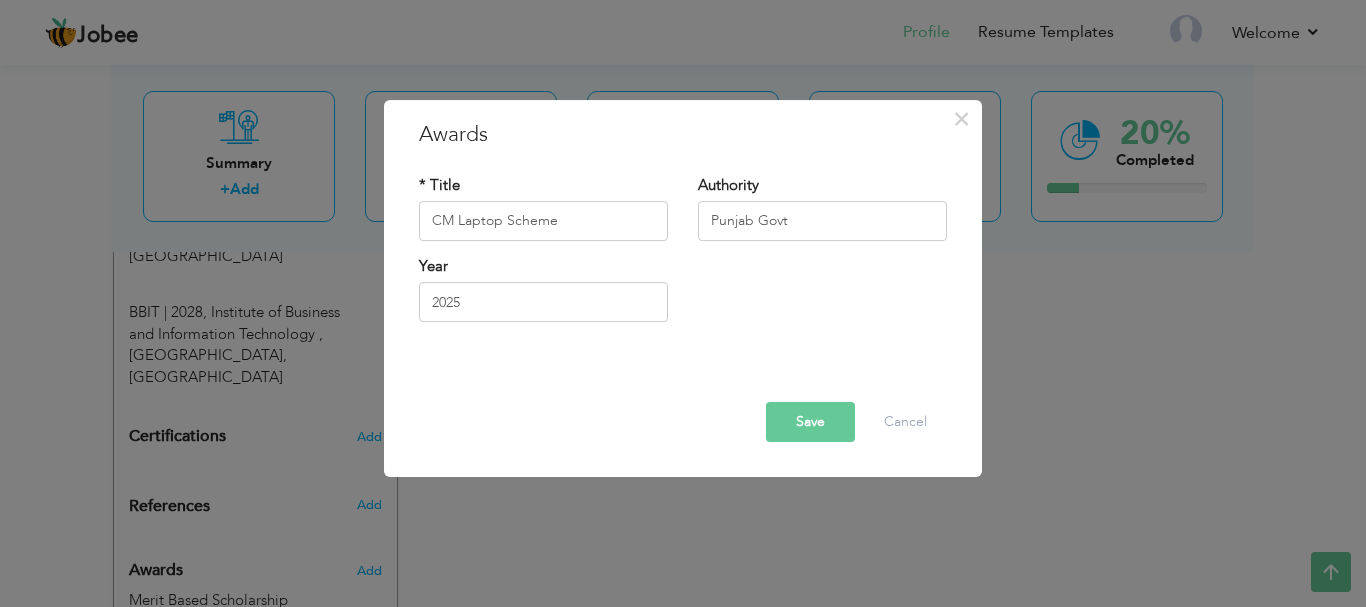 click on "Save" at bounding box center (810, 422) 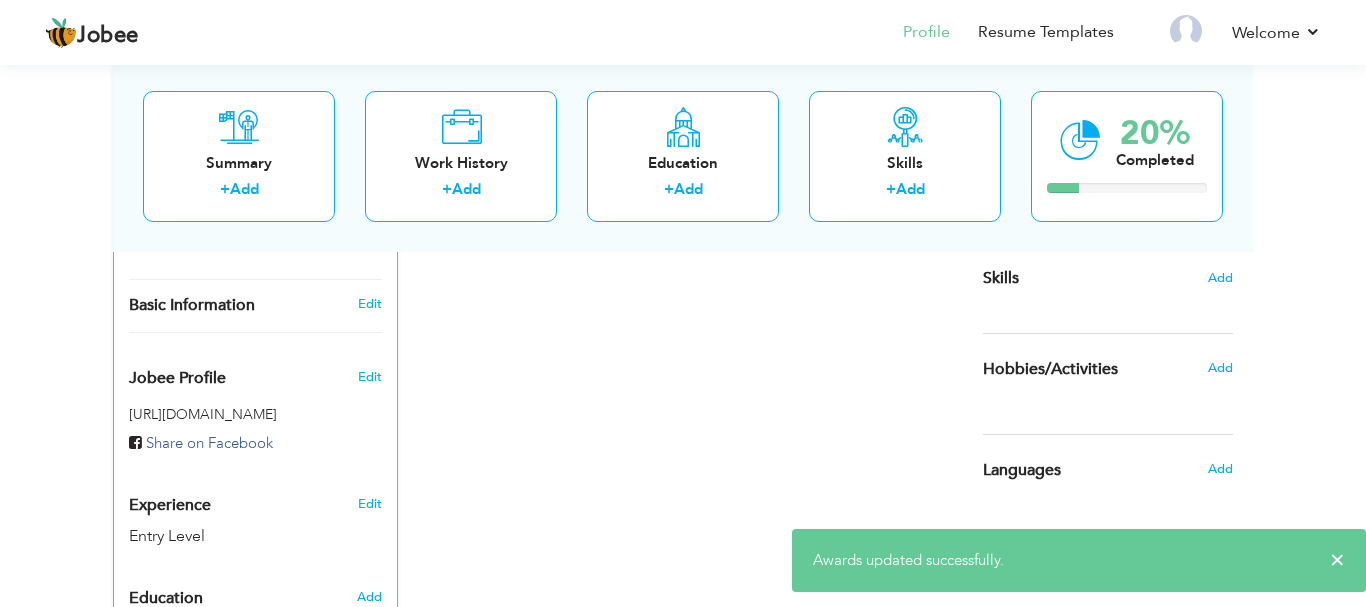 scroll, scrollTop: 0, scrollLeft: 0, axis: both 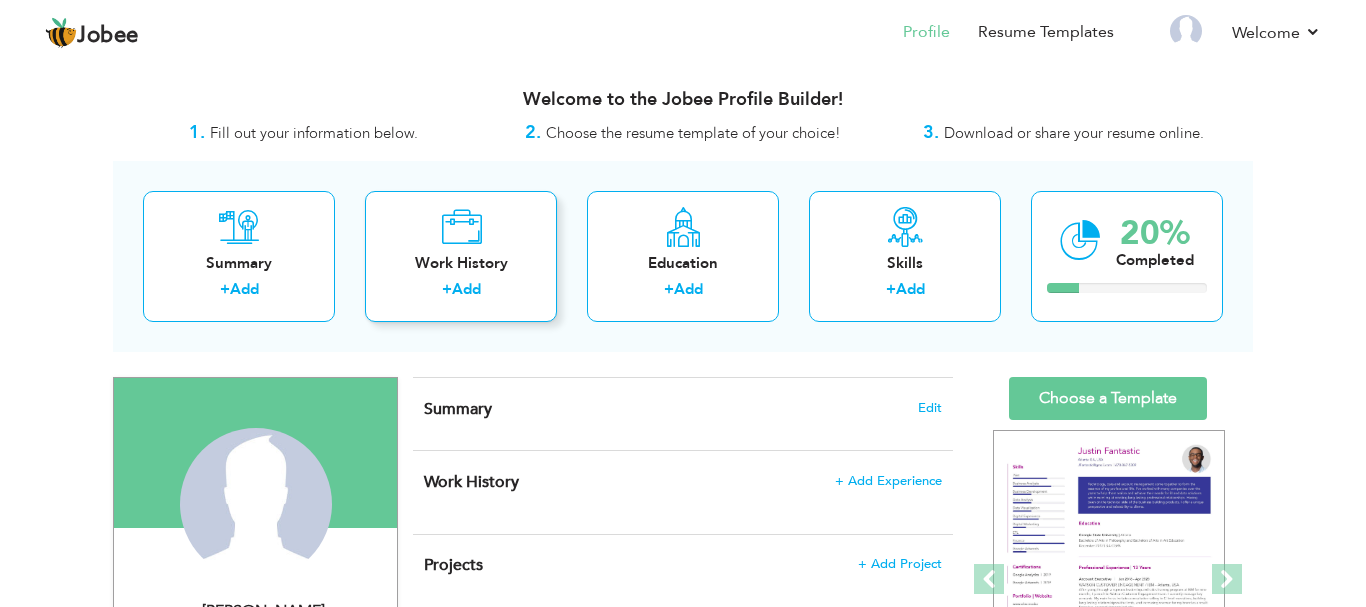 click on "Add" at bounding box center [466, 289] 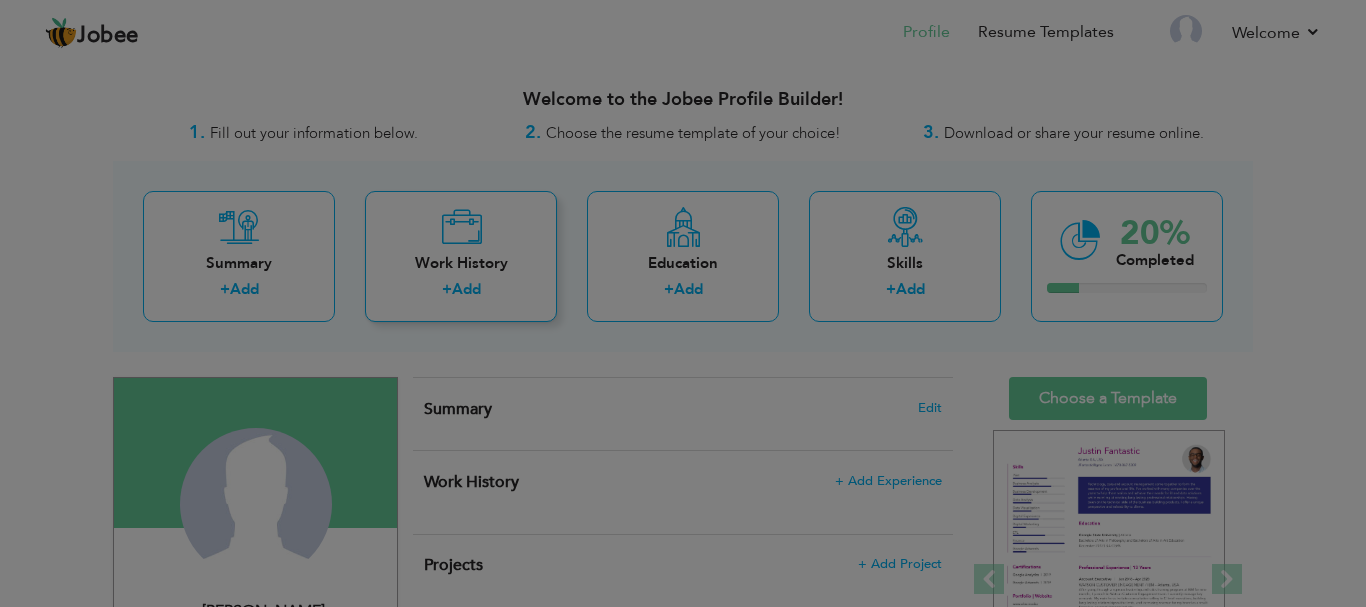scroll, scrollTop: 0, scrollLeft: 0, axis: both 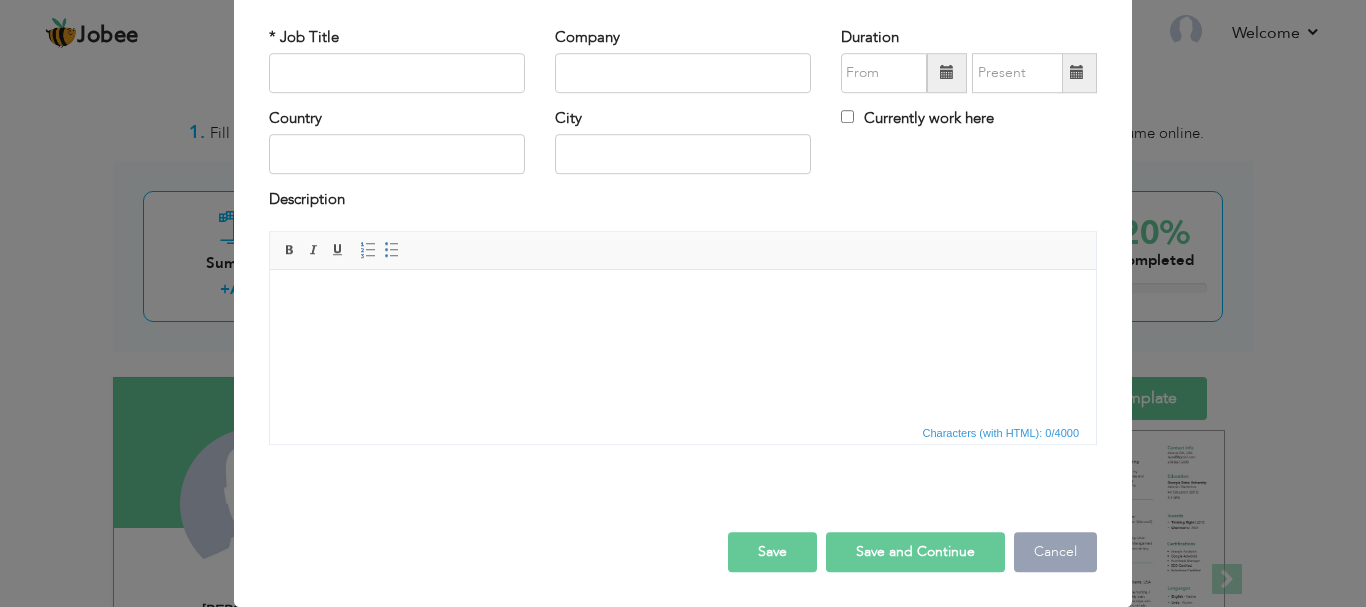 click on "Cancel" at bounding box center (1055, 552) 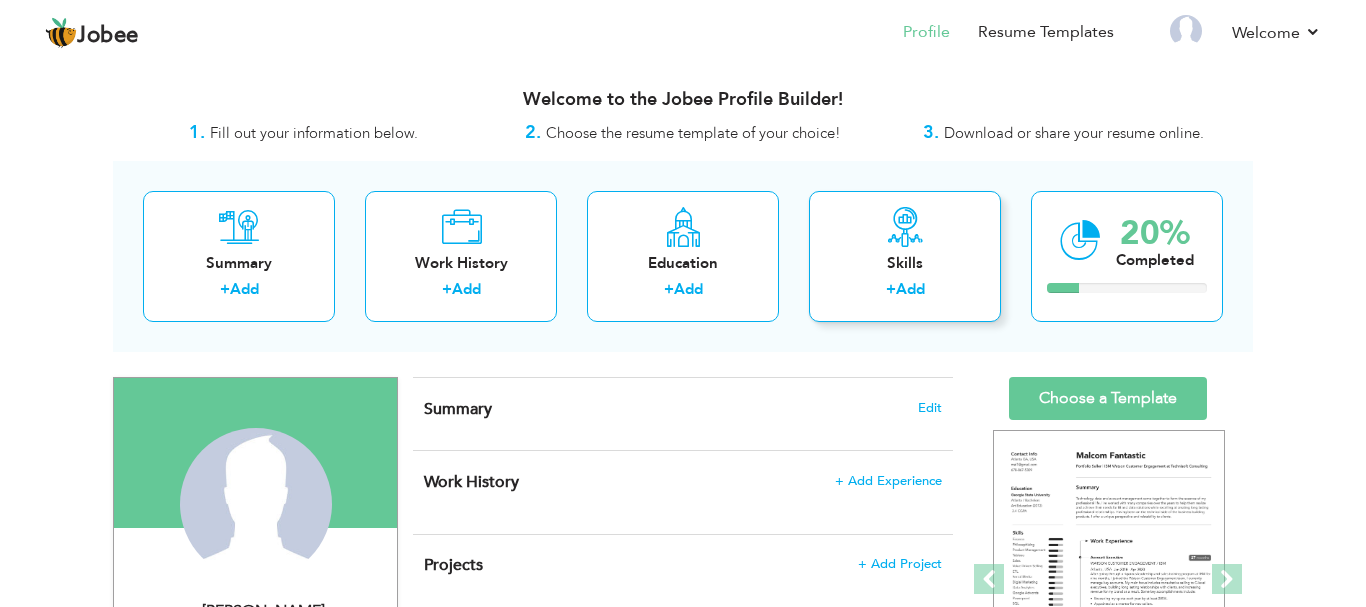 click on "Add" at bounding box center [910, 289] 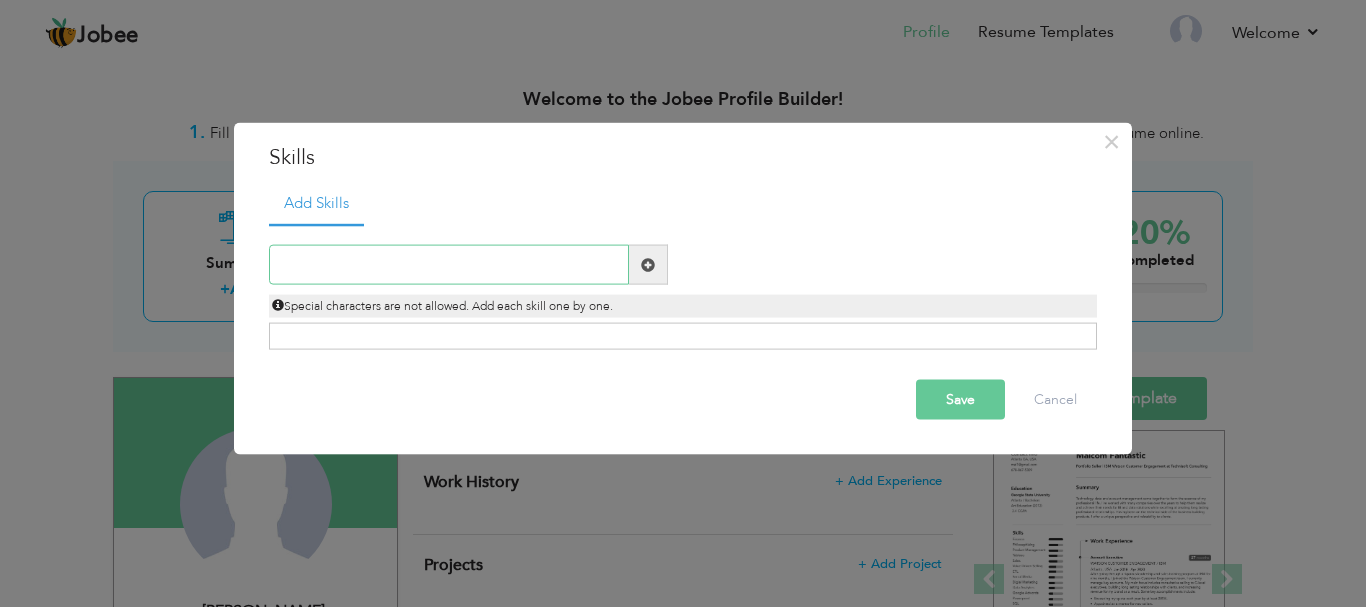 click at bounding box center [449, 265] 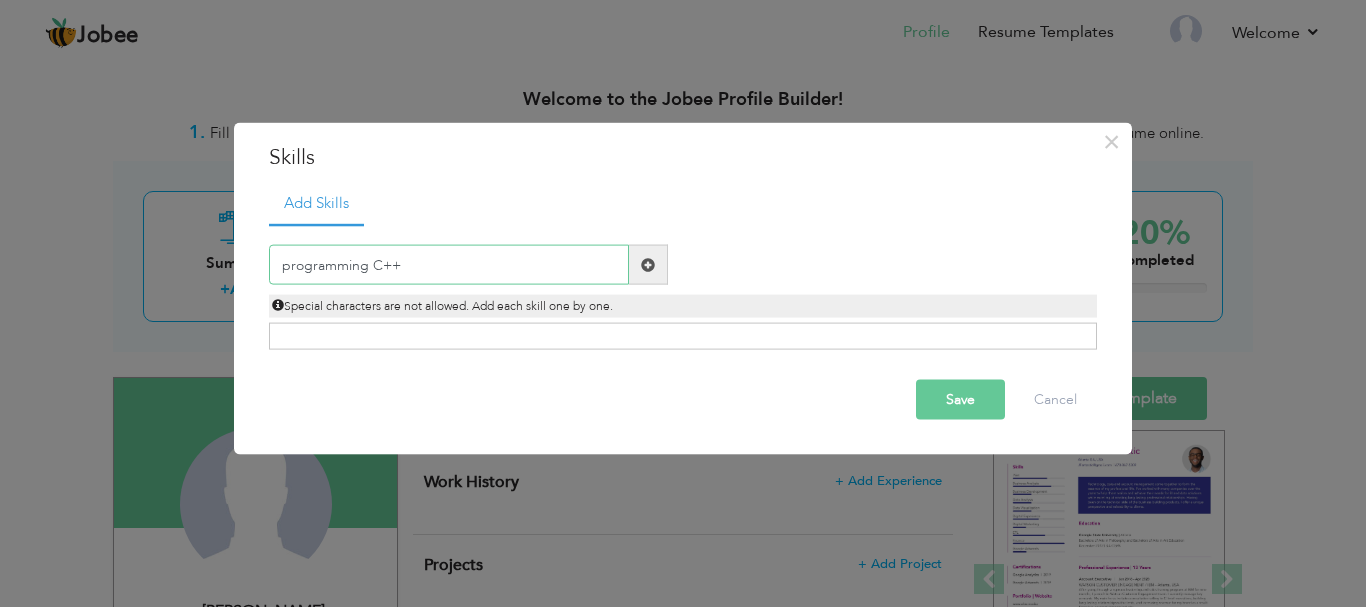 type on "programming C++" 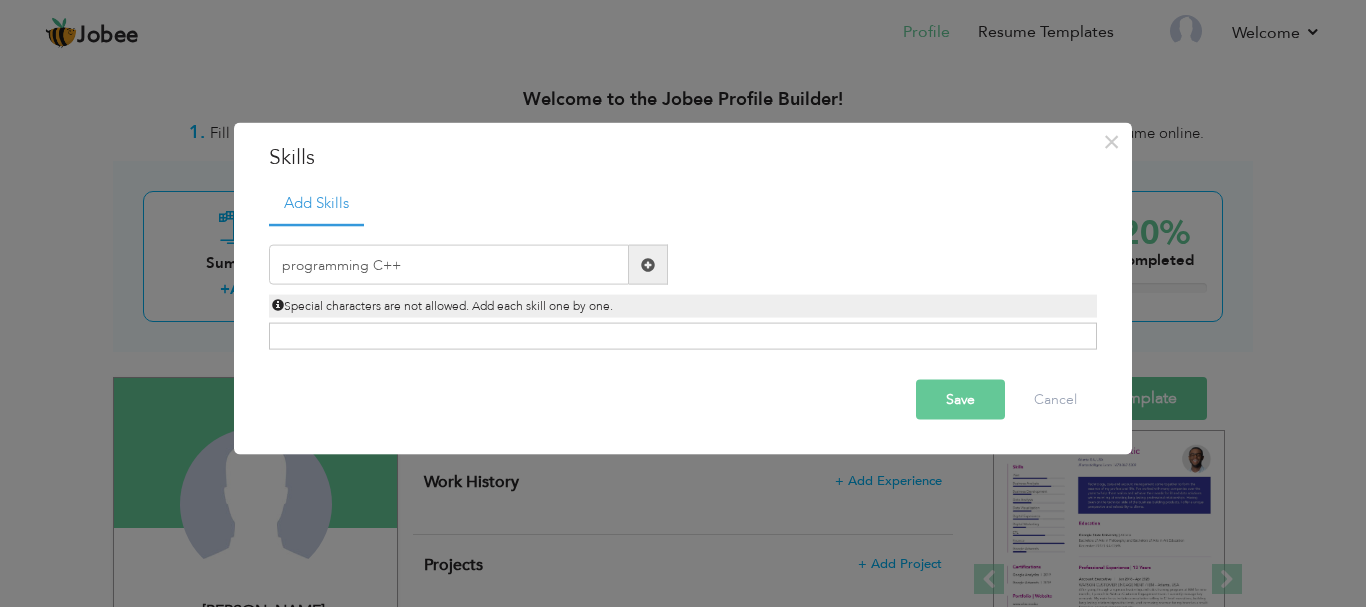 click at bounding box center [648, 265] 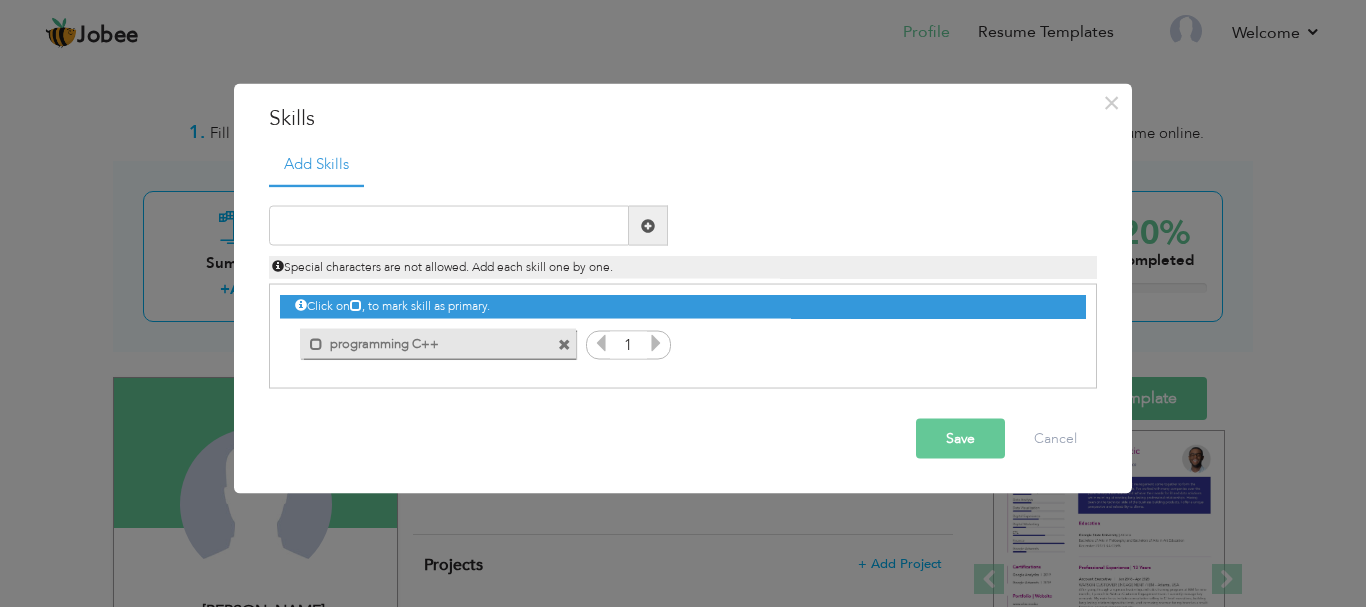click at bounding box center (656, 343) 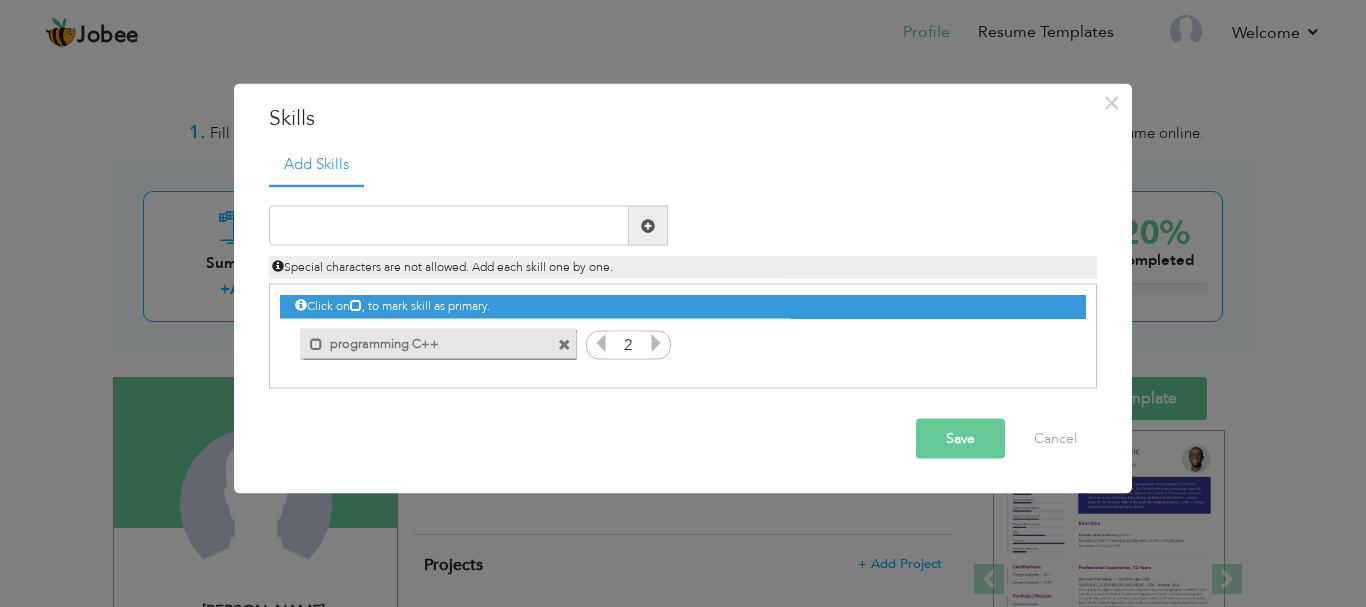 click at bounding box center [656, 343] 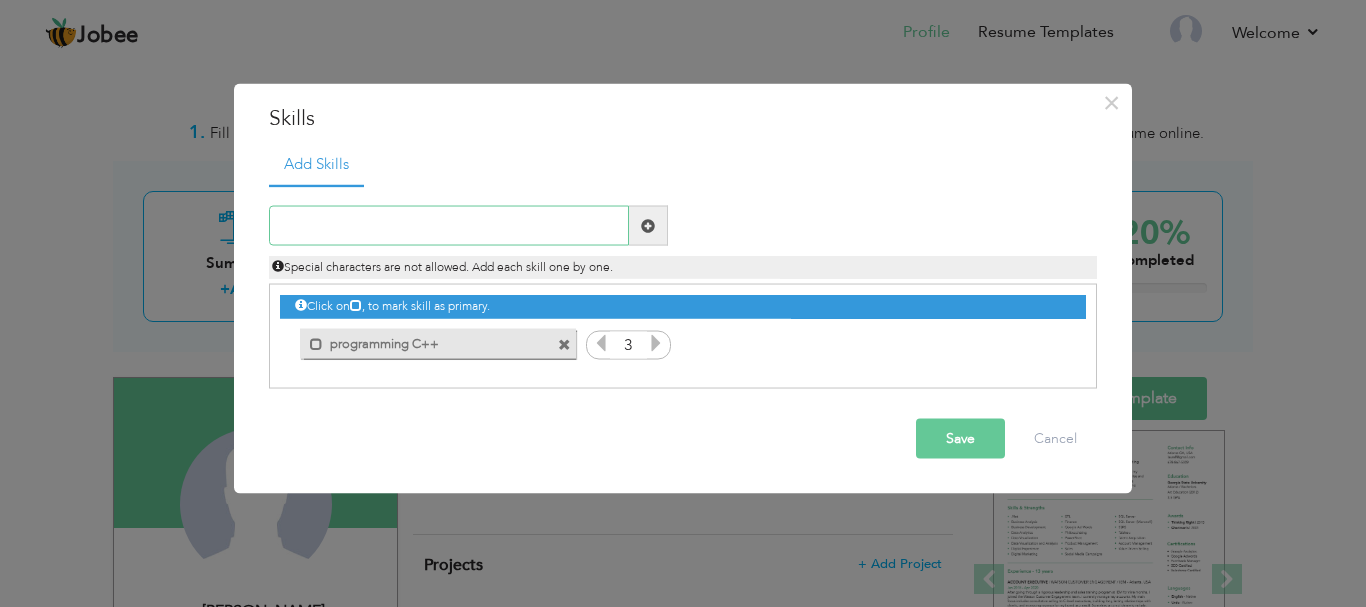 click at bounding box center (449, 226) 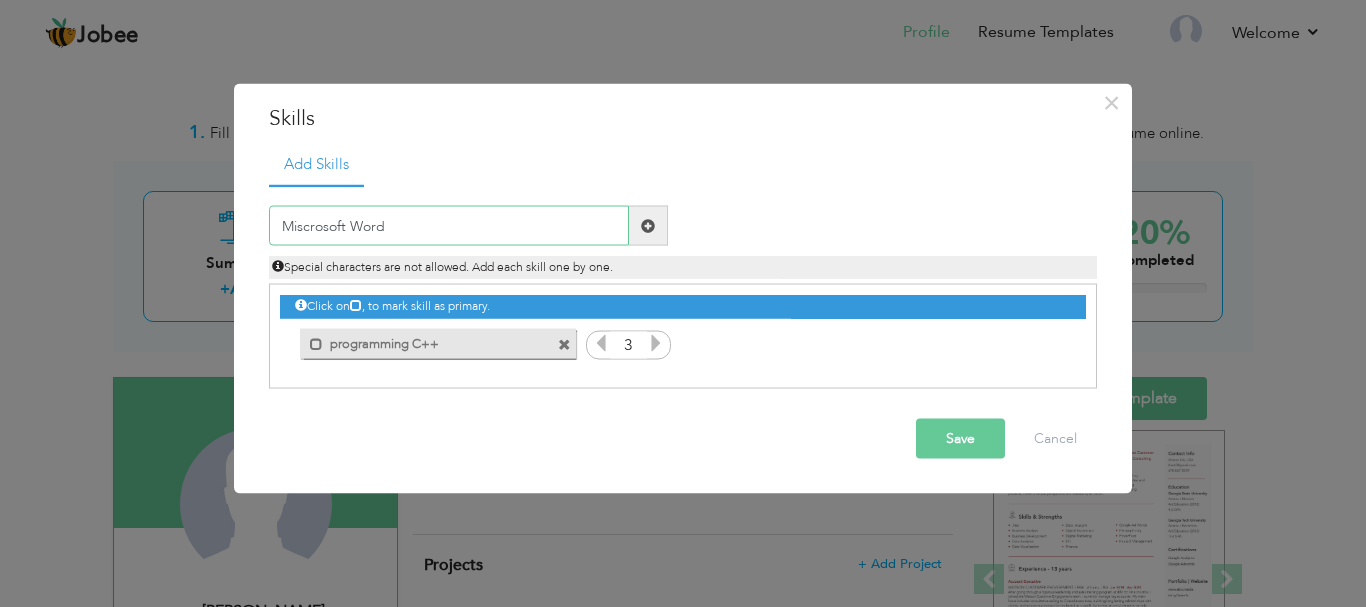 type on "Miscrosoft Word" 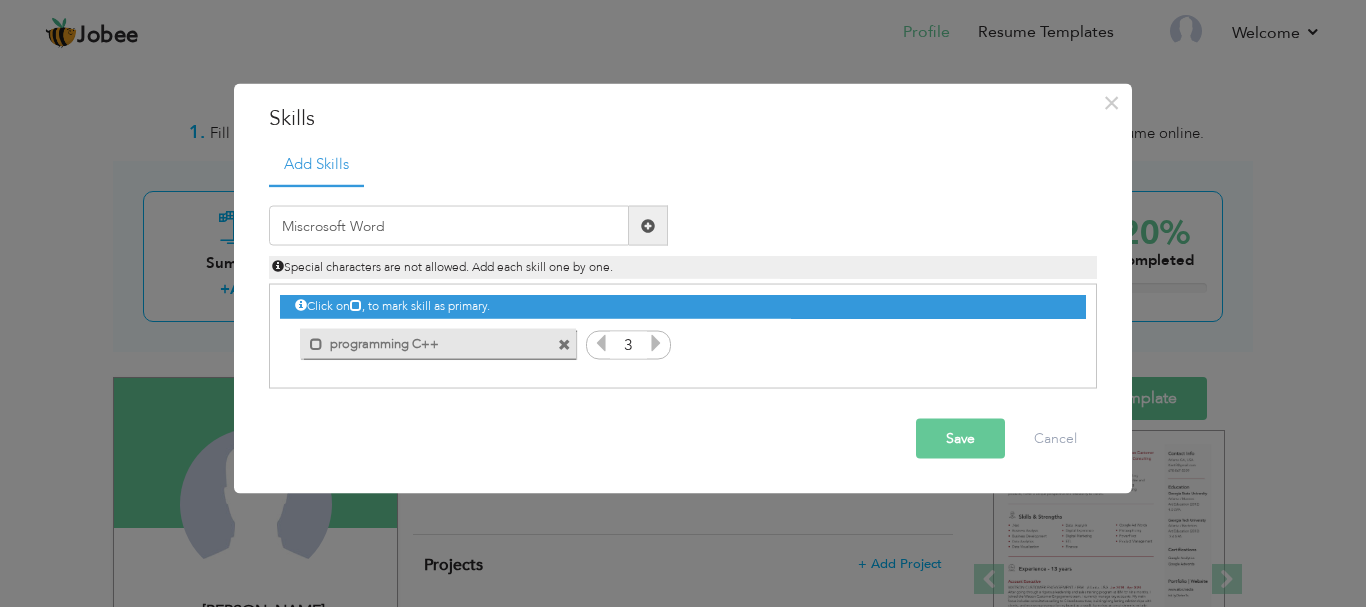 click at bounding box center (648, 226) 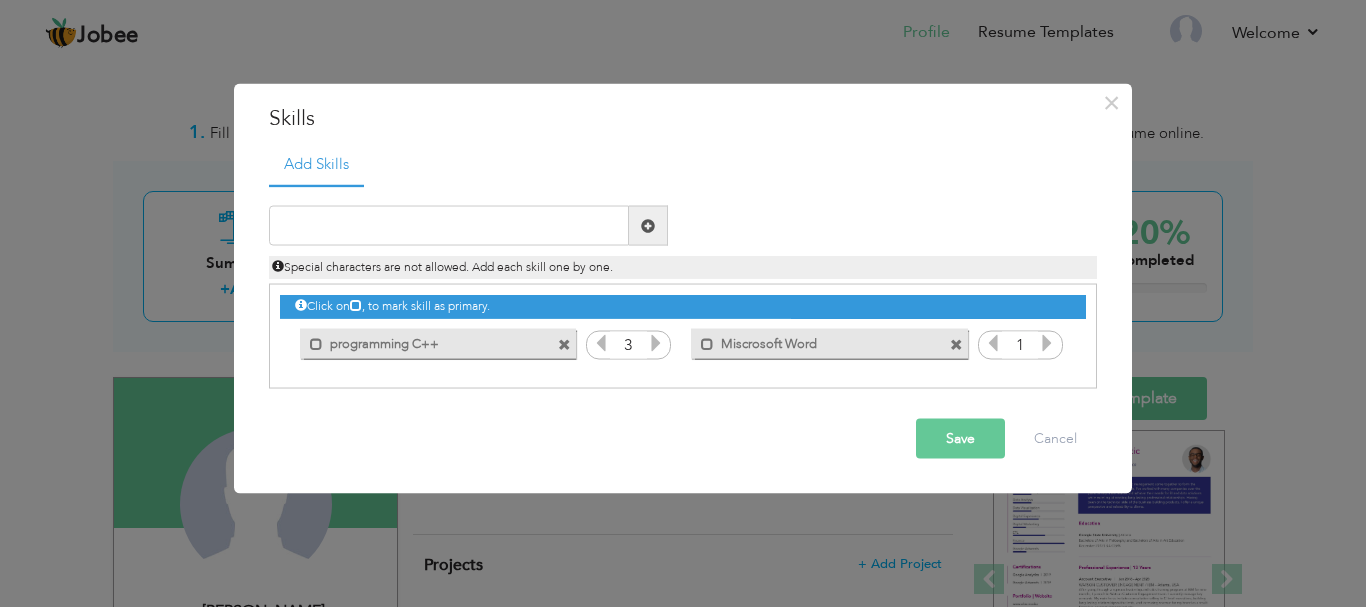 click at bounding box center (1047, 343) 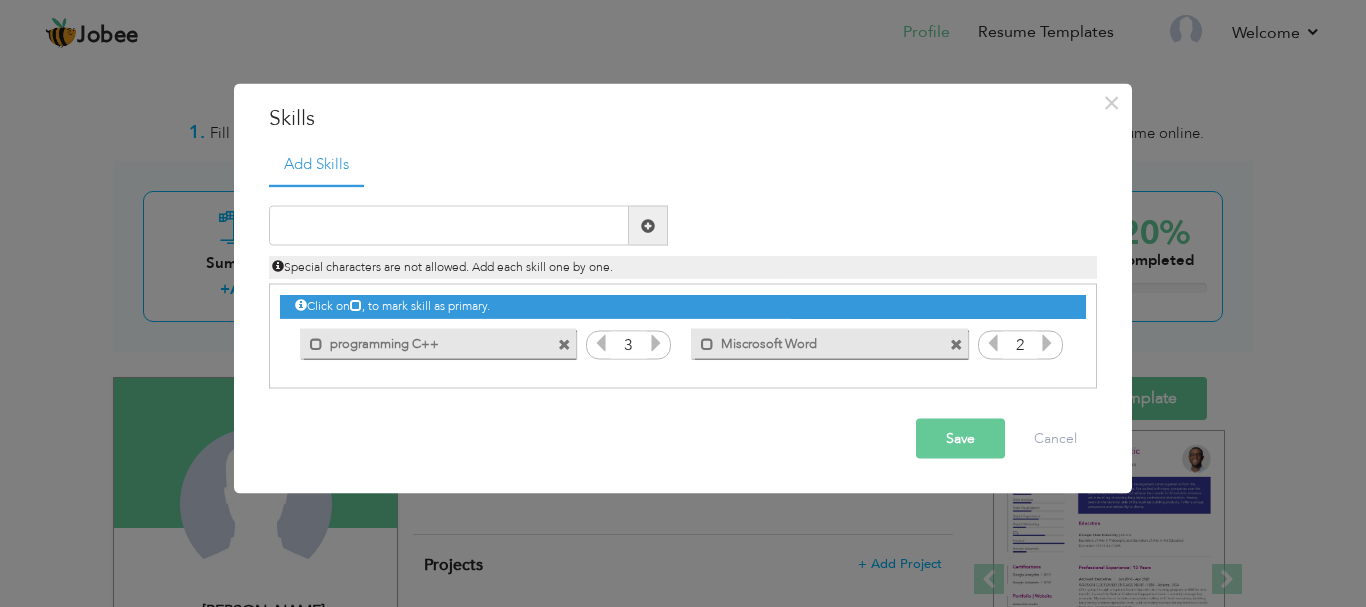 click at bounding box center (1047, 343) 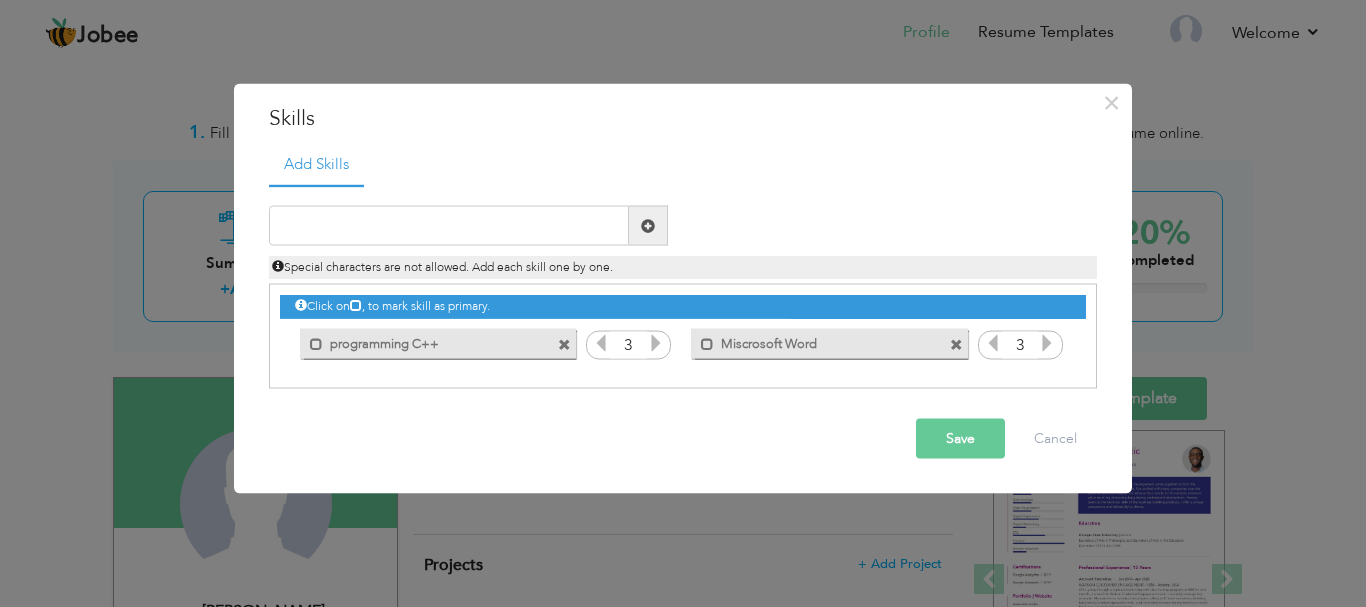 click at bounding box center (1047, 343) 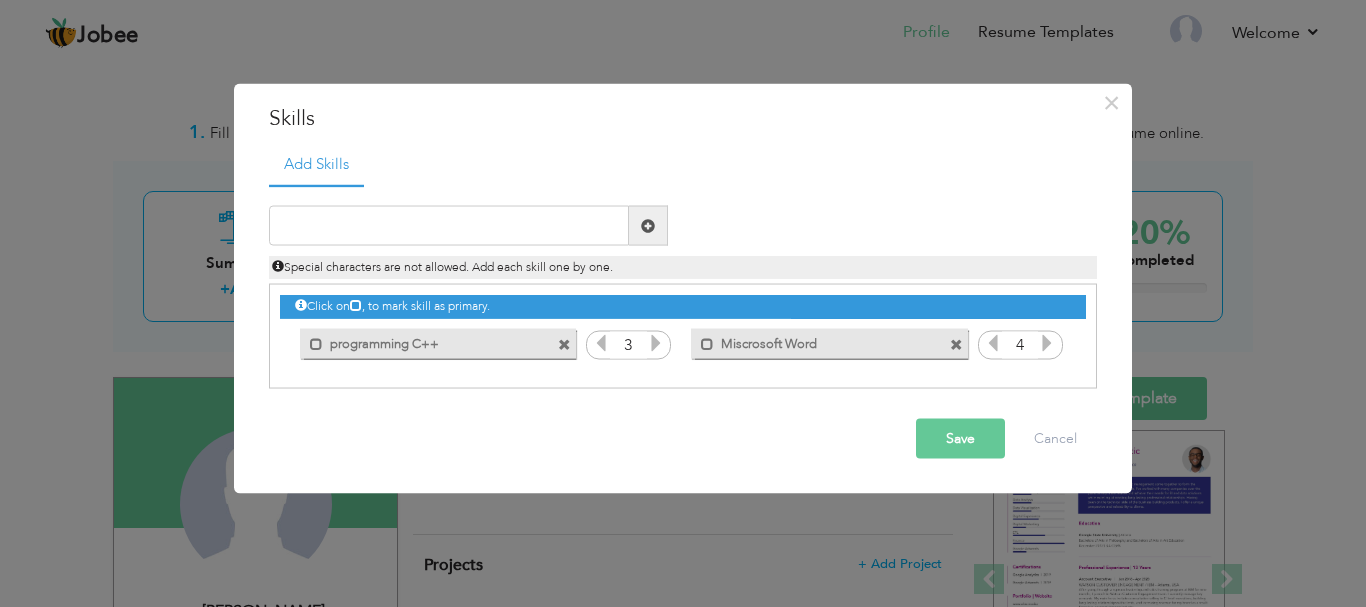 click at bounding box center (1047, 343) 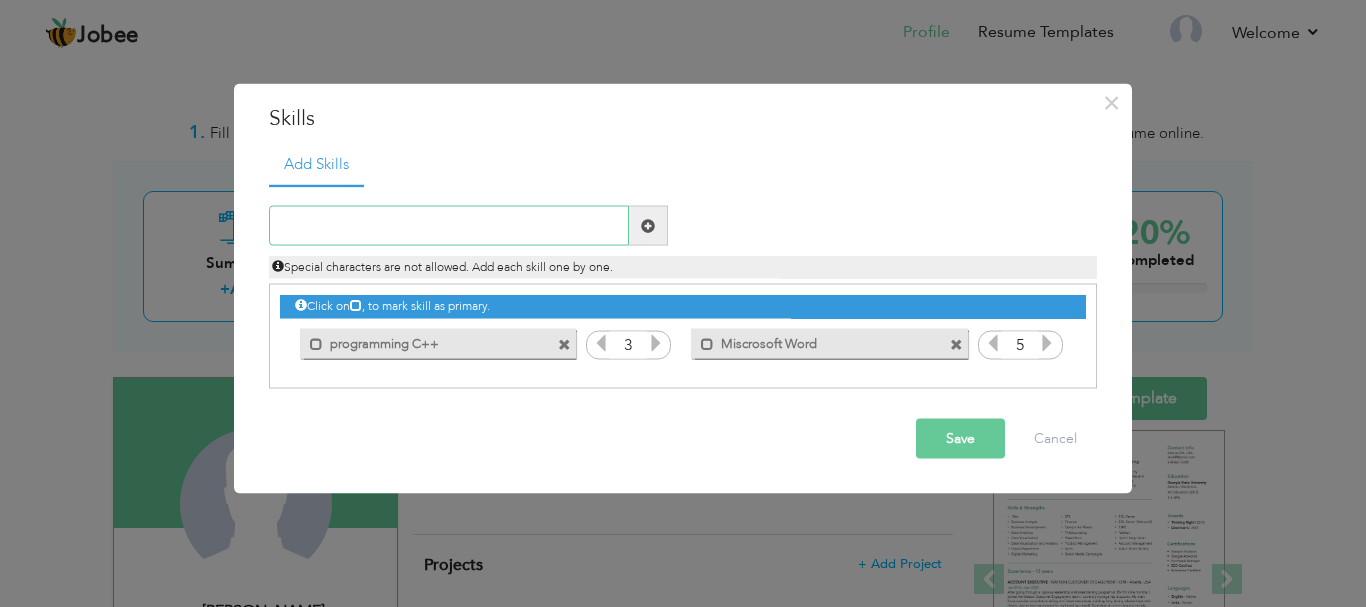 click at bounding box center [449, 226] 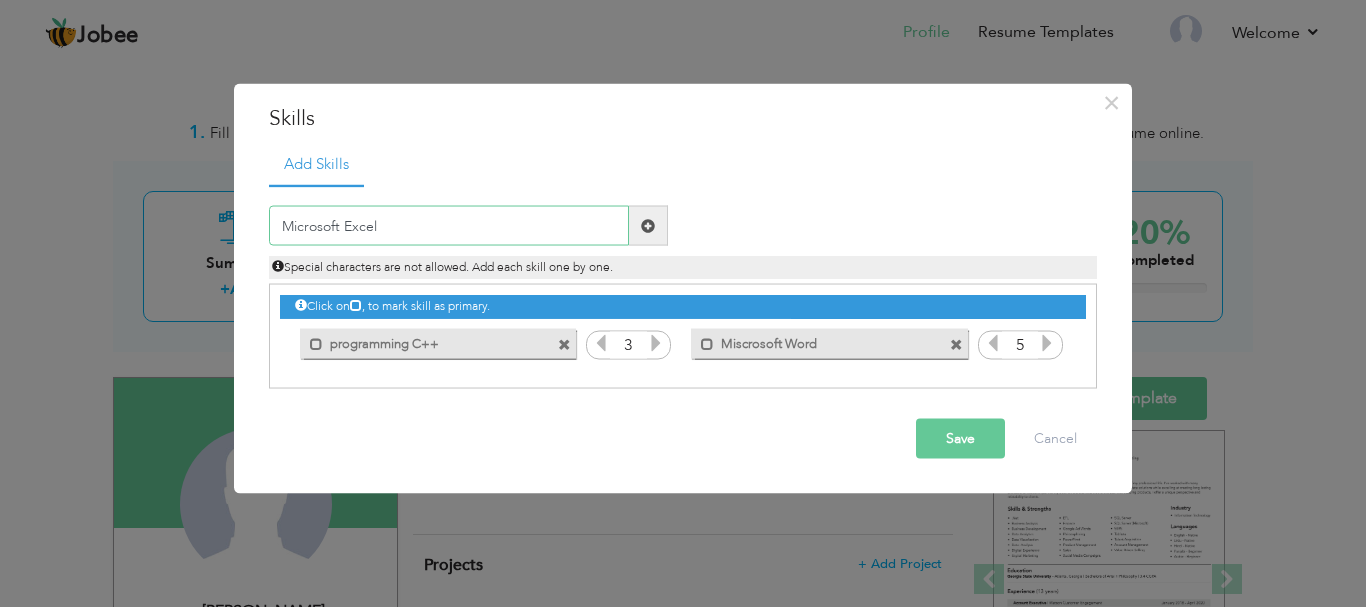 type on "Microsoft Excel" 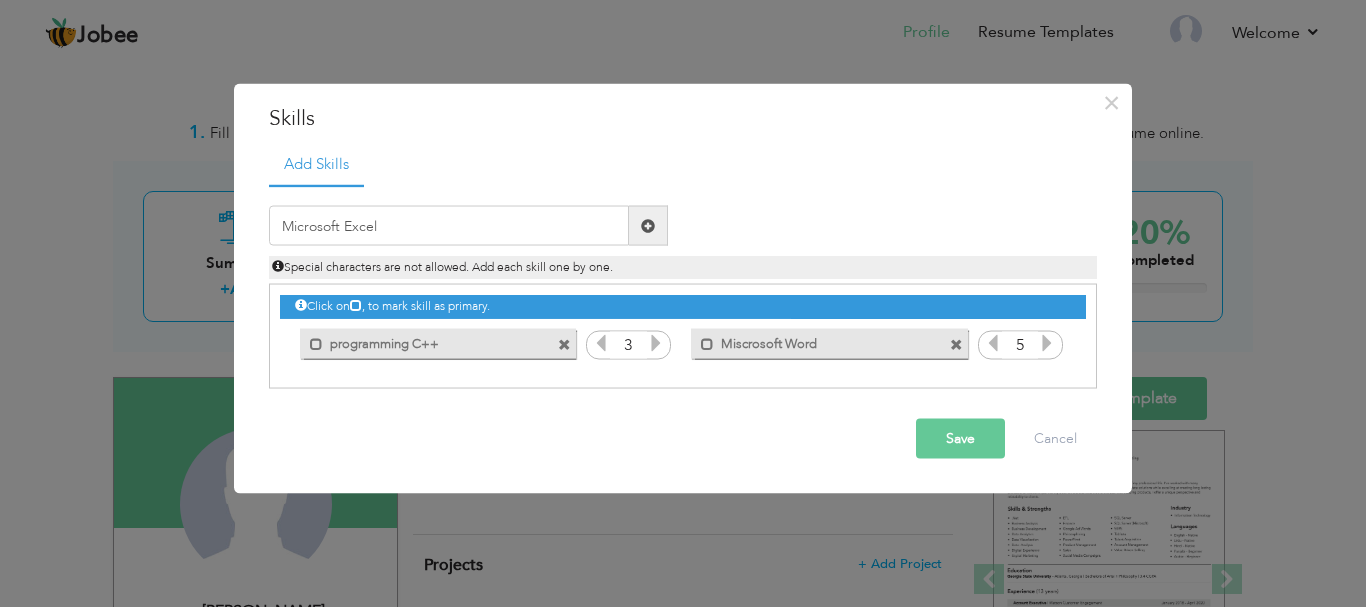 click at bounding box center [648, 225] 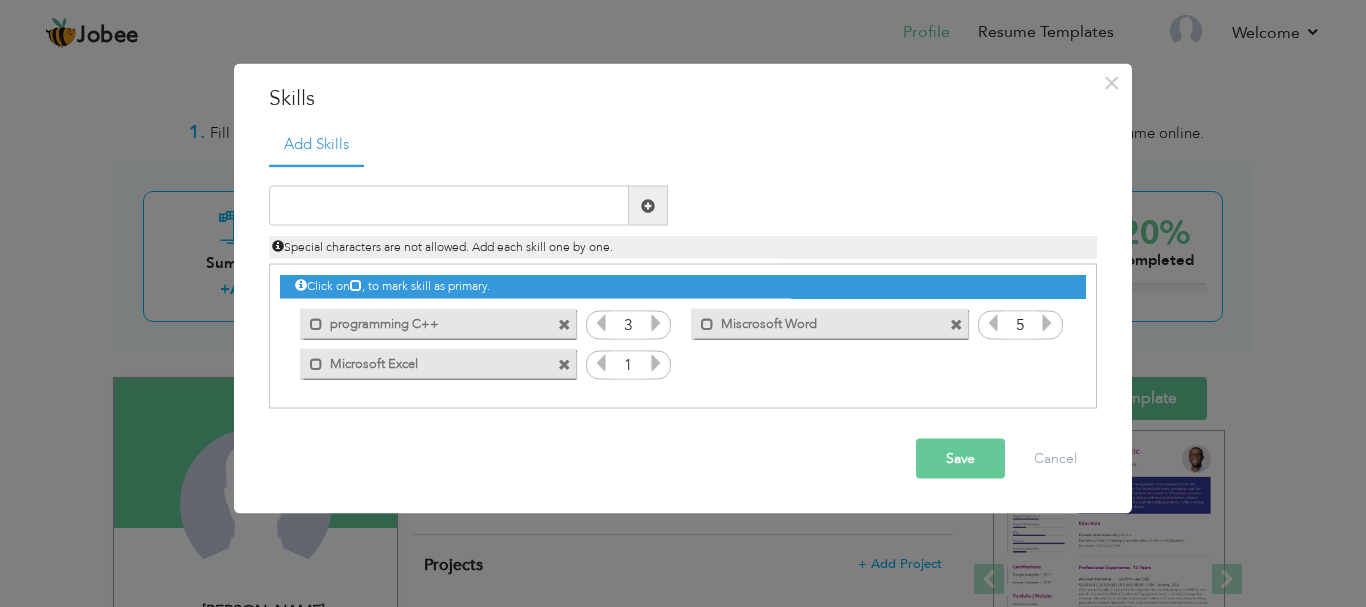 click at bounding box center [656, 363] 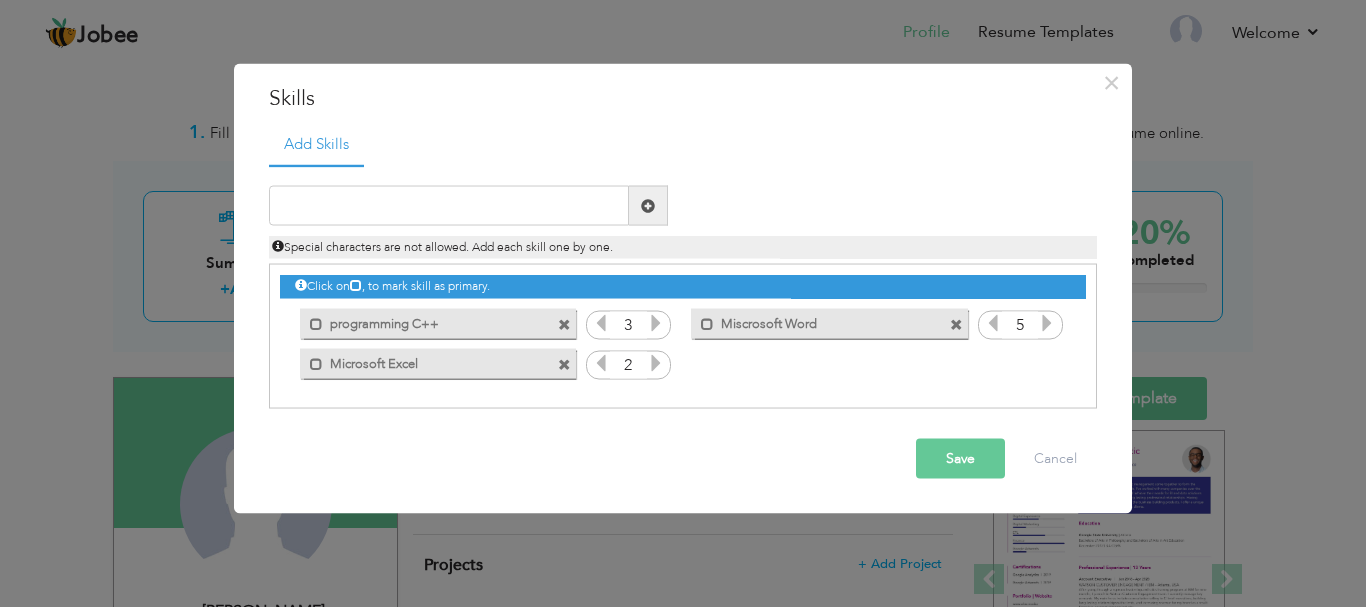 click at bounding box center (656, 363) 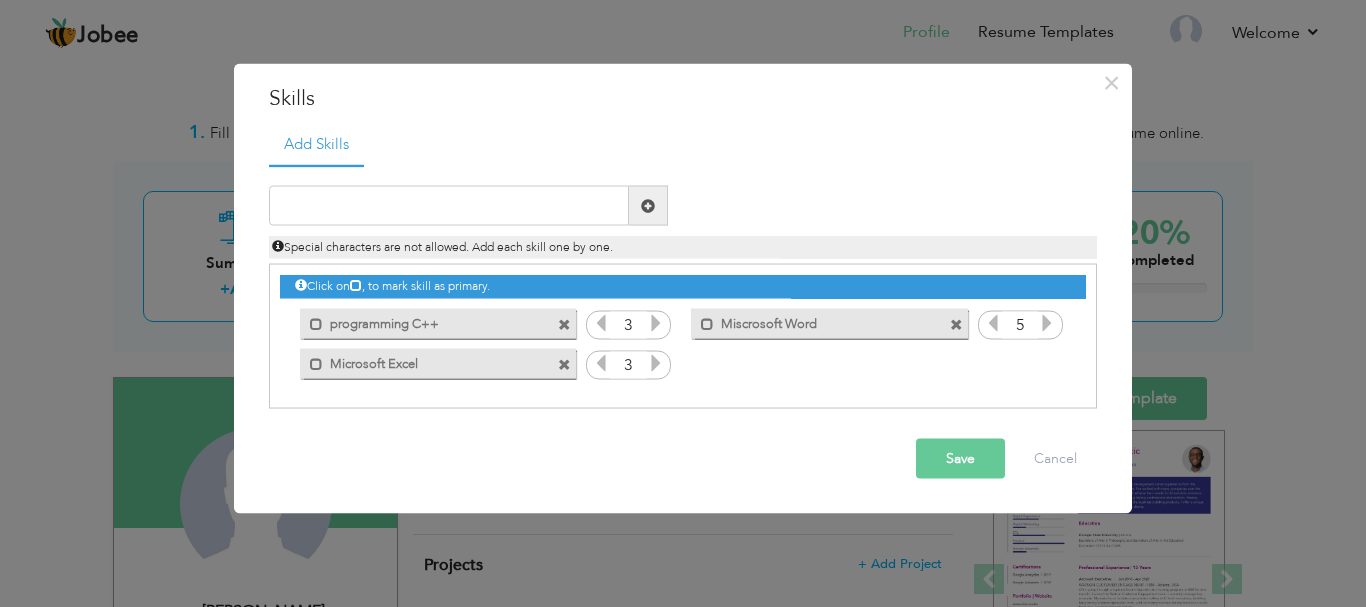 click at bounding box center [656, 363] 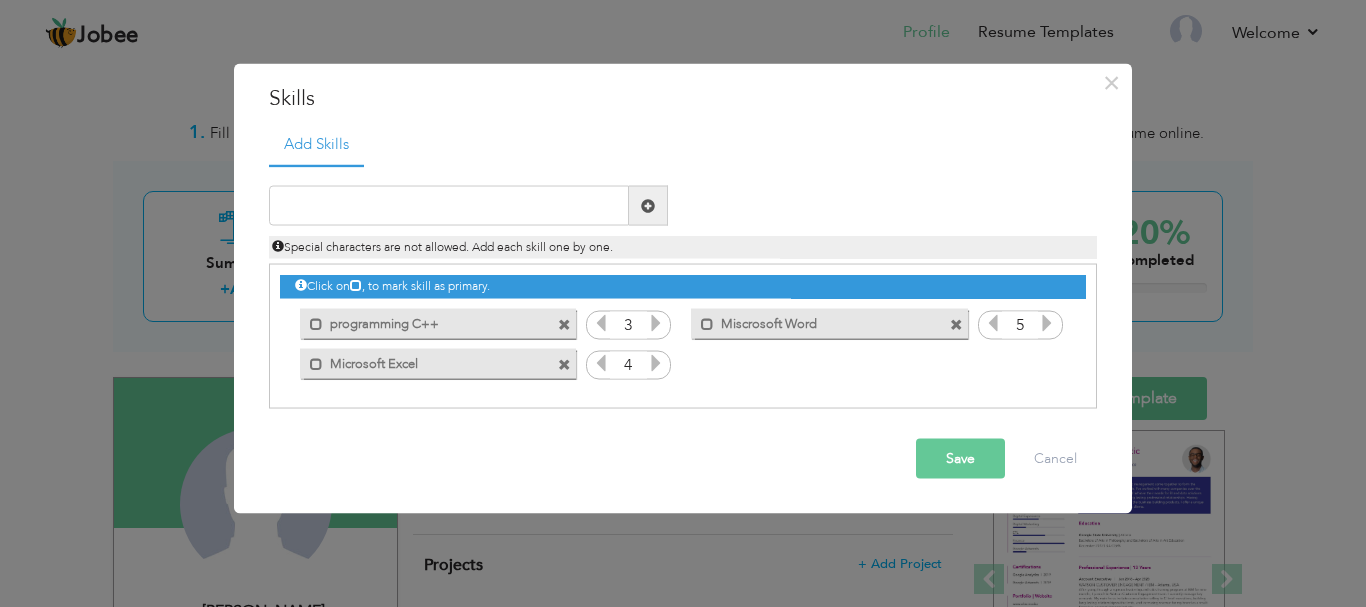 click on "Save" at bounding box center (960, 459) 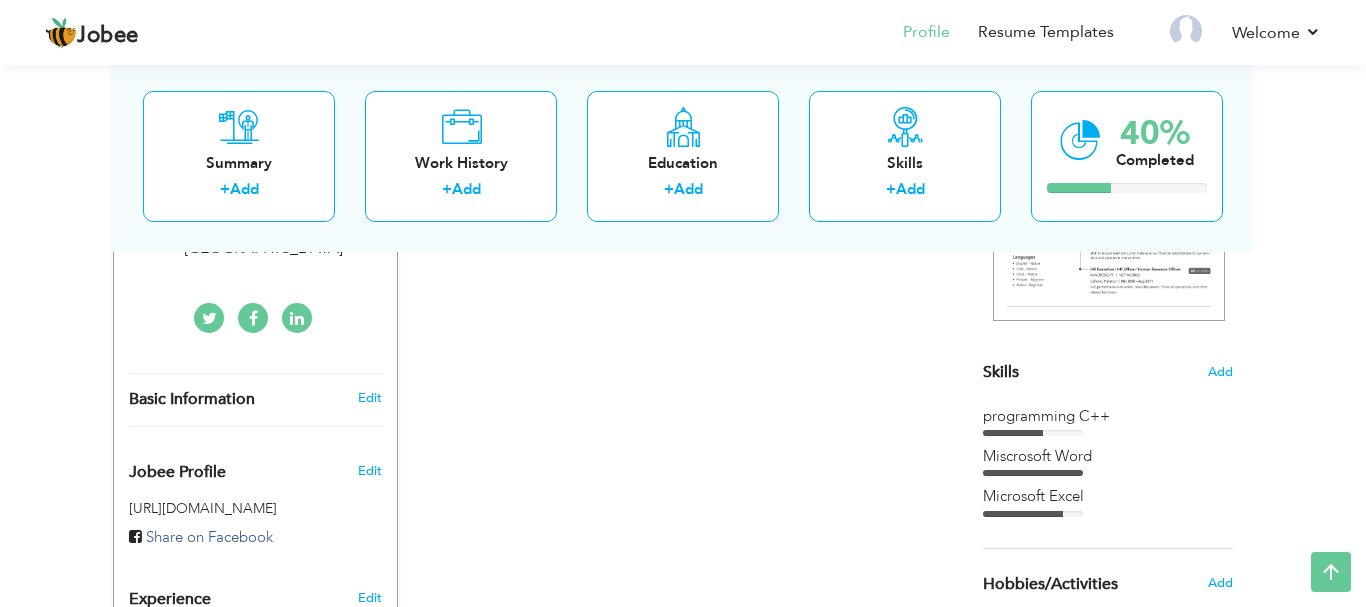 scroll, scrollTop: 612, scrollLeft: 0, axis: vertical 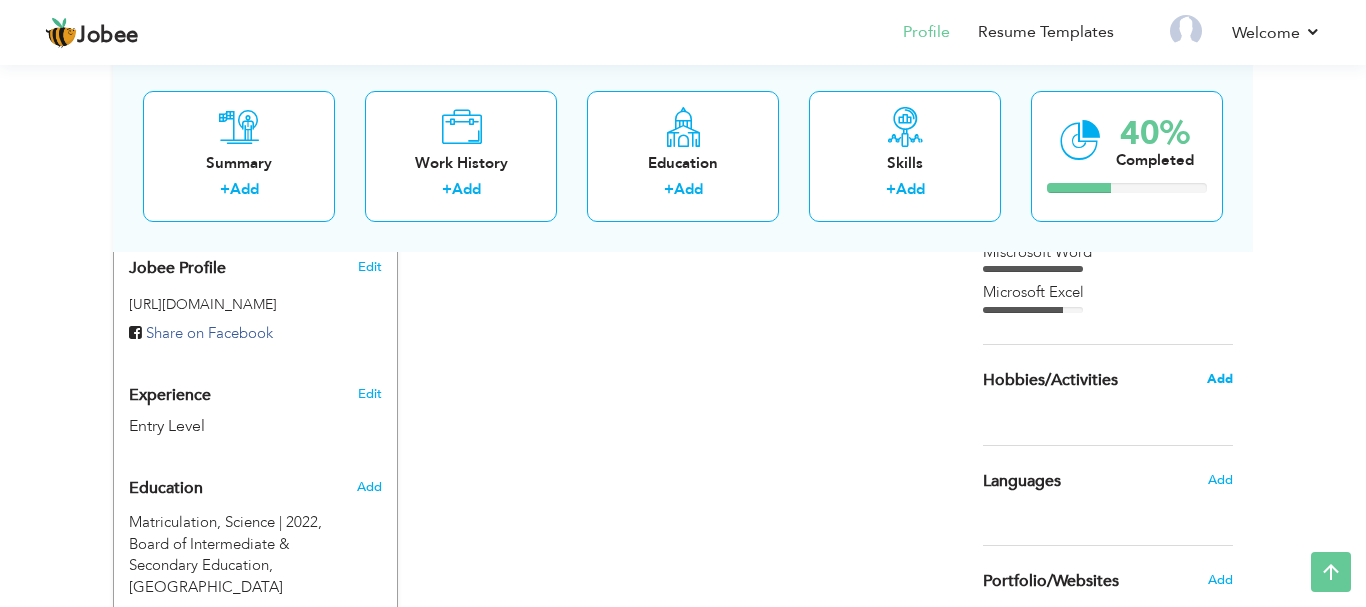 click on "Add" at bounding box center (1220, 379) 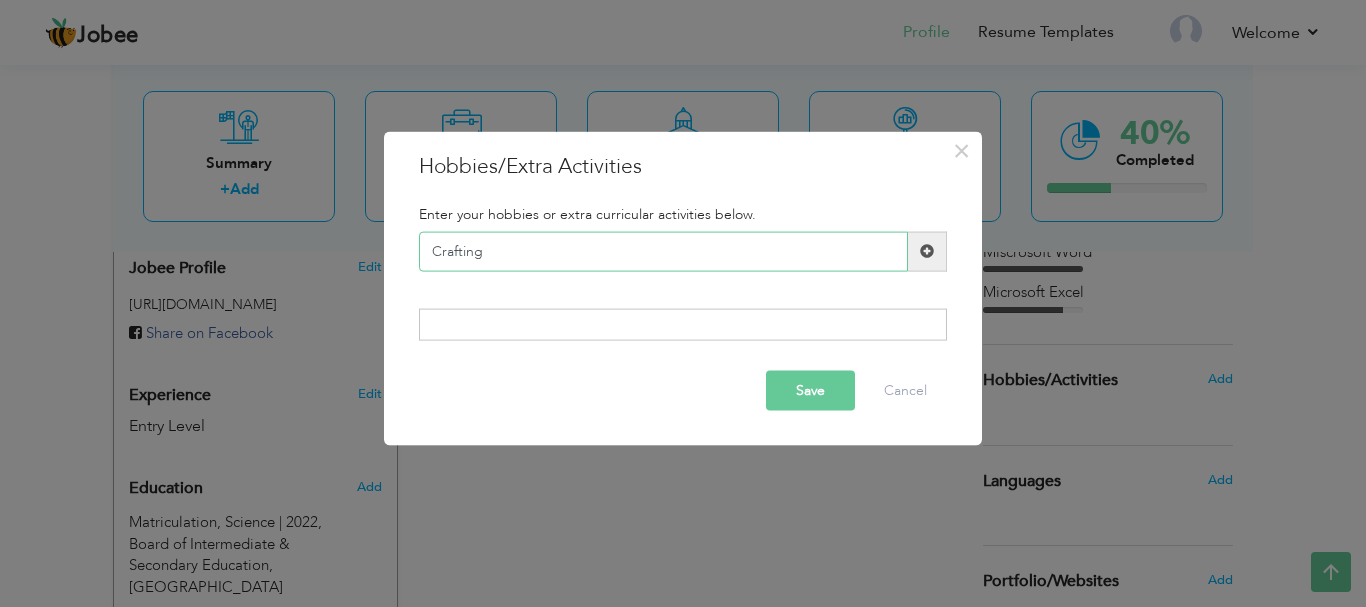 type on "Crafting" 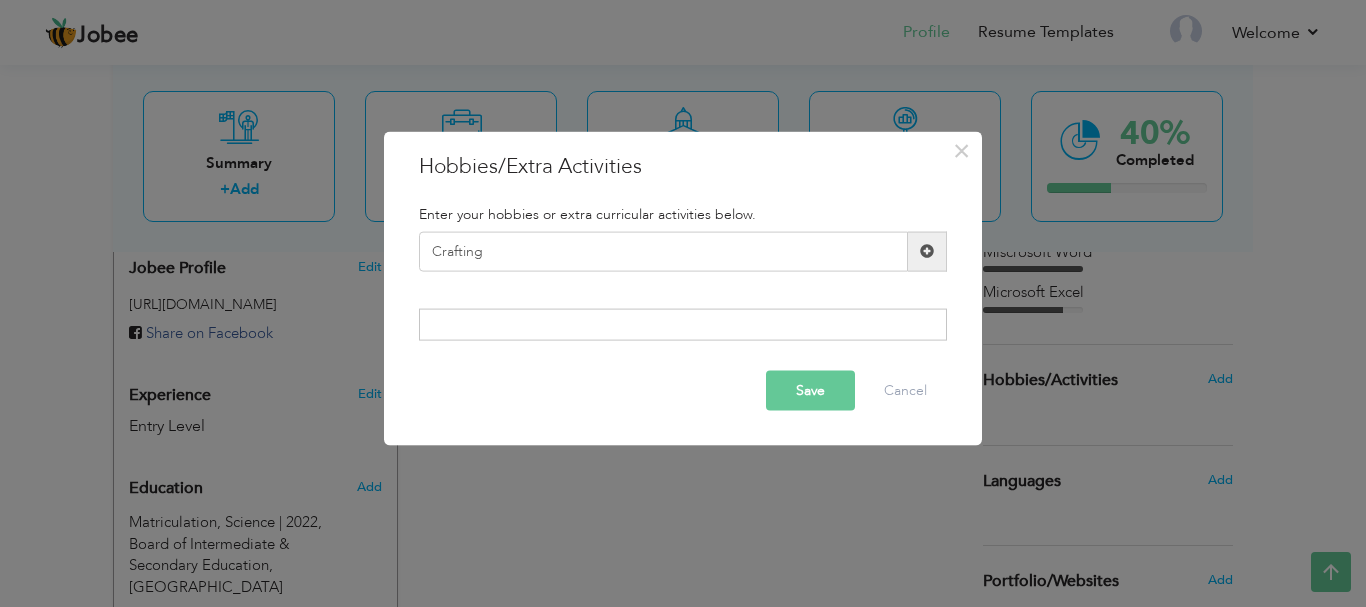click on "Save" at bounding box center (810, 391) 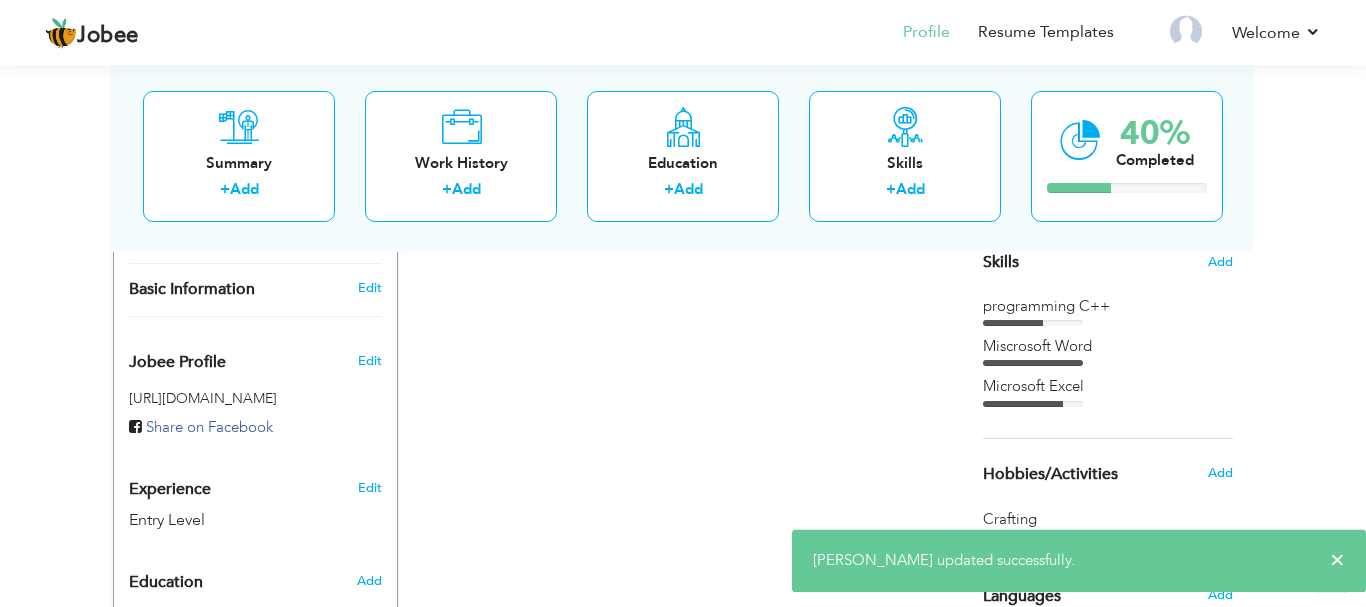 scroll, scrollTop: 510, scrollLeft: 0, axis: vertical 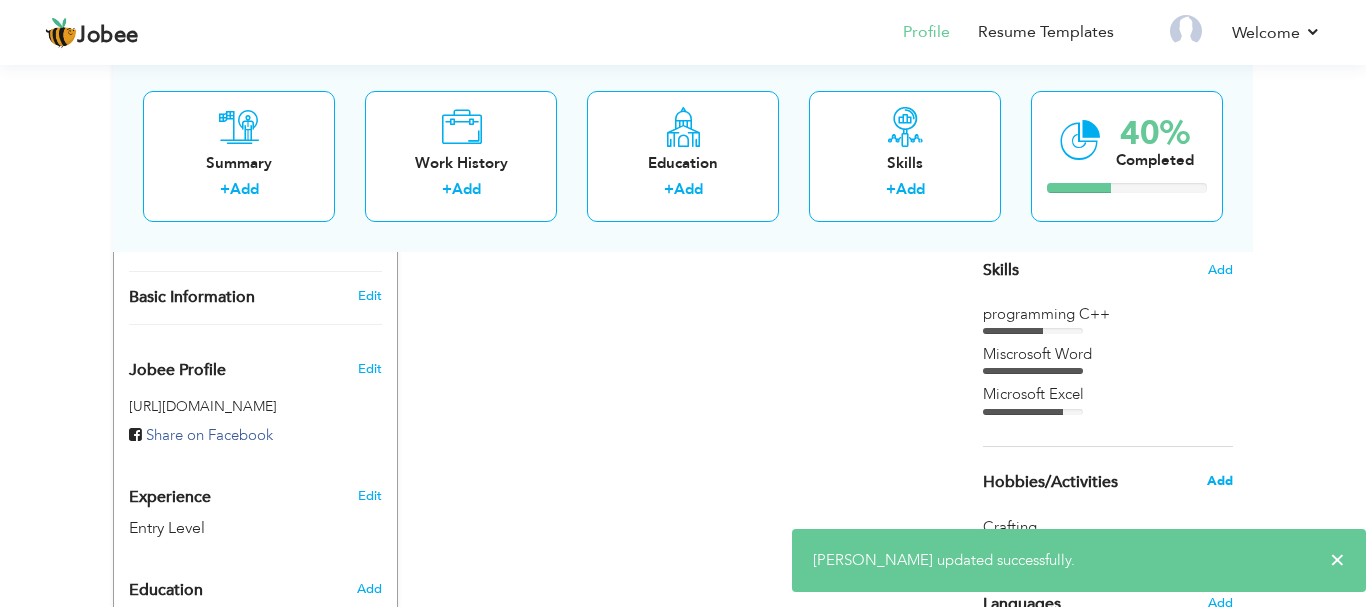 click on "Add" at bounding box center (1220, 481) 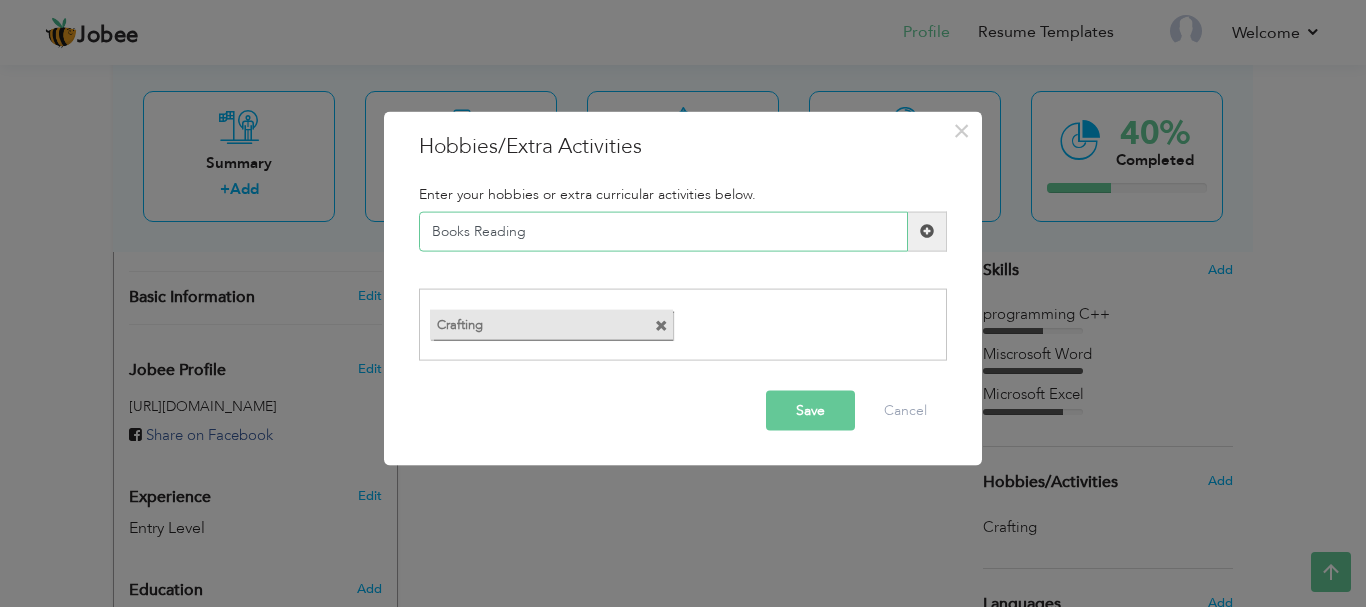 type on "Books Reading" 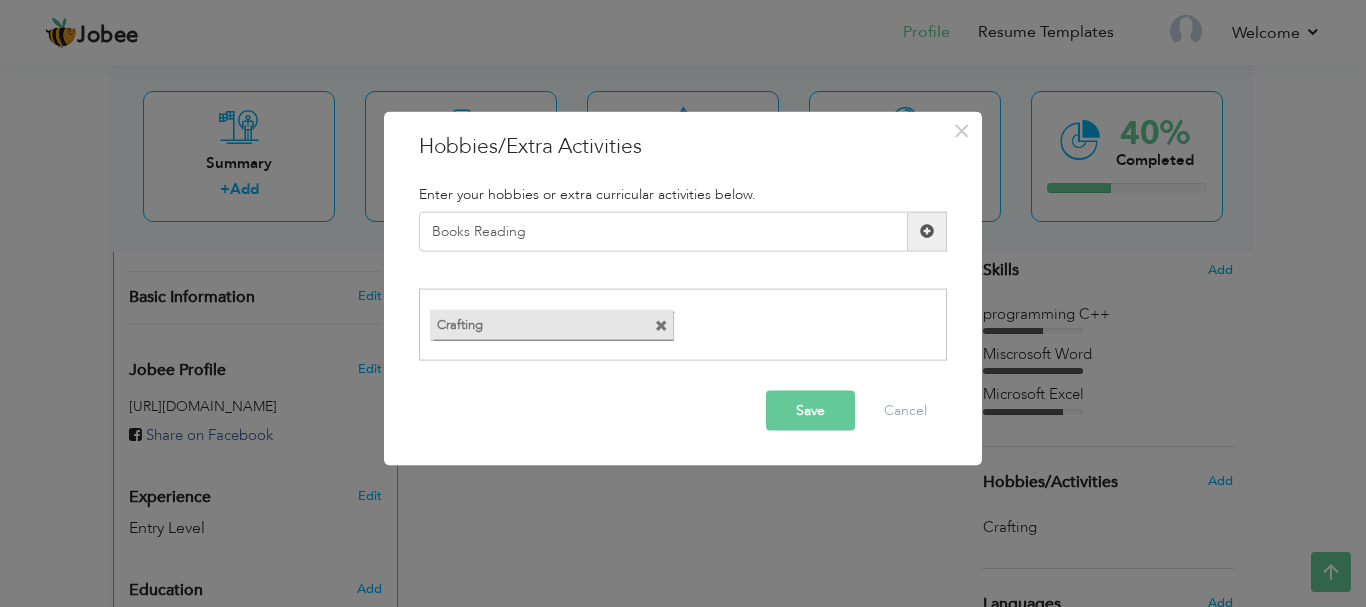 click on "Save" at bounding box center (810, 411) 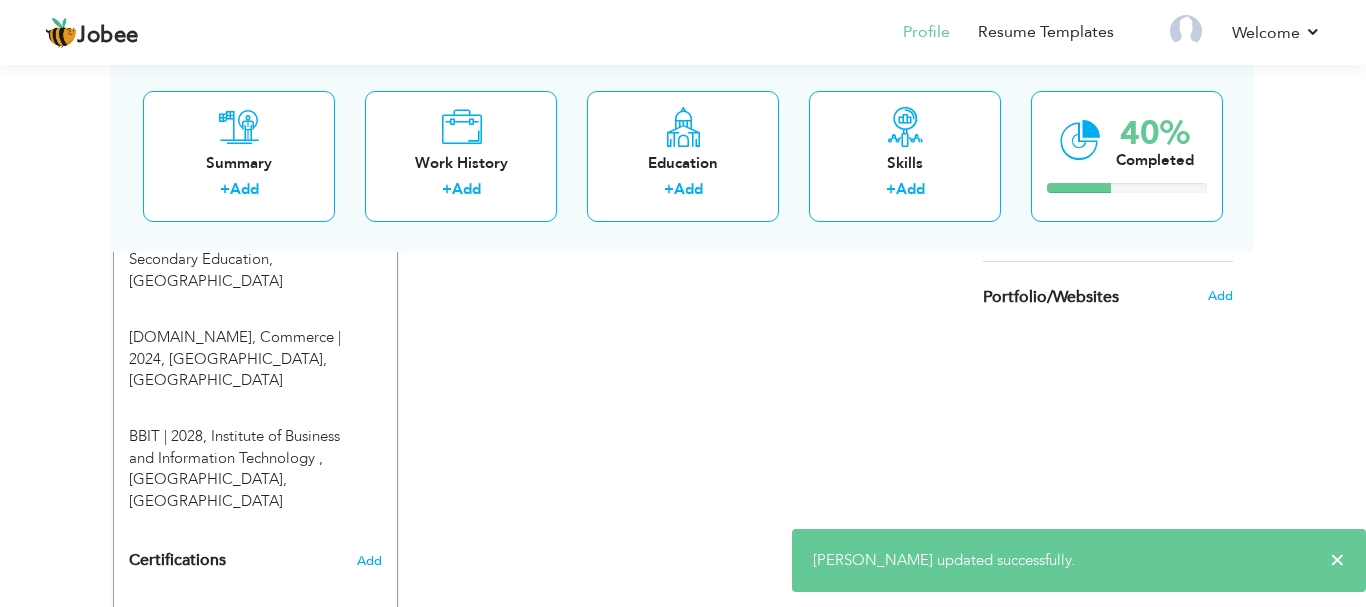 scroll, scrollTop: 714, scrollLeft: 0, axis: vertical 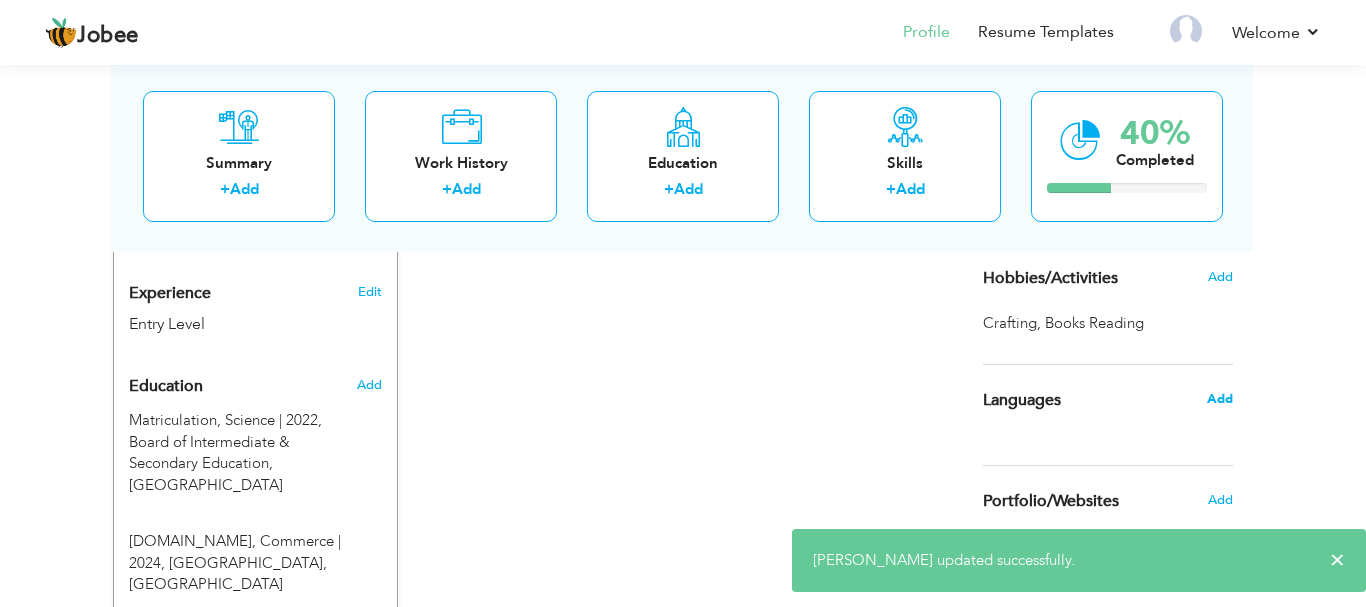 click on "Add" at bounding box center [1220, 399] 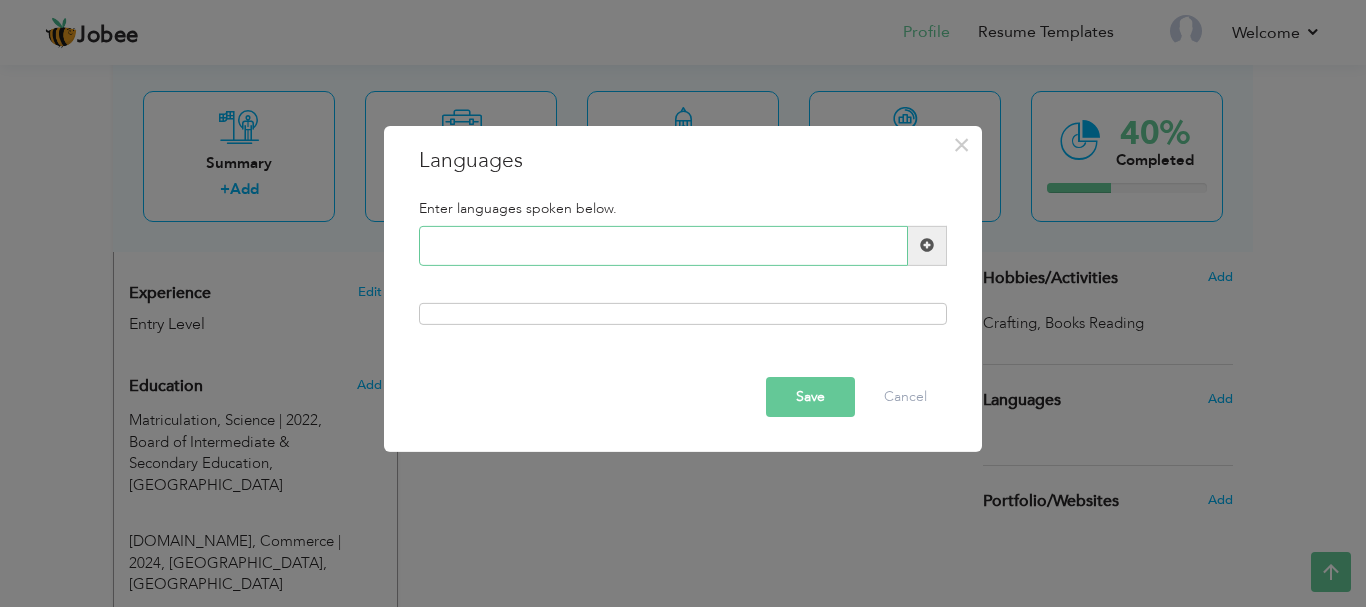 click at bounding box center (663, 246) 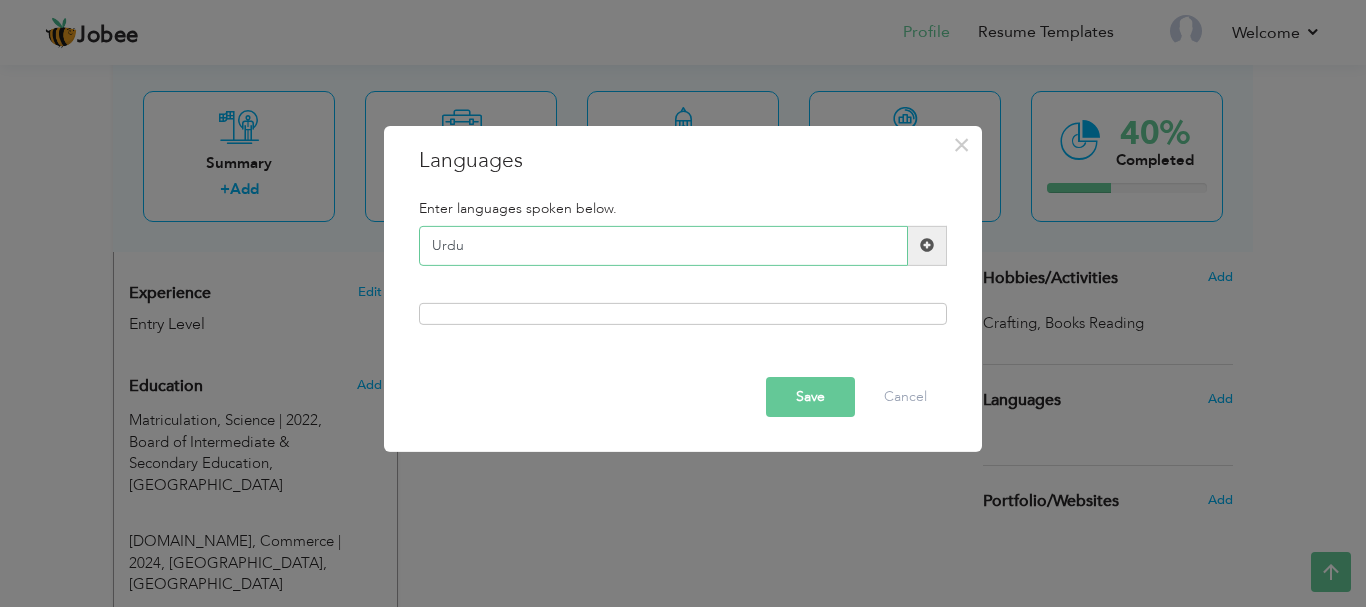 type on "Urdu" 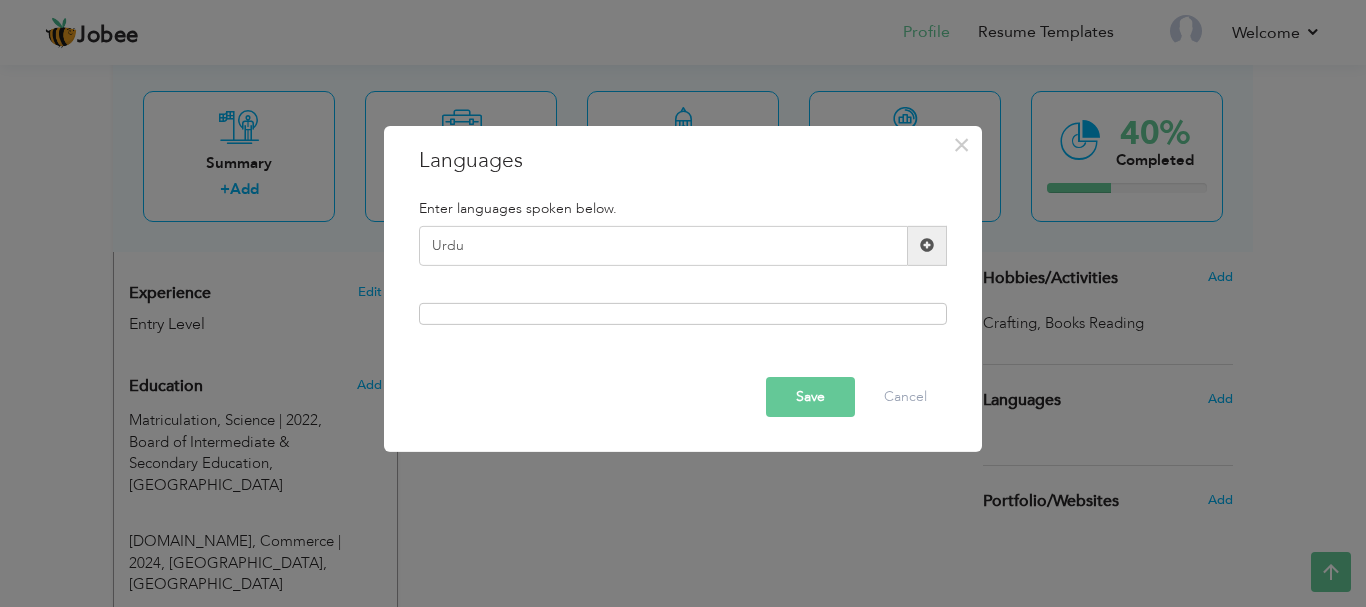 click at bounding box center [683, 314] 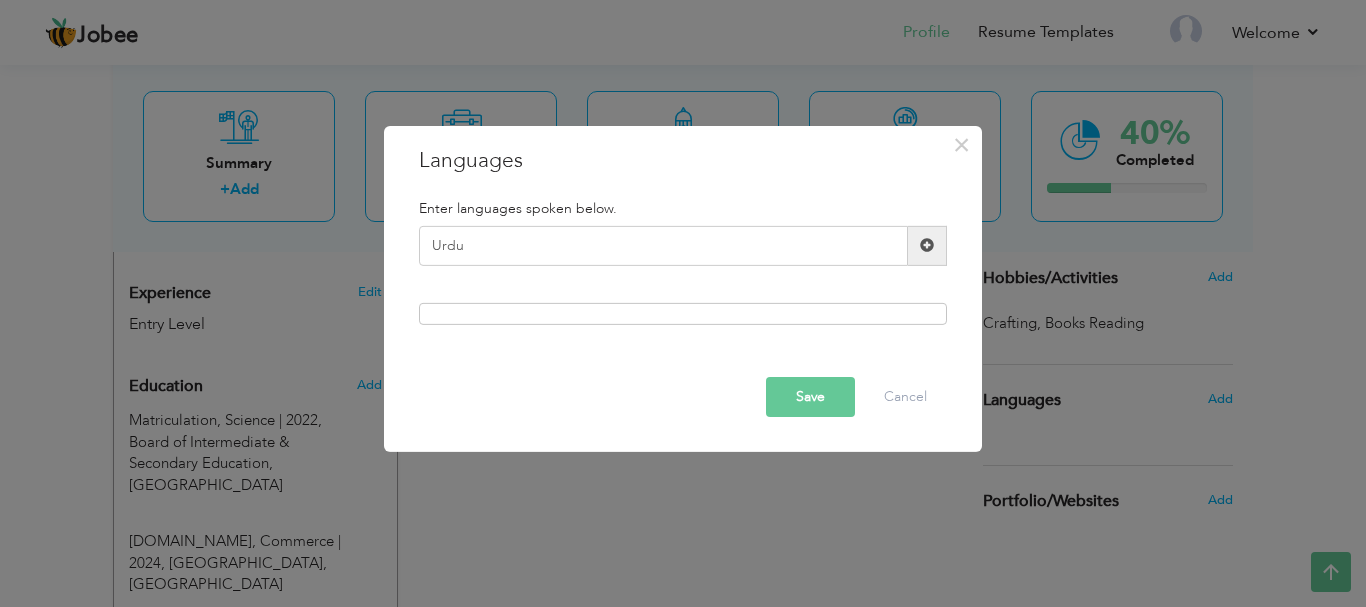 click on "Save" at bounding box center [810, 397] 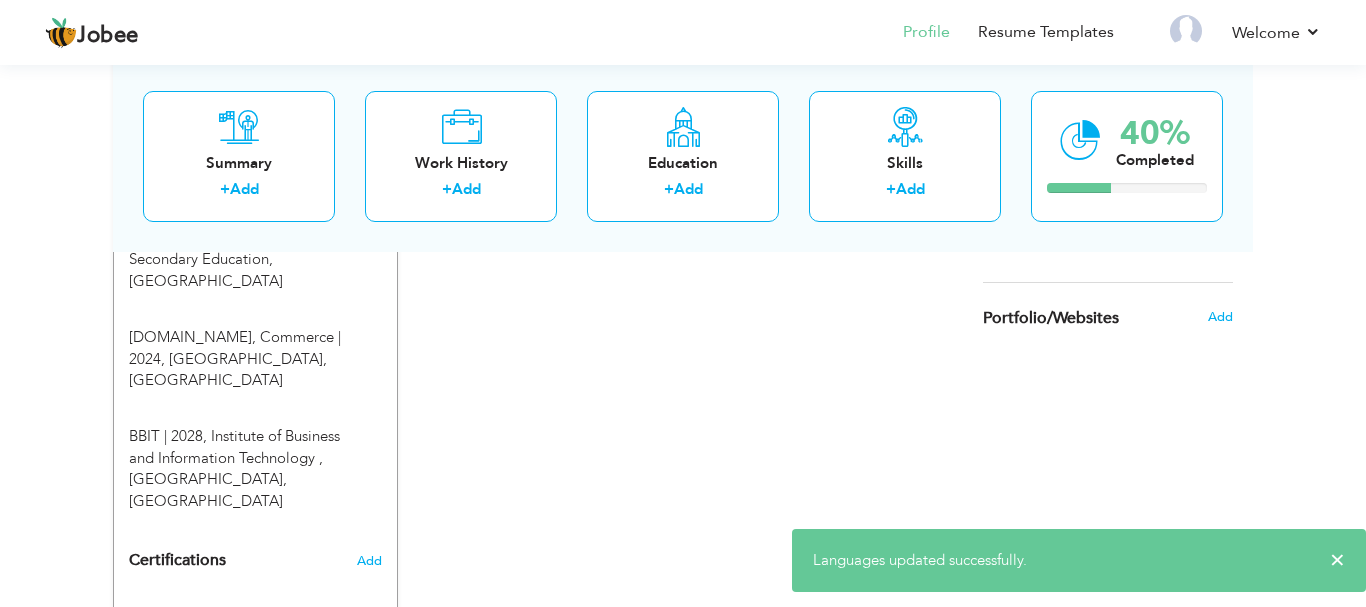 scroll, scrollTop: 714, scrollLeft: 0, axis: vertical 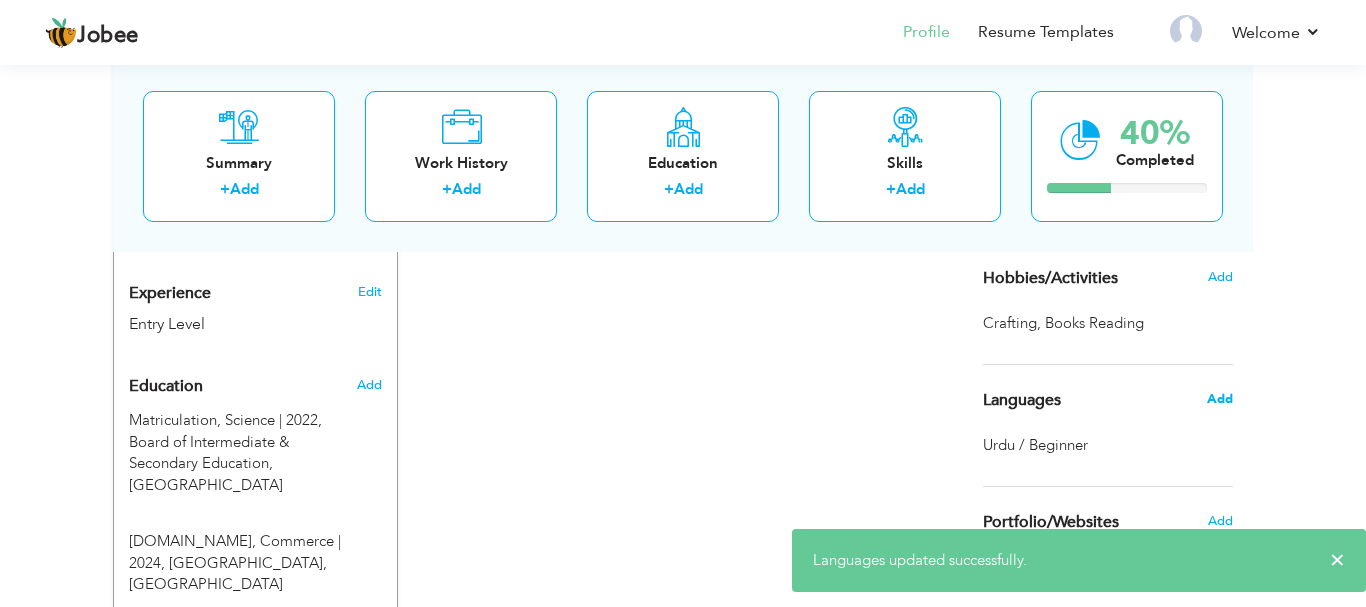 click on "Add" at bounding box center [1220, 399] 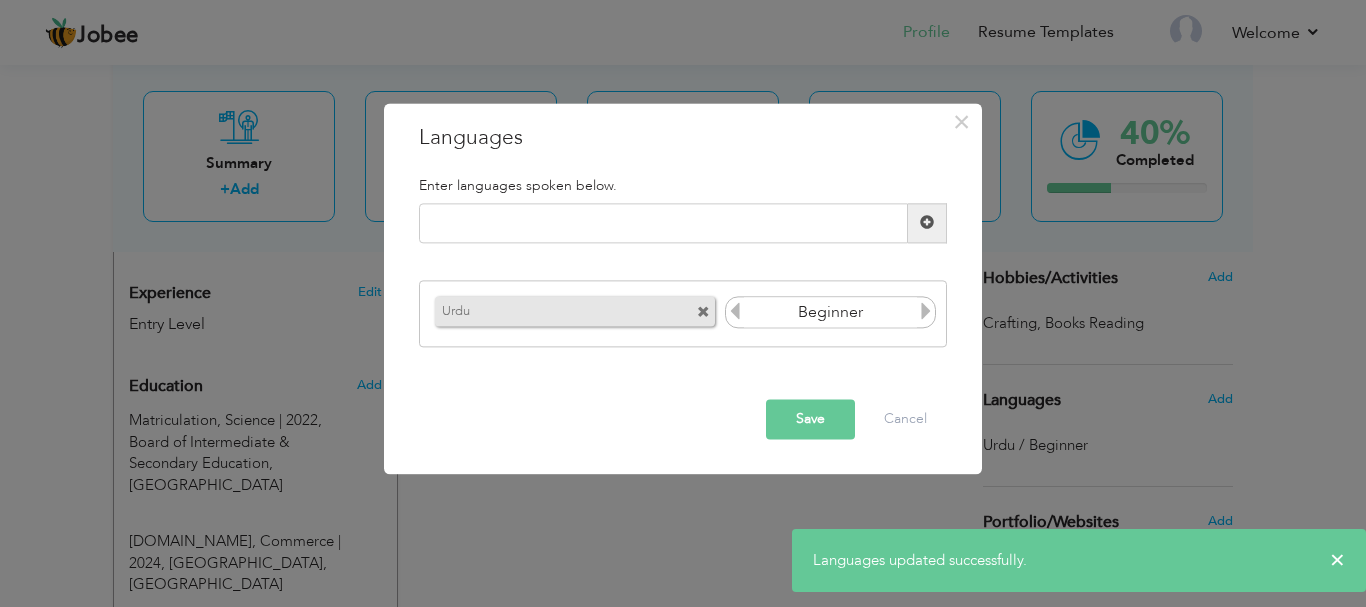 click at bounding box center (926, 312) 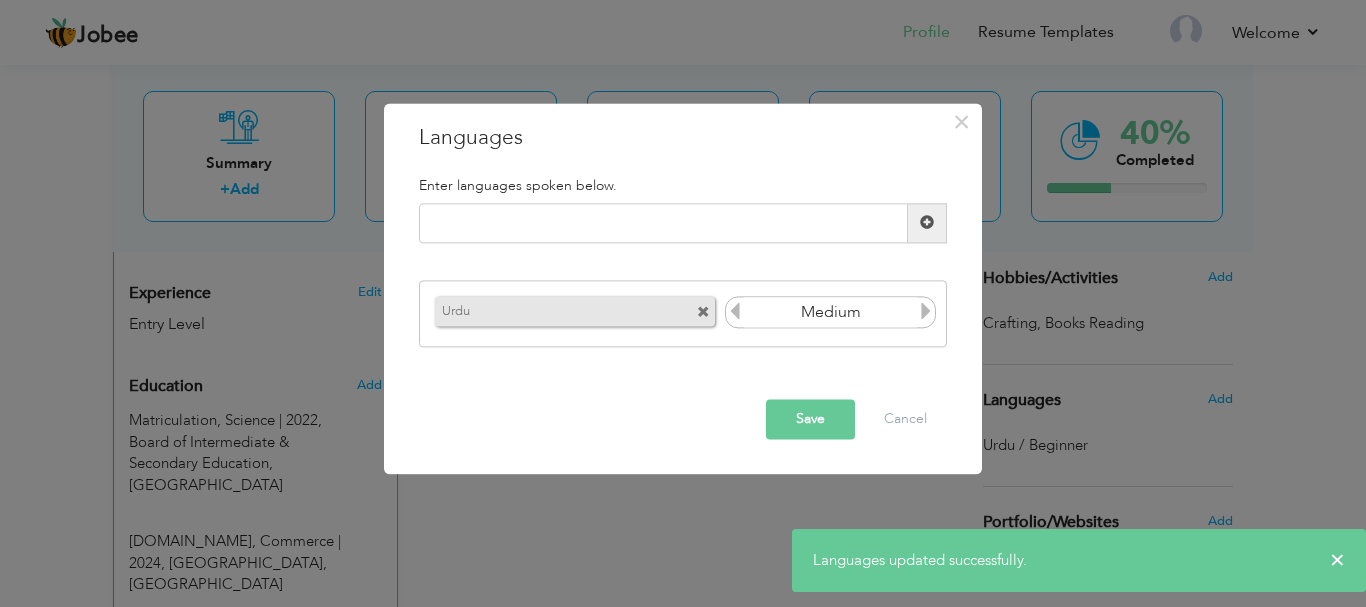 click at bounding box center [926, 312] 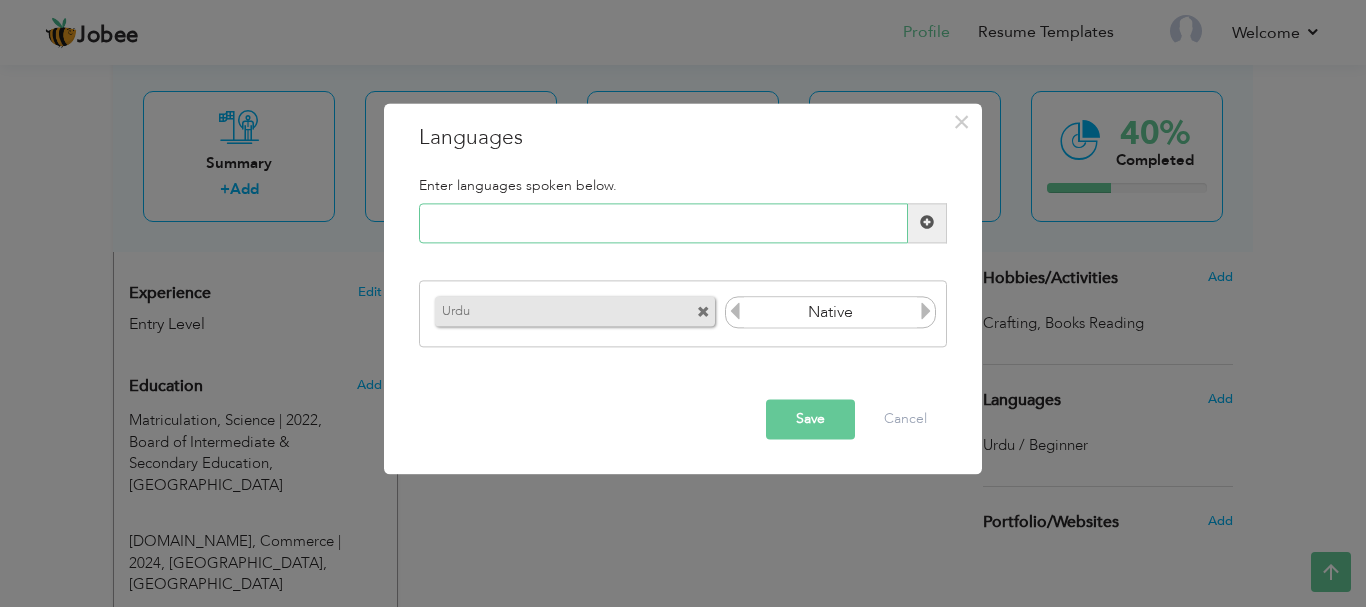 click at bounding box center (663, 223) 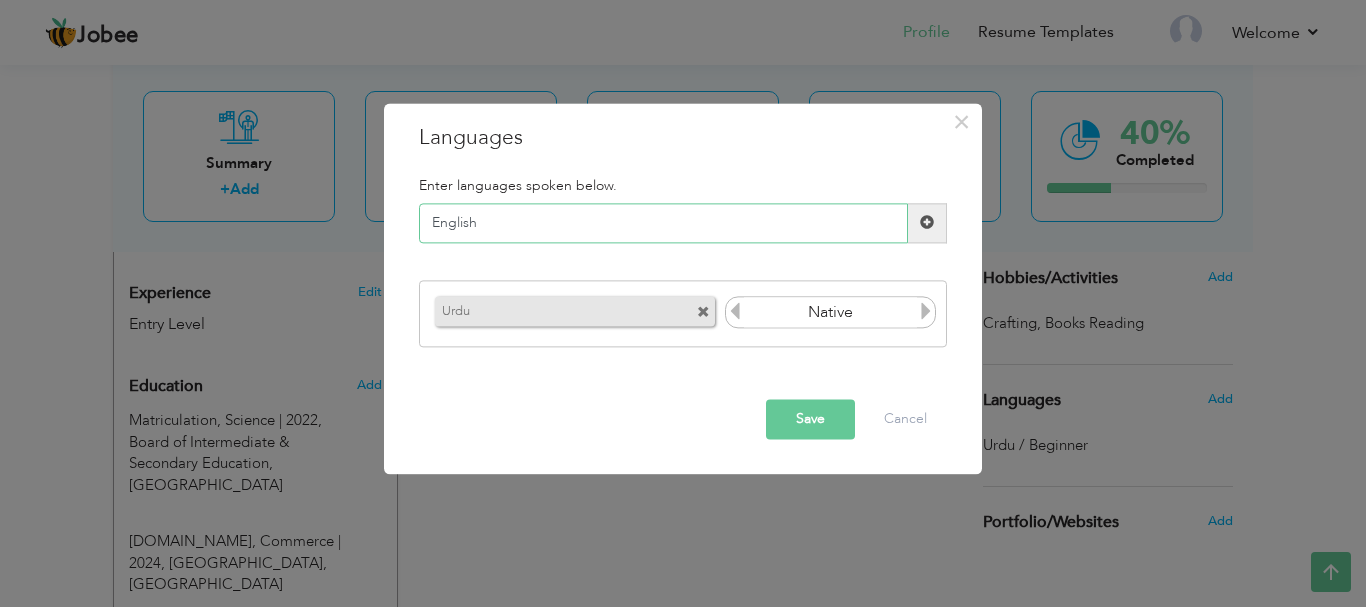 type on "English" 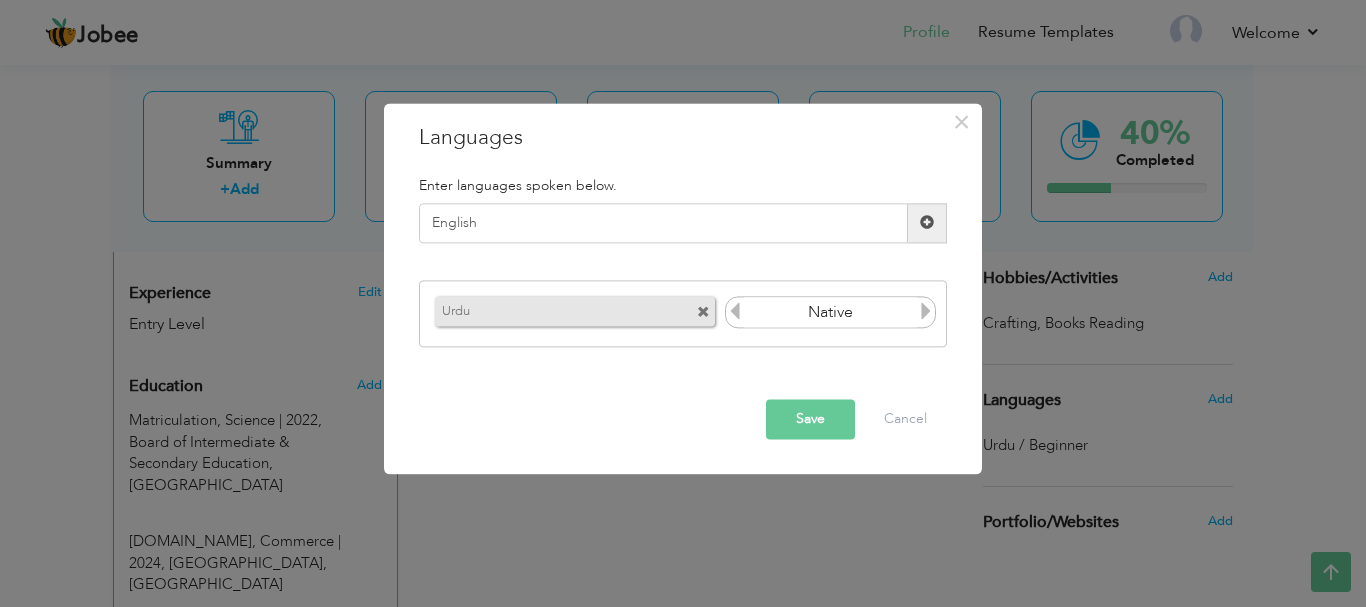 click at bounding box center [927, 223] 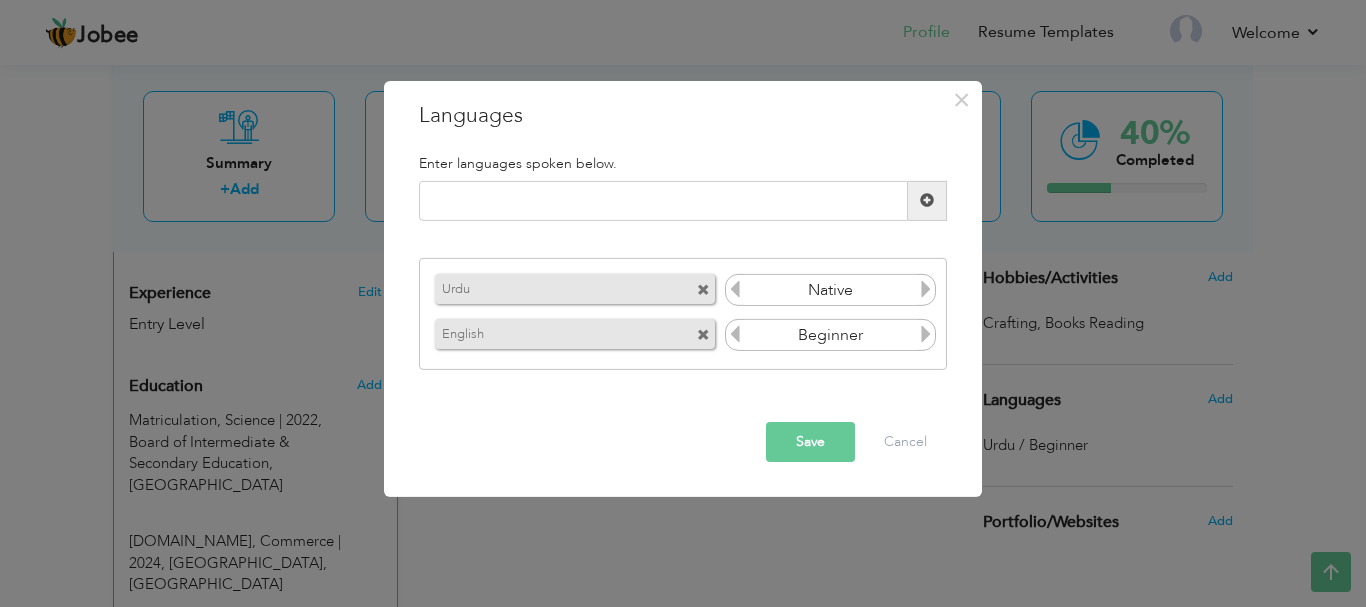 click at bounding box center (926, 334) 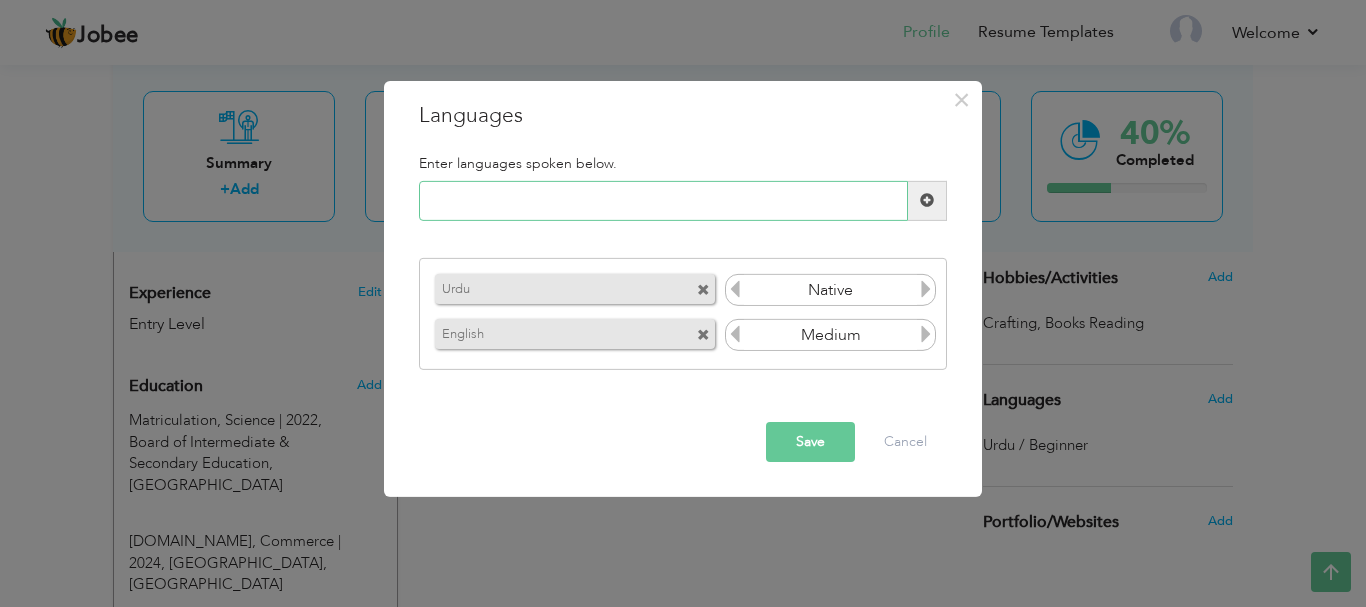 click at bounding box center [663, 201] 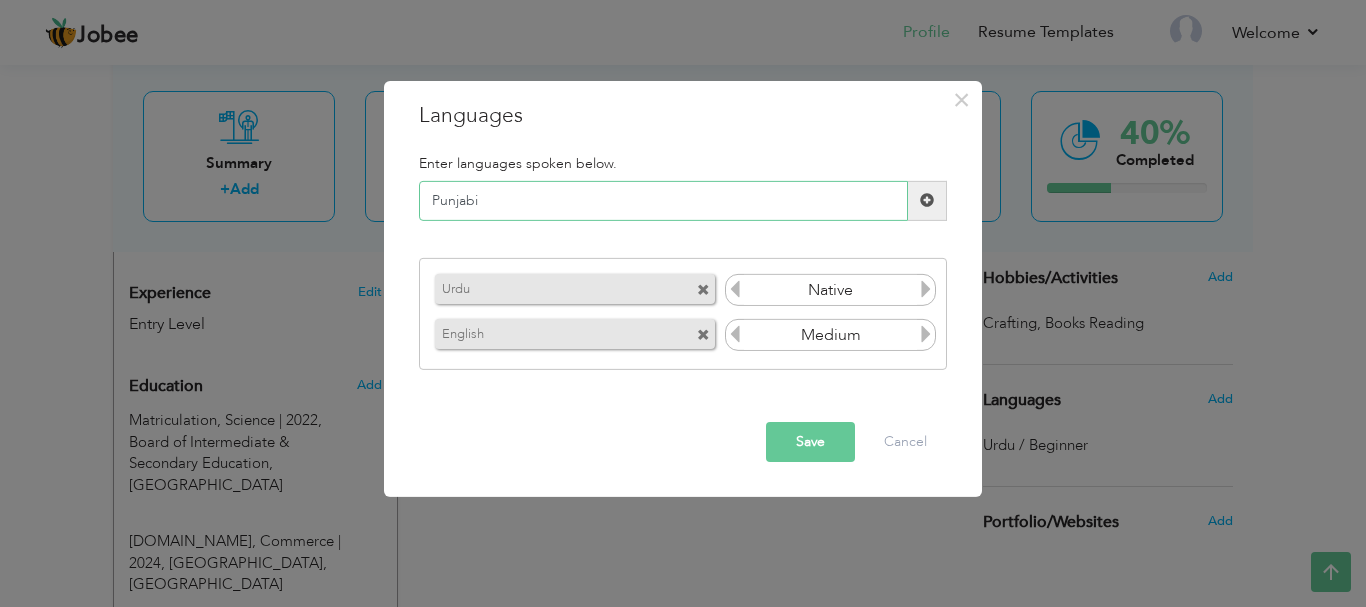 type on "Punjabi" 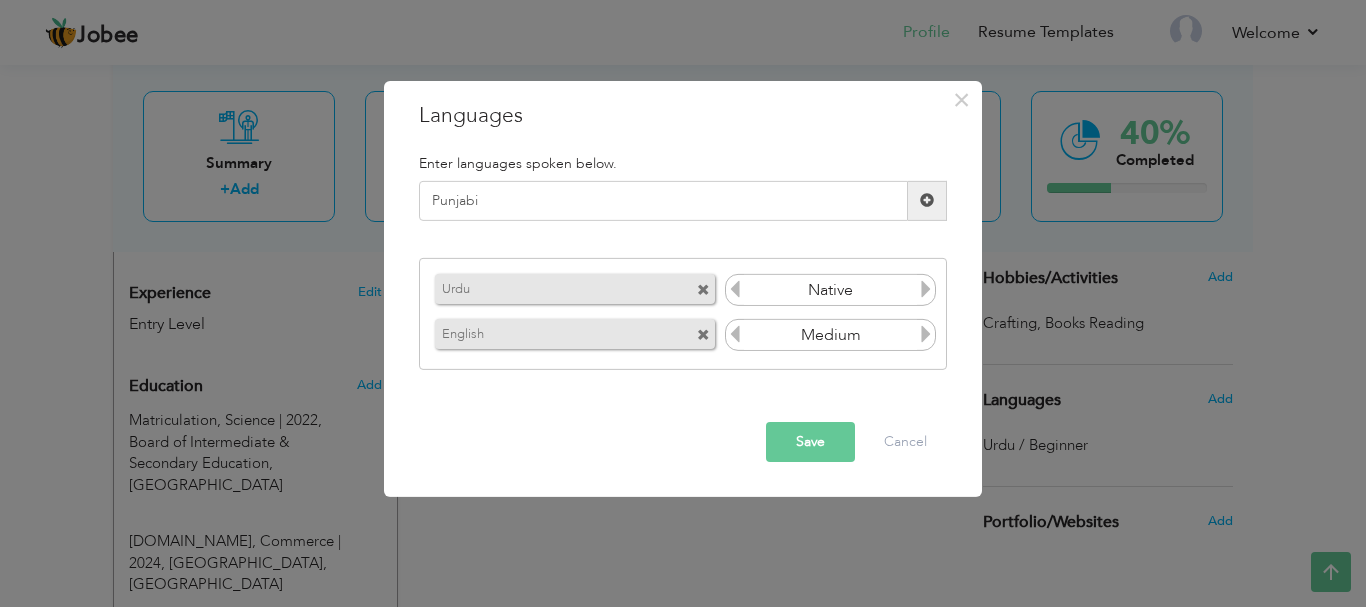click at bounding box center (927, 200) 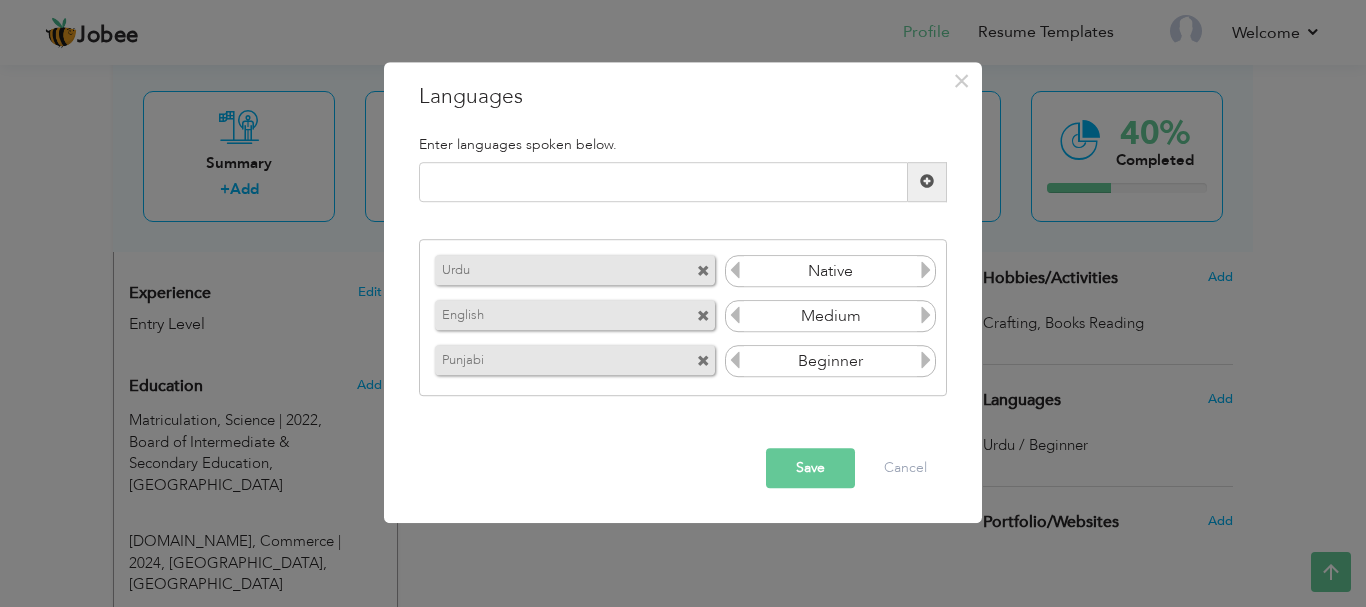 click at bounding box center [926, 361] 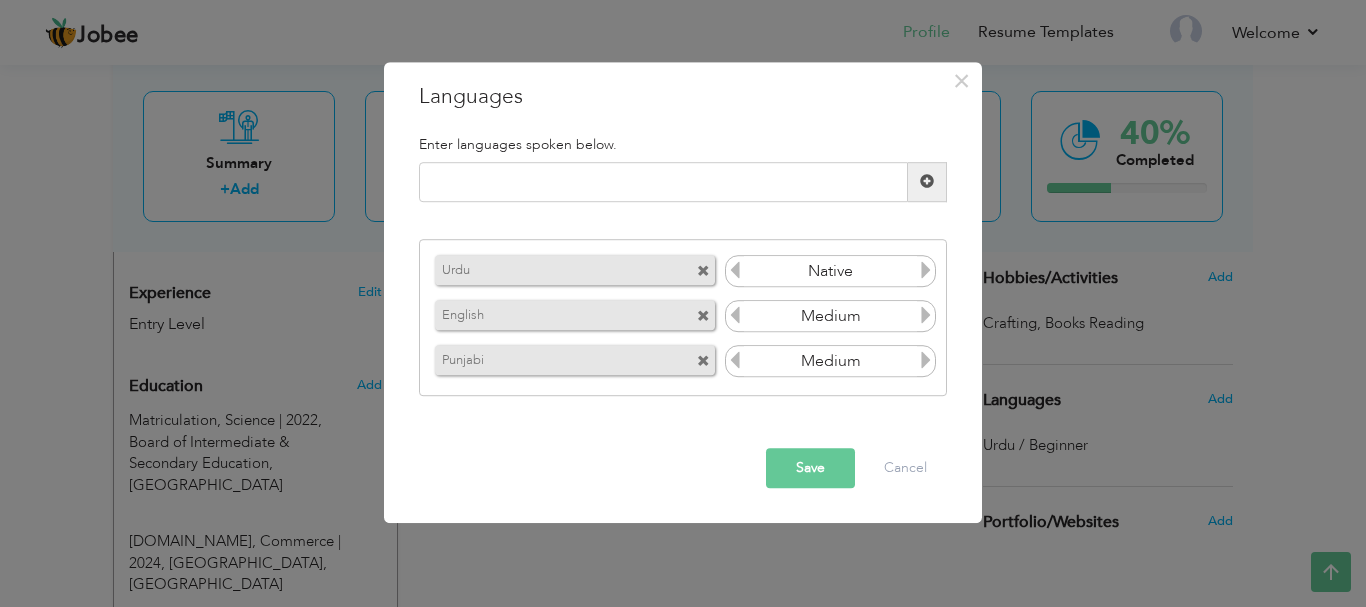 click on "Save" at bounding box center (810, 468) 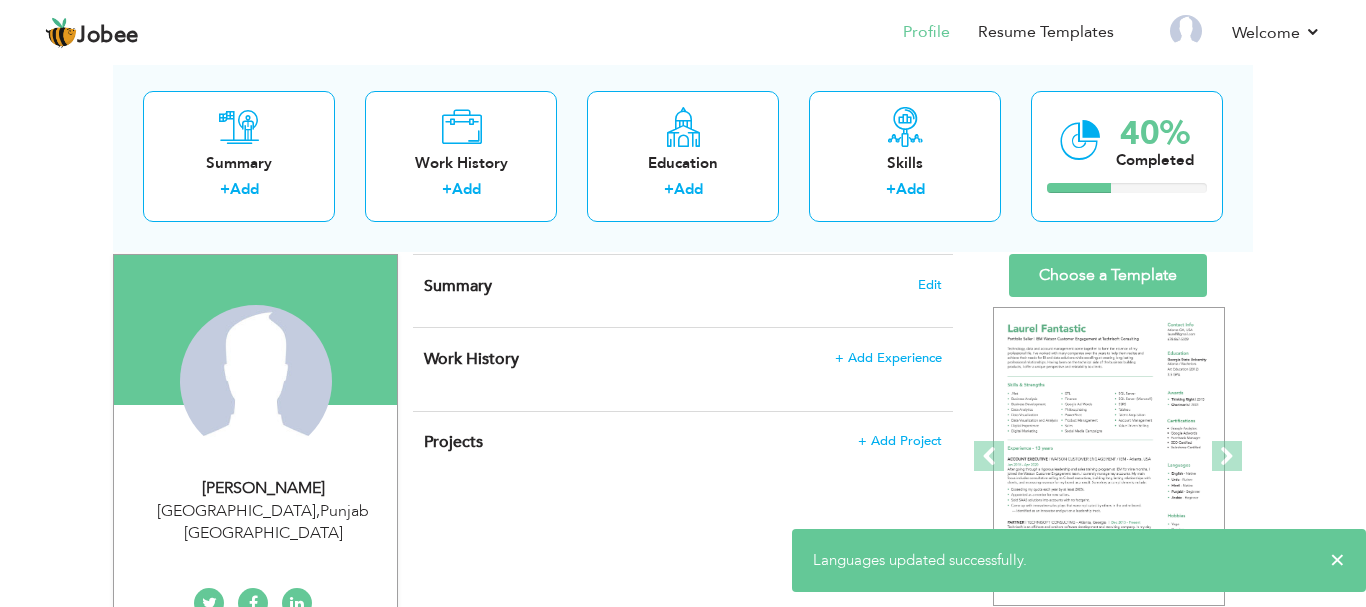 scroll, scrollTop: 0, scrollLeft: 0, axis: both 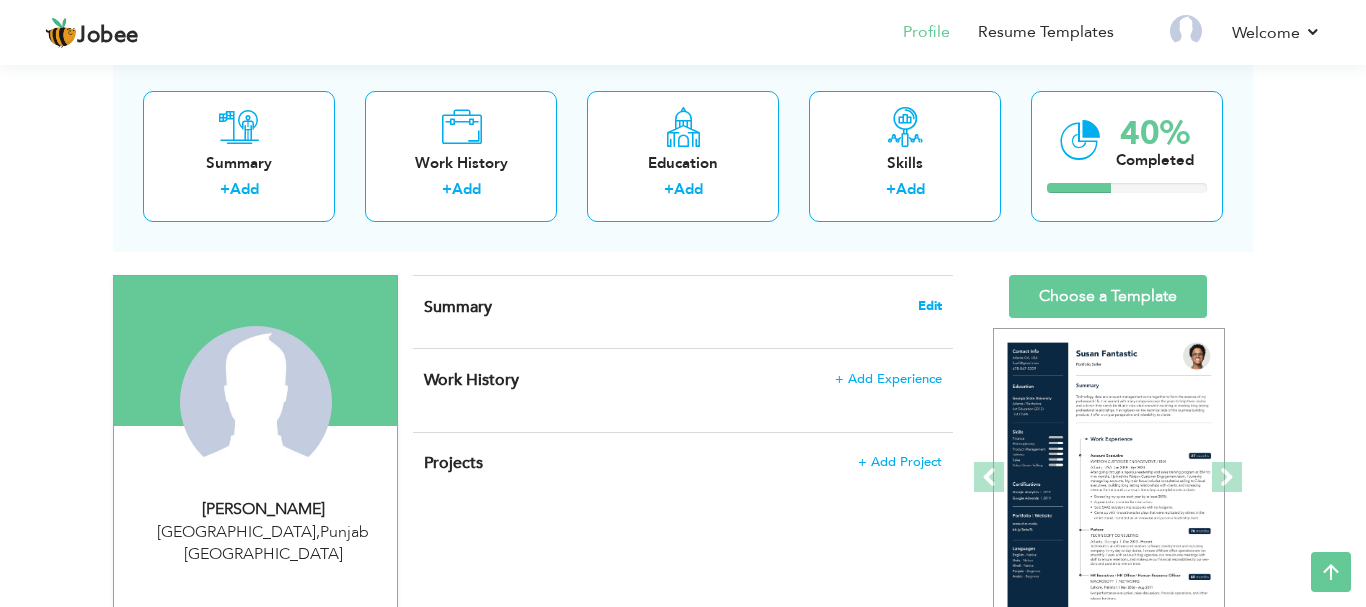 click on "Edit" at bounding box center (930, 306) 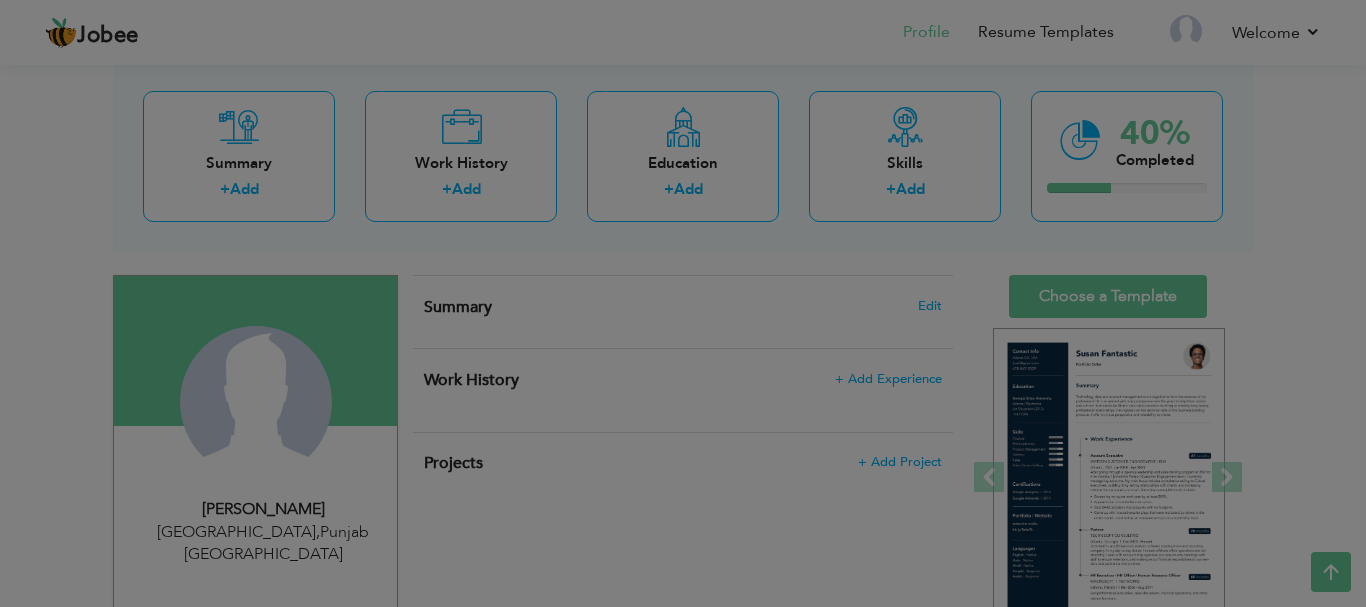 scroll, scrollTop: 0, scrollLeft: 0, axis: both 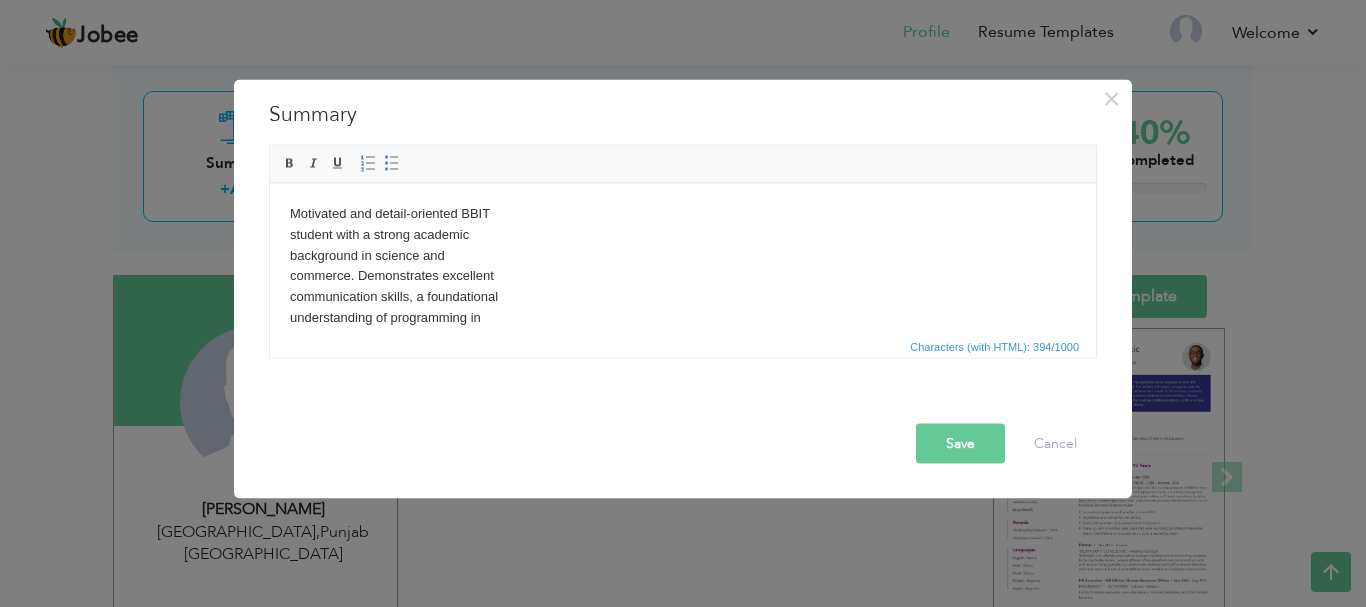click on "Motivated and detail-oriented BBIT student with a strong academic background in science and commerce. Demonstrates excellent communication skills, a foundational understanding of programming in C++, and a growing interest in business and management. Eager to apply knowledge and creativity to real-world challenges in a dynamic work environment" at bounding box center [683, 258] 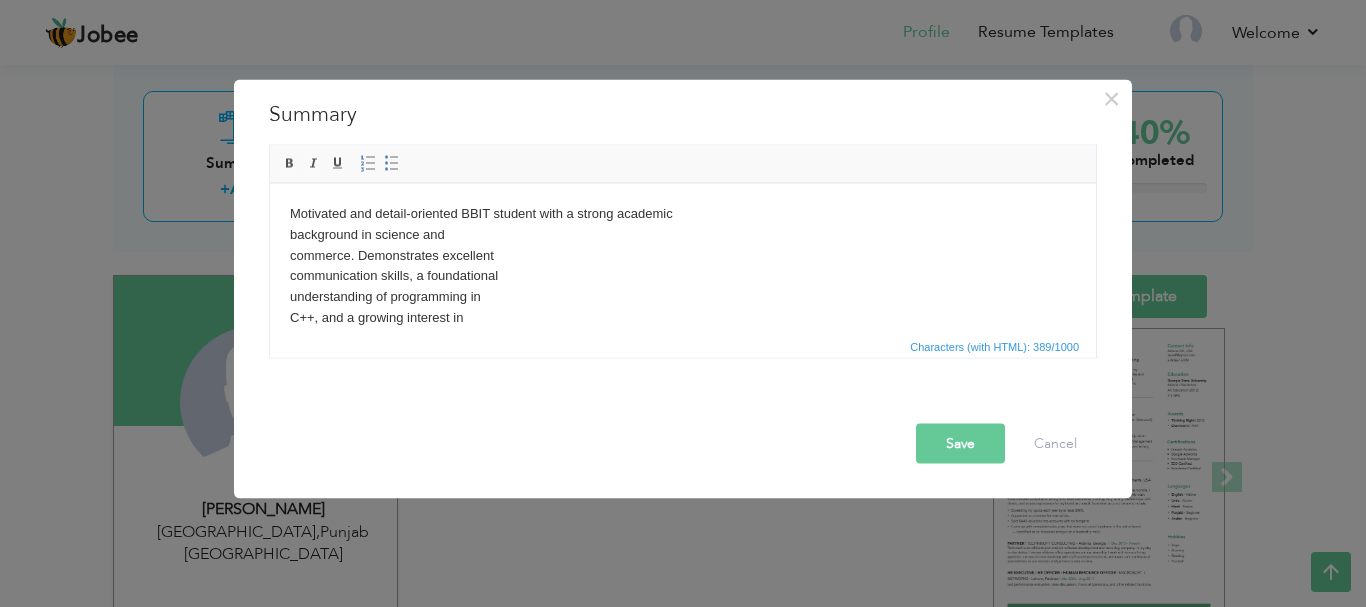 click on "Motivated and detail-oriented BBIT student with a strong academic background in science and commerce. Demonstrates excellent communication skills, a foundational understanding of programming in C++, and a growing interest in business and management. Eager to apply knowledge and creativity to real-world challenges in a dynamic work environment" at bounding box center (683, 307) 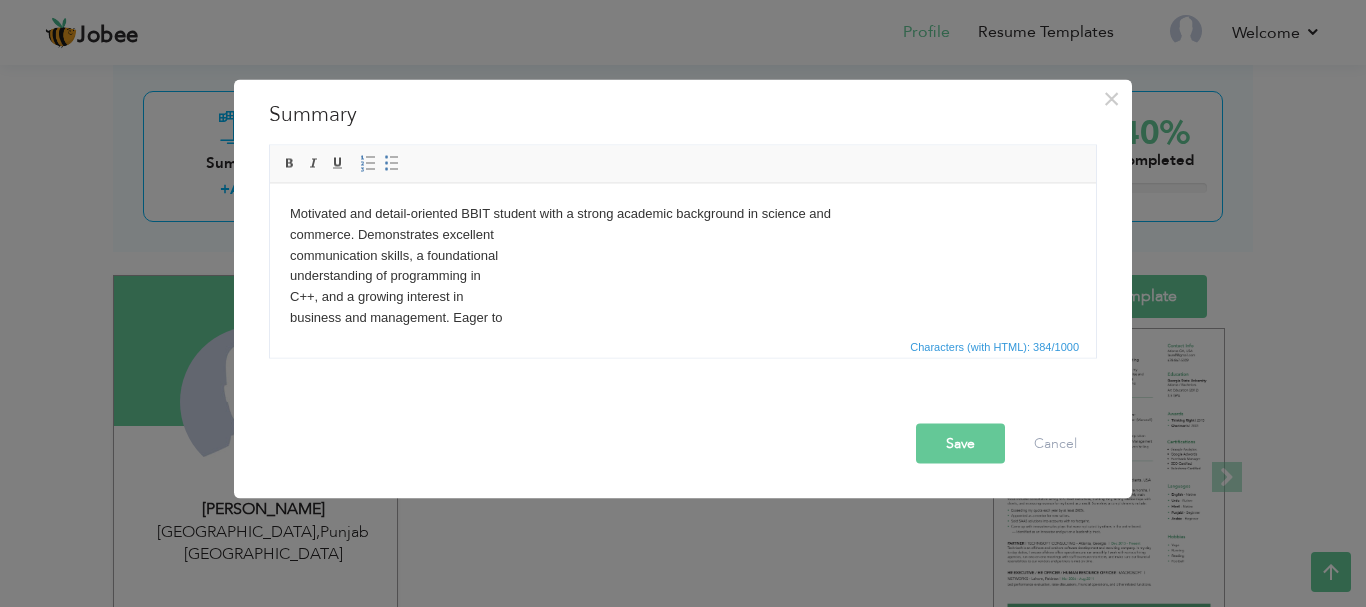 click on "Motivated and detail-oriented BBIT student with a strong academic background in science and commerce. Demonstrates excellent communication skills, a foundational understanding of programming in C++, and a growing interest in business and management. Eager to apply knowledge and creativity to real-world challenges in a dynamic work environment" at bounding box center [683, 258] 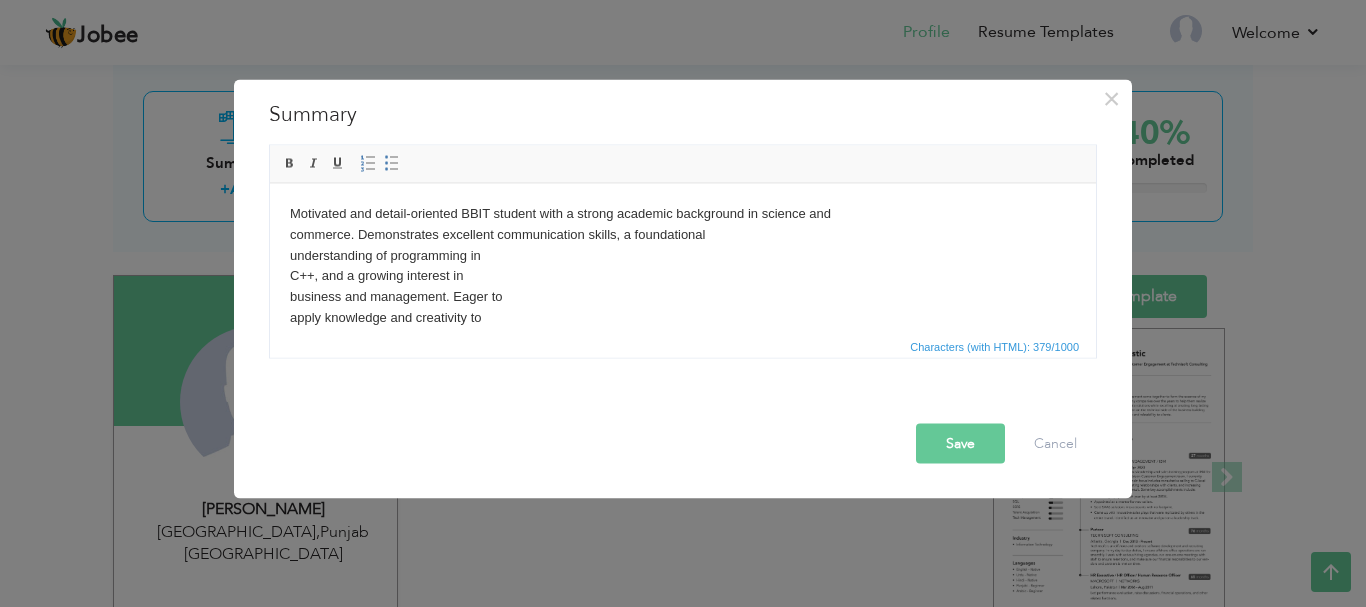 click on "Motivated and detail-oriented BBIT student with a strong academic background in science and commerce. Demonstrates excellent communication skills, a foundational understanding of programming in C++, and a growing interest in business and management. Eager to apply knowledge and creativity to real-world challenges in a dynamic work environment" at bounding box center (683, 258) 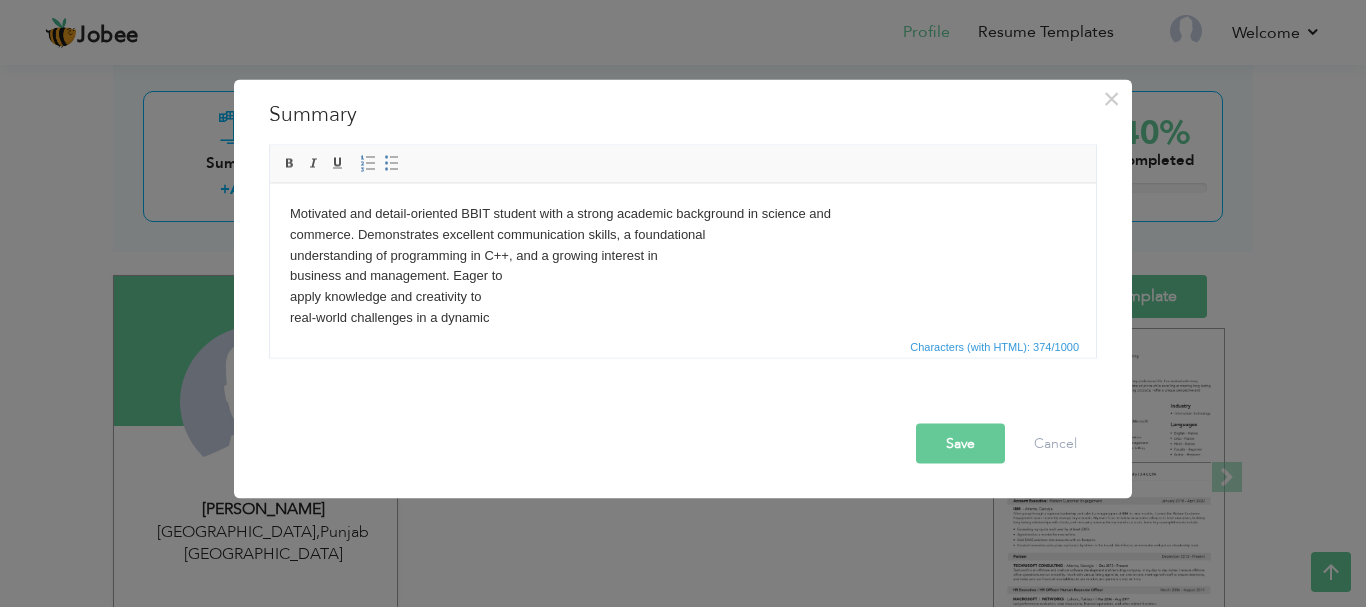 click on "Motivated and detail-oriented BBIT student with a strong academic background in science and commerce. Demonstrates excellent communication skills, a foundational understanding of programming in C++, and a growing interest in business and management. Eager to apply knowledge and creativity to real-world challenges in a dynamic work environment" at bounding box center [683, 258] 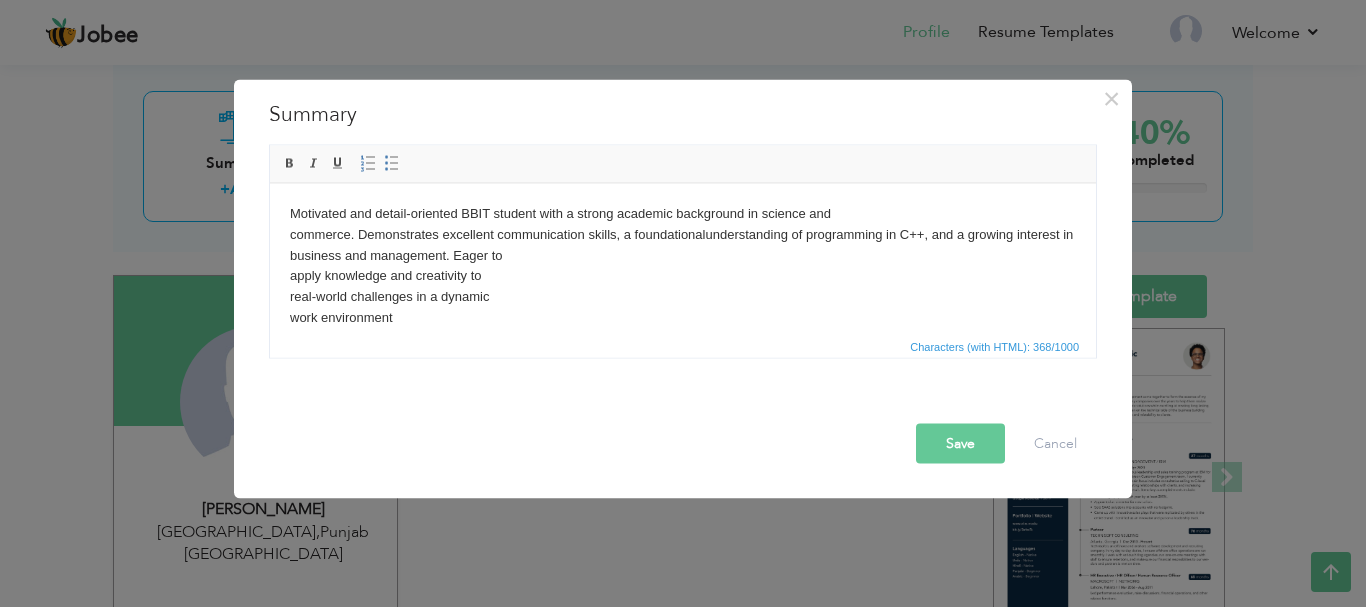 click on "Motivated and detail-oriented BBIT student with a strong academic background in science and commerce. Demonstrates excellent communication skills, a foundationalunderstanding of programming in C++, and a growing interest in business and management. Eager to apply knowledge and creativity to real-world challenges in a dynamic work environment" at bounding box center [683, 258] 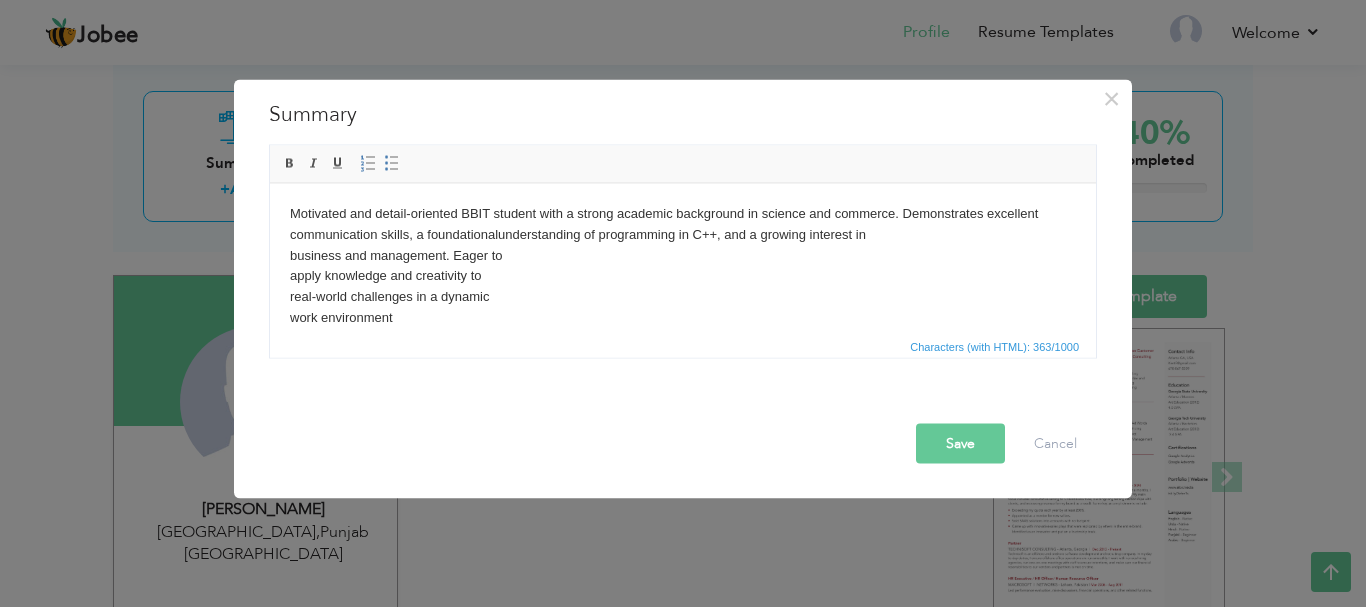 click on "Motivated and detail-oriented BBIT student with a strong academic background in science and commerce. Demonstrates excellent communication skills, a foundationalunderstanding of programming in C++, and a growing interest in business and management. Eager to apply knowledge and creativity to real-world challenges in a dynamic work environment" at bounding box center (683, 258) 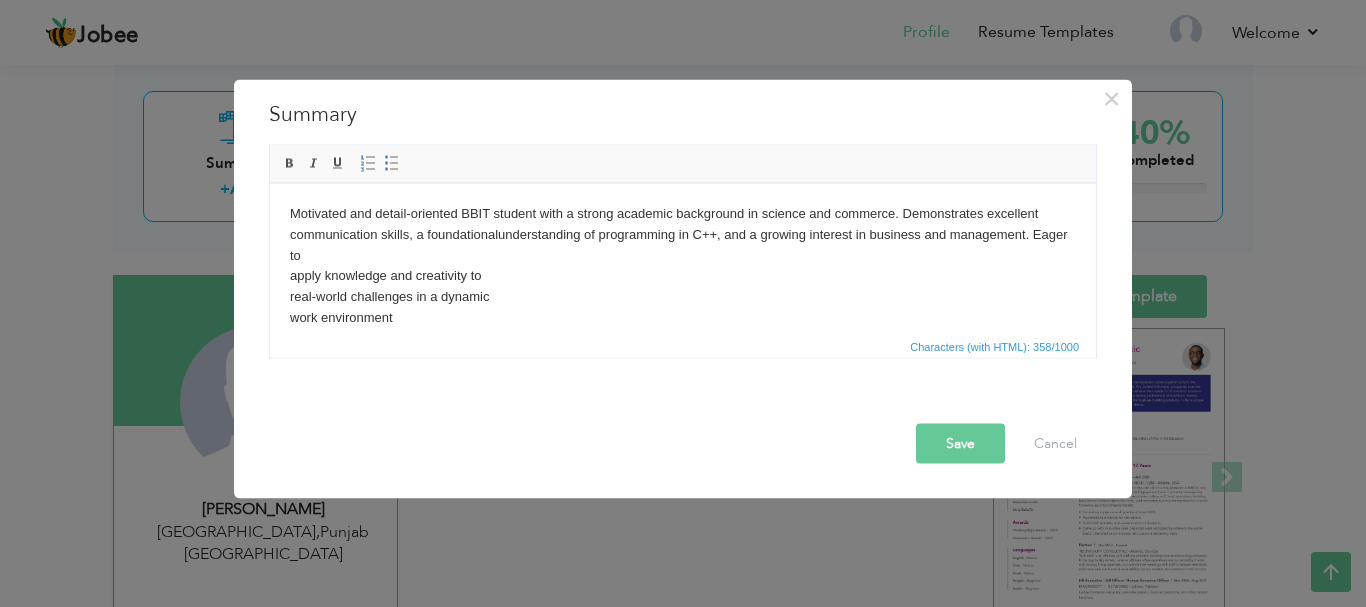 click on "Motivated and detail-oriented BBIT student with a strong academic background in science and commerce. Demonstrates excellent communication skills, a foundationalunderstanding of programming in C++, and a growing interest in business and management. Eager to apply knowledge and creativity to real-world challenges in a dynamic work environment" at bounding box center (683, 258) 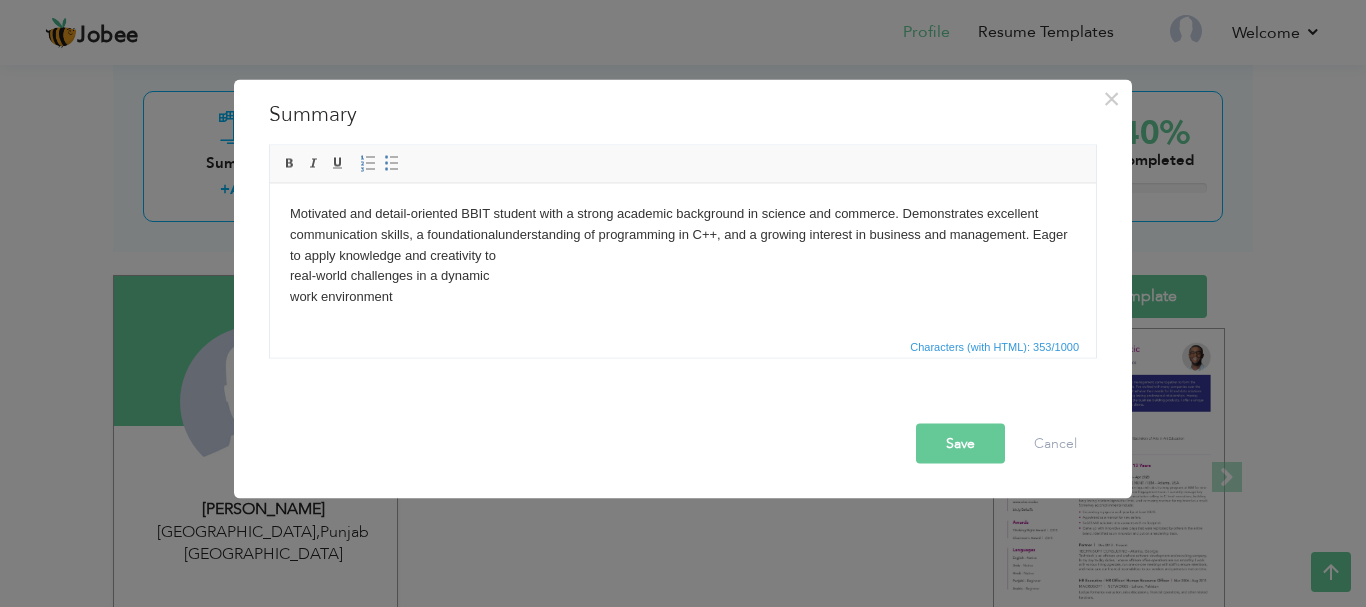 click on "Motivated and detail-oriented BBIT student with a strong academic background in science and commerce. Demonstrates excellent communication skills, a foundationalunderstanding of programming in C++, and a growing interest in business and management. Eager to apply knowledge and creativity to real-world challenges in a dynamic work environment" at bounding box center (683, 258) 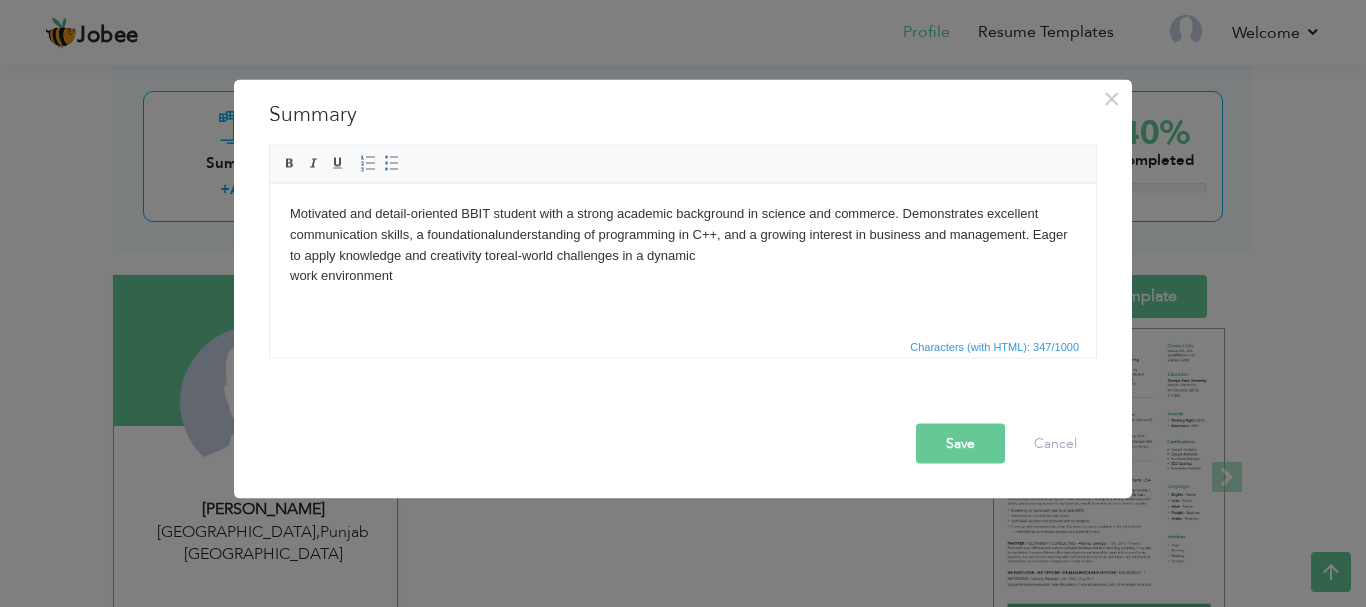 click on "Motivated and detail-oriented BBIT student with a strong academic background in science and commerce. Demonstrates excellent communication skills, a foundationalunderstanding of programming in C++, and a growing interest in business and management. Eager to apply knowledge and creativity toreal-world challenges in a dynamic work environment" at bounding box center (683, 258) 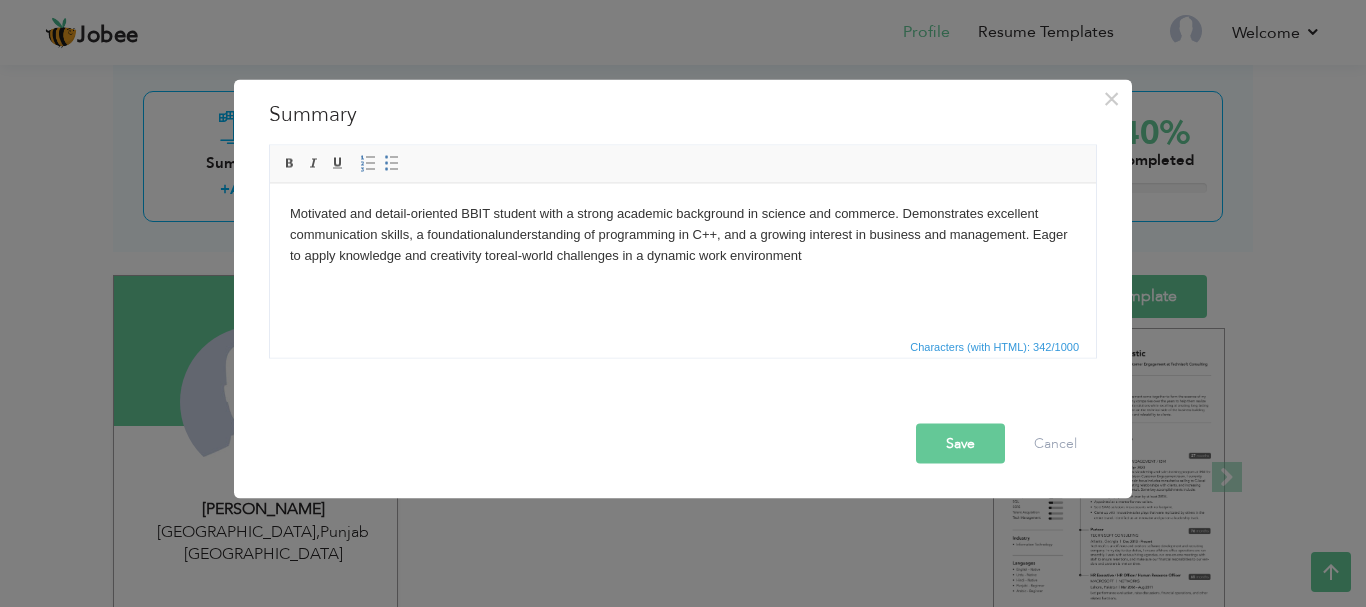 click on "Motivated and detail-oriented BBIT student with a strong academic background in science and commerce. Demonstrates excellent communication skills, a foundationalunderstanding of programming in C++, and a growing interest in business and management. Eager to apply knowledge and creativity toreal-world challenges in a dynamic work environment" at bounding box center [683, 234] 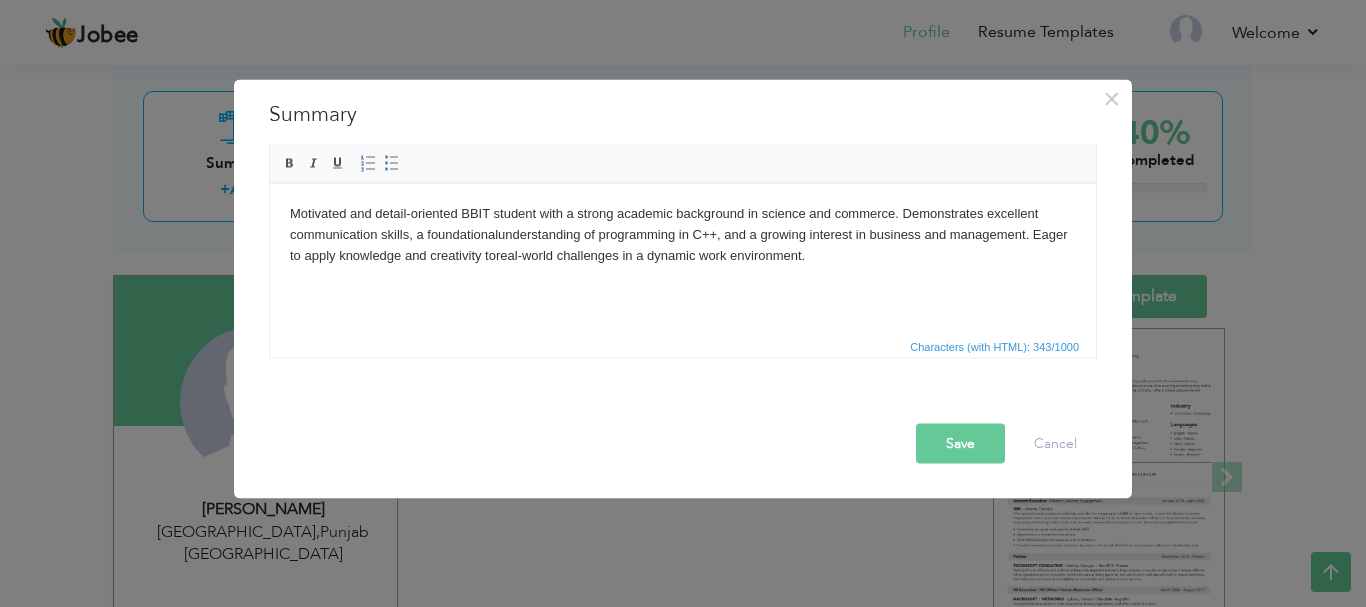 click on "Save" at bounding box center (960, 443) 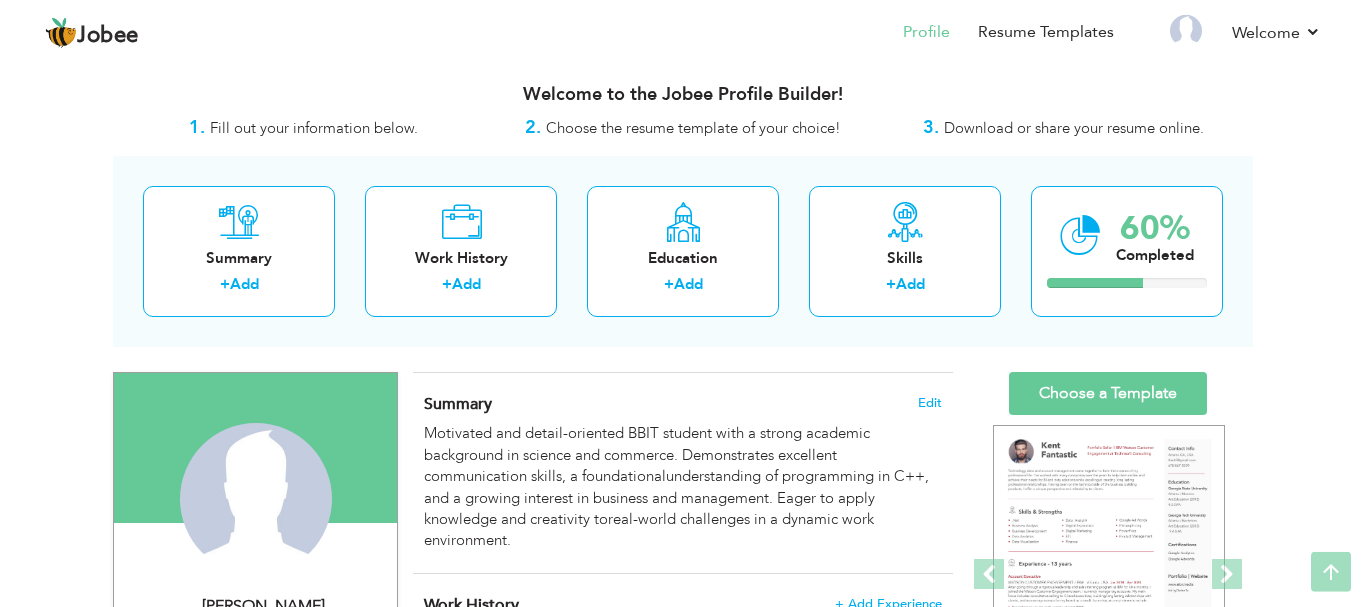 scroll, scrollTop: 0, scrollLeft: 0, axis: both 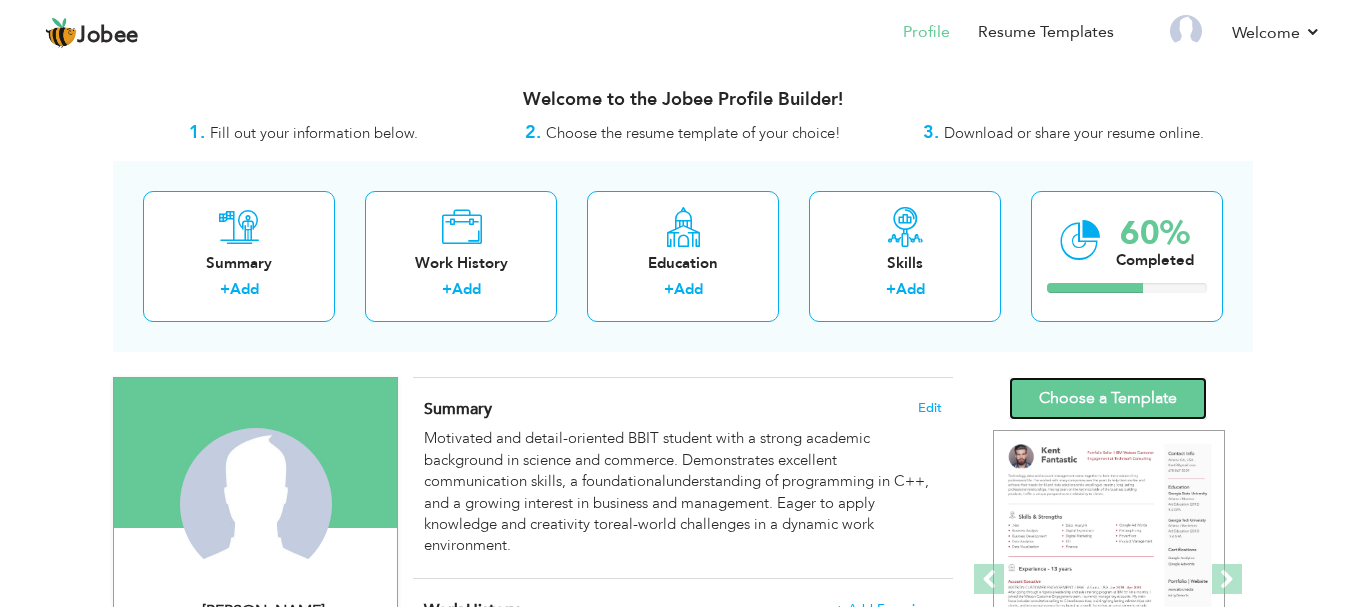 click on "Choose a Template" at bounding box center (1108, 398) 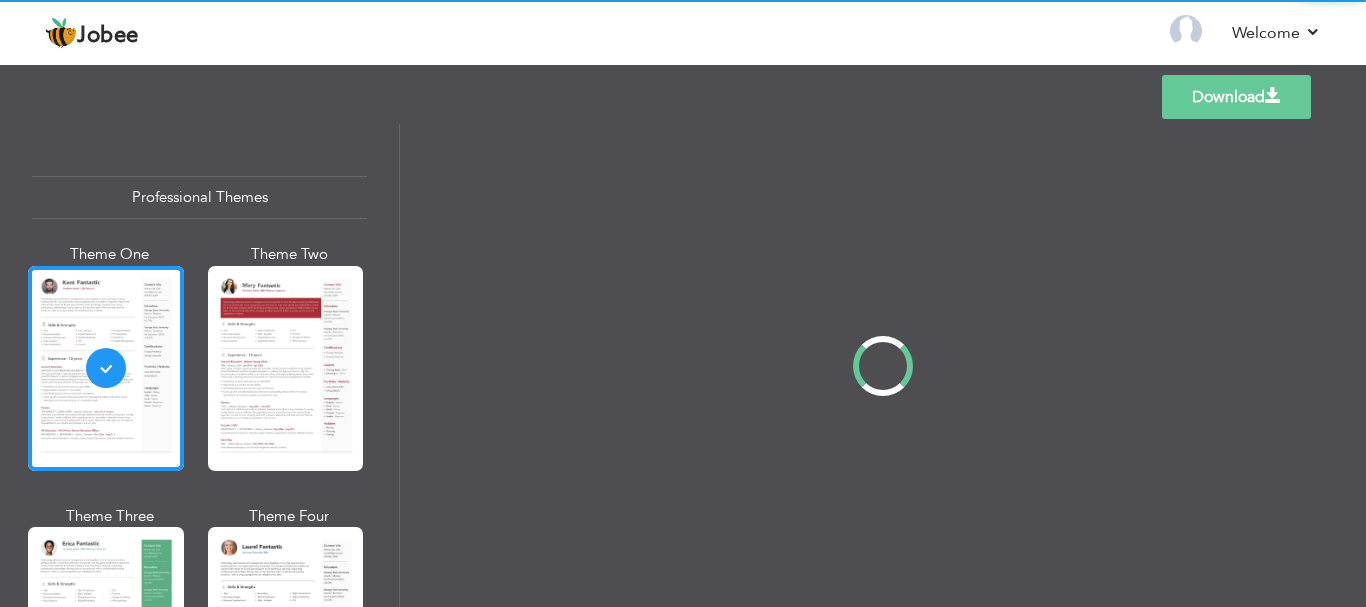 scroll, scrollTop: 0, scrollLeft: 0, axis: both 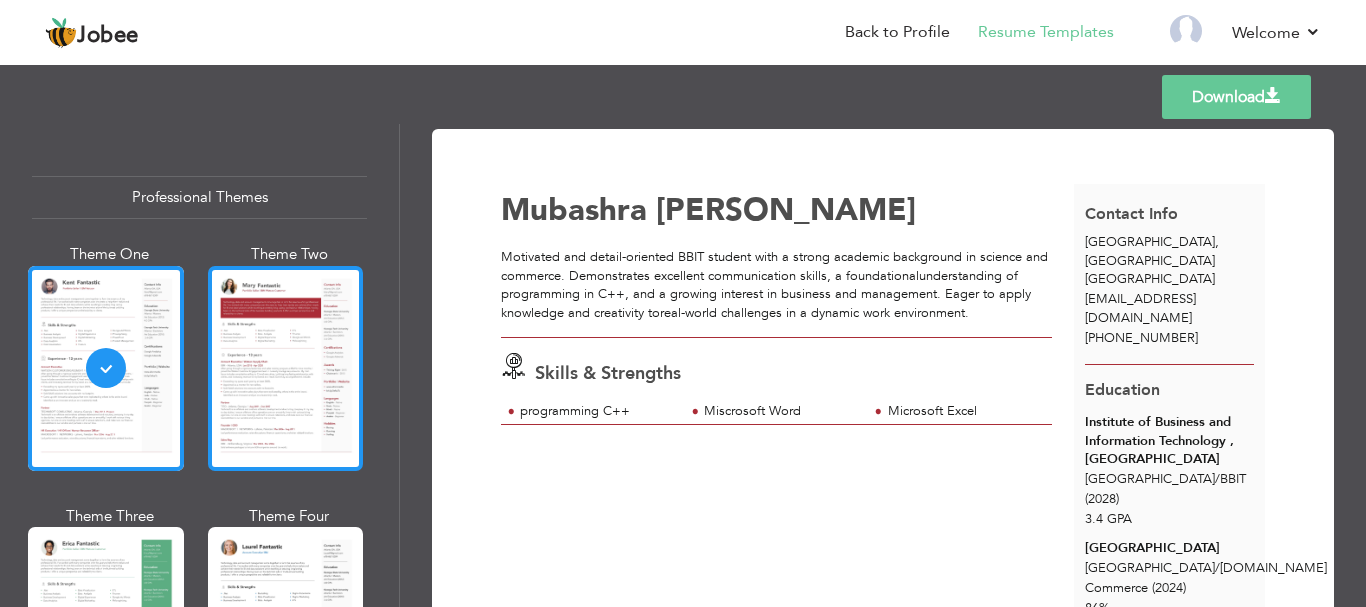 click at bounding box center [286, 368] 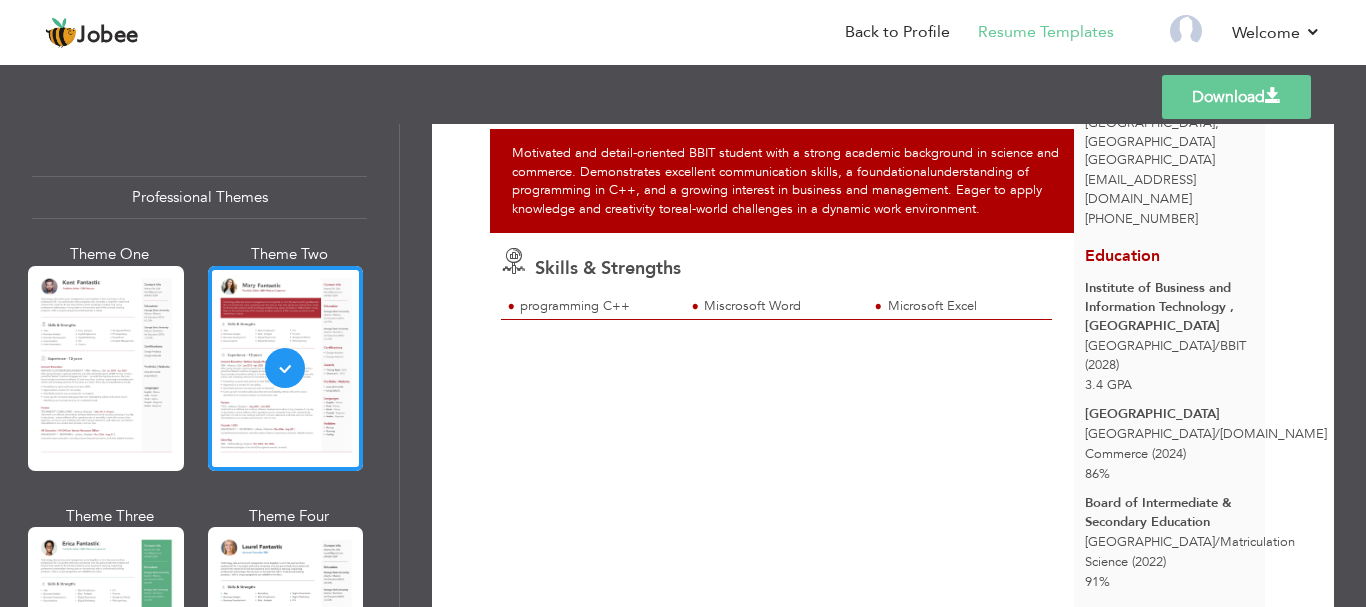 scroll, scrollTop: 240, scrollLeft: 0, axis: vertical 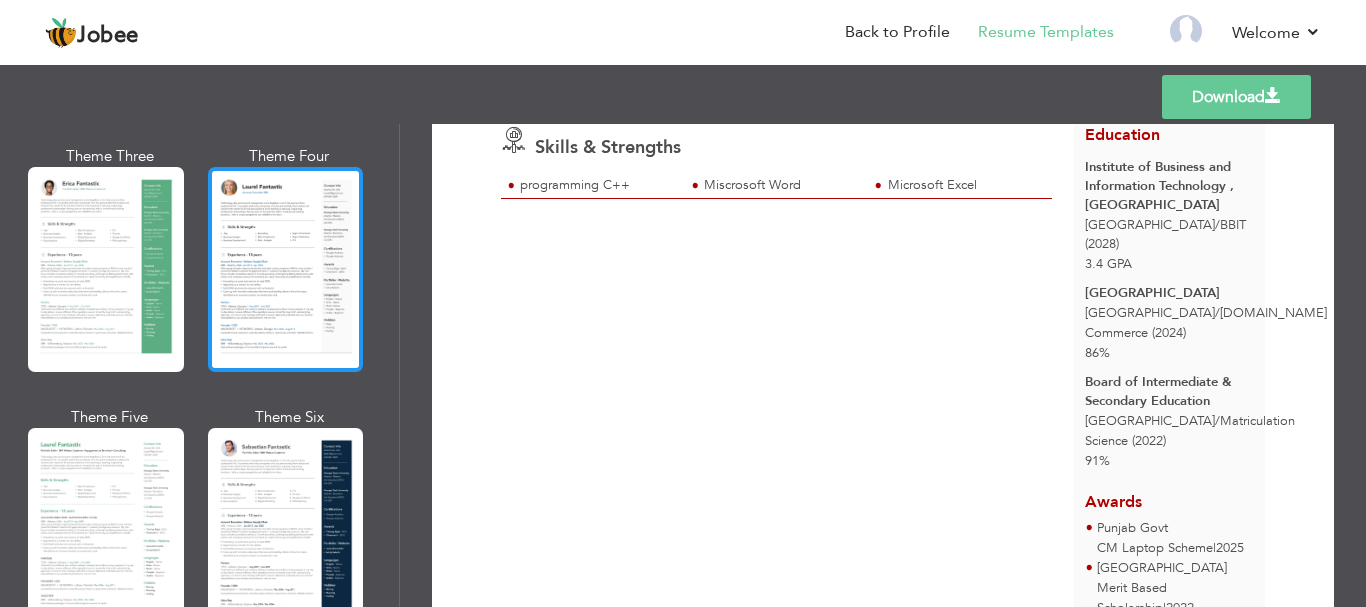 click at bounding box center (286, 269) 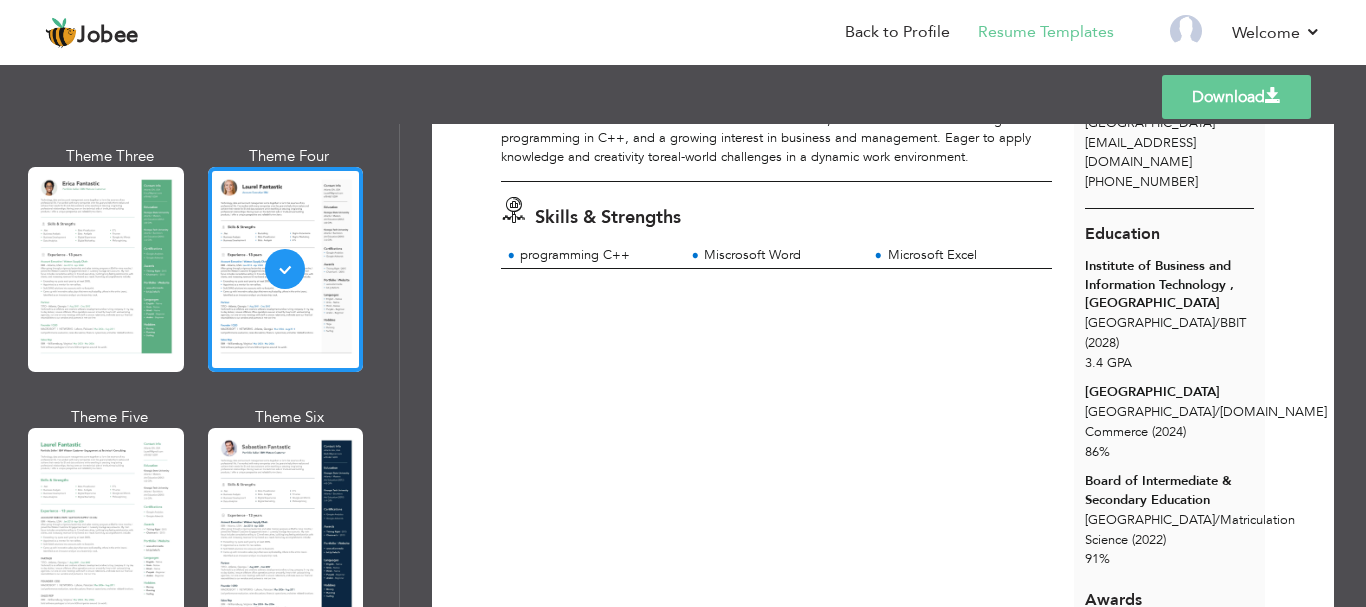 scroll, scrollTop: 360, scrollLeft: 0, axis: vertical 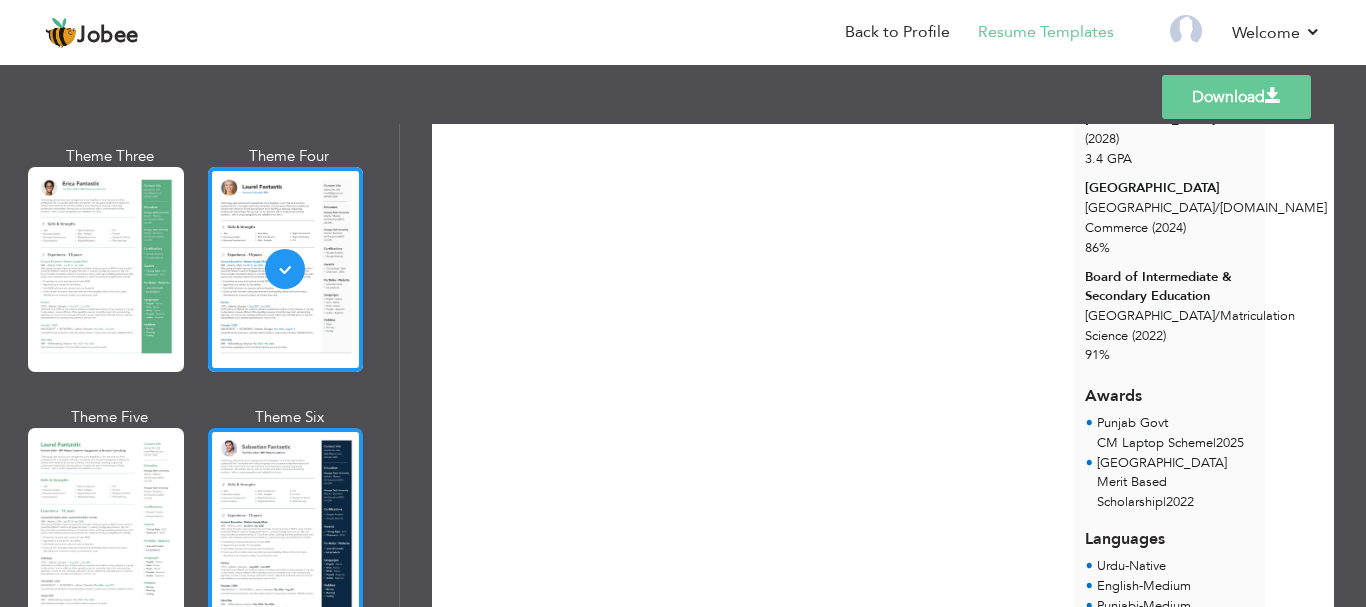 click at bounding box center (286, 530) 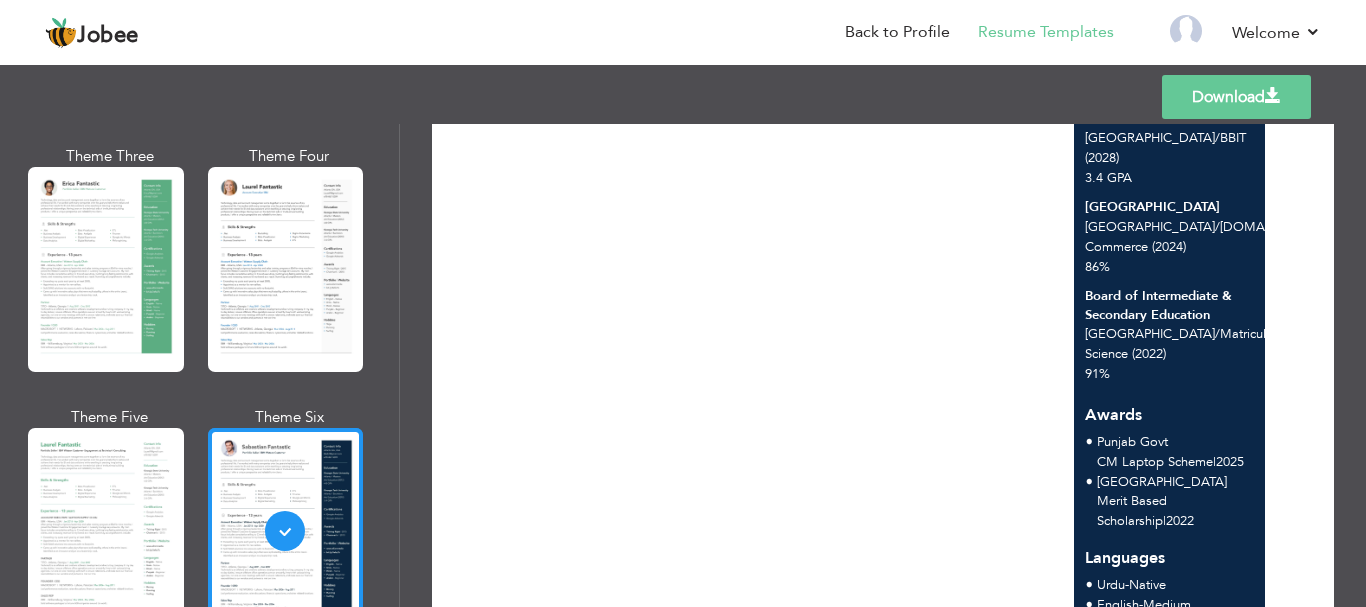 scroll, scrollTop: 360, scrollLeft: 0, axis: vertical 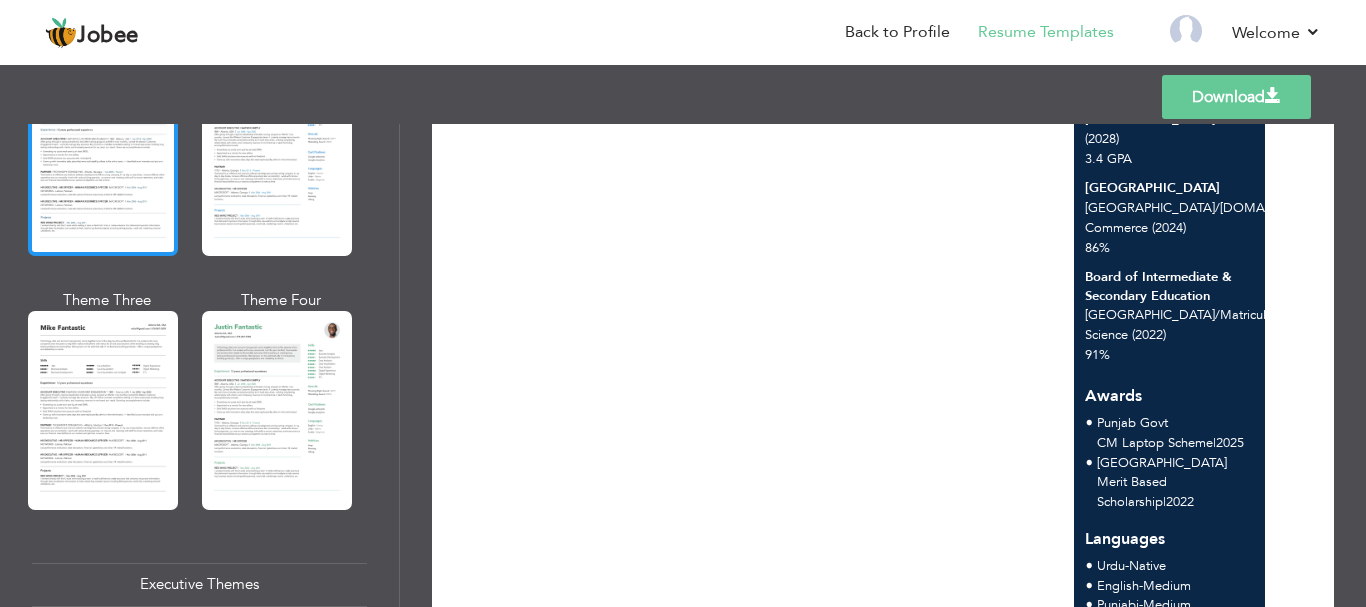 click at bounding box center [103, 157] 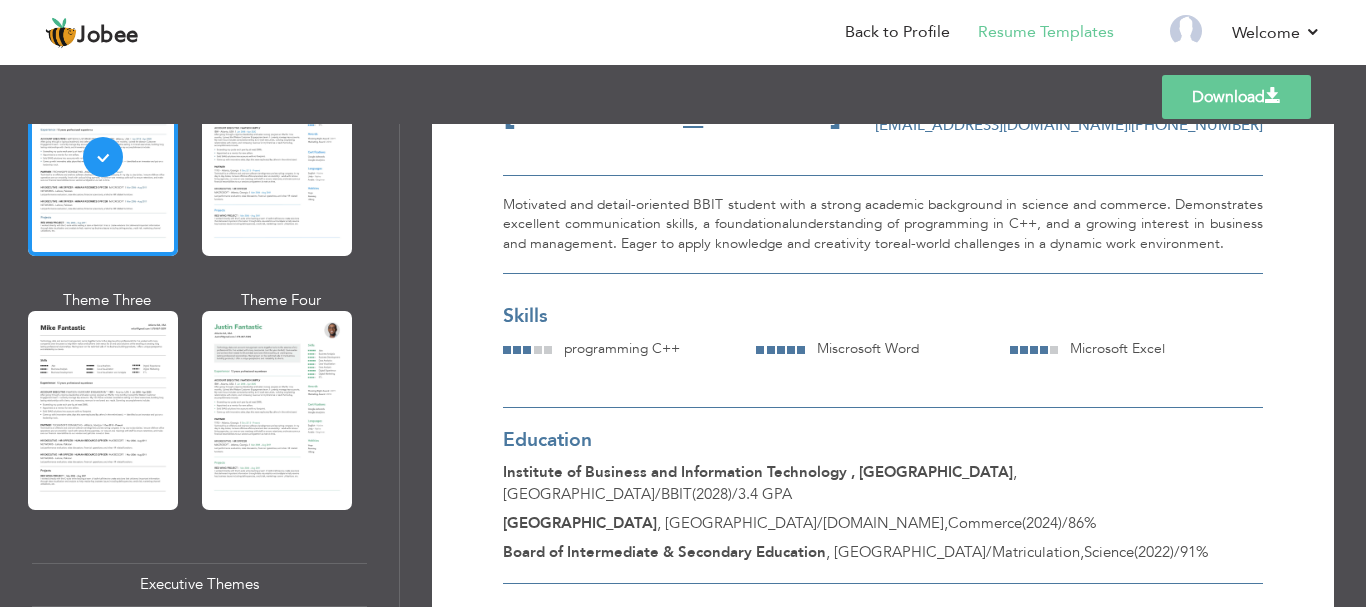 scroll, scrollTop: 0, scrollLeft: 0, axis: both 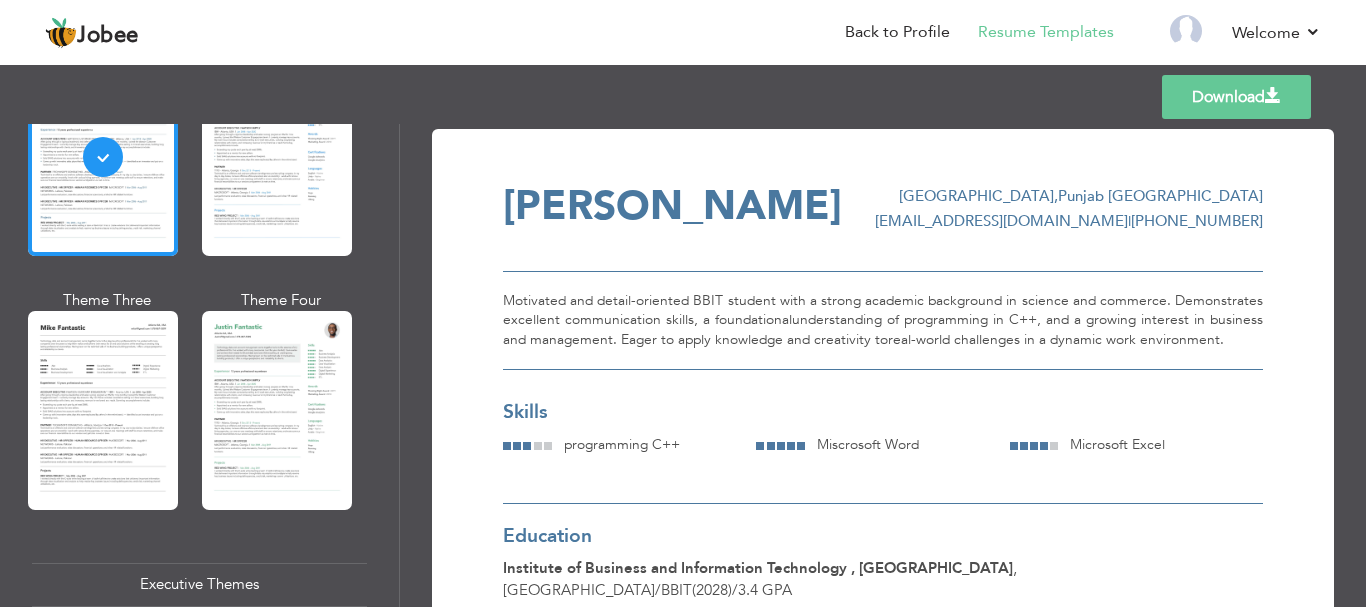 click on "Download" at bounding box center (1236, 97) 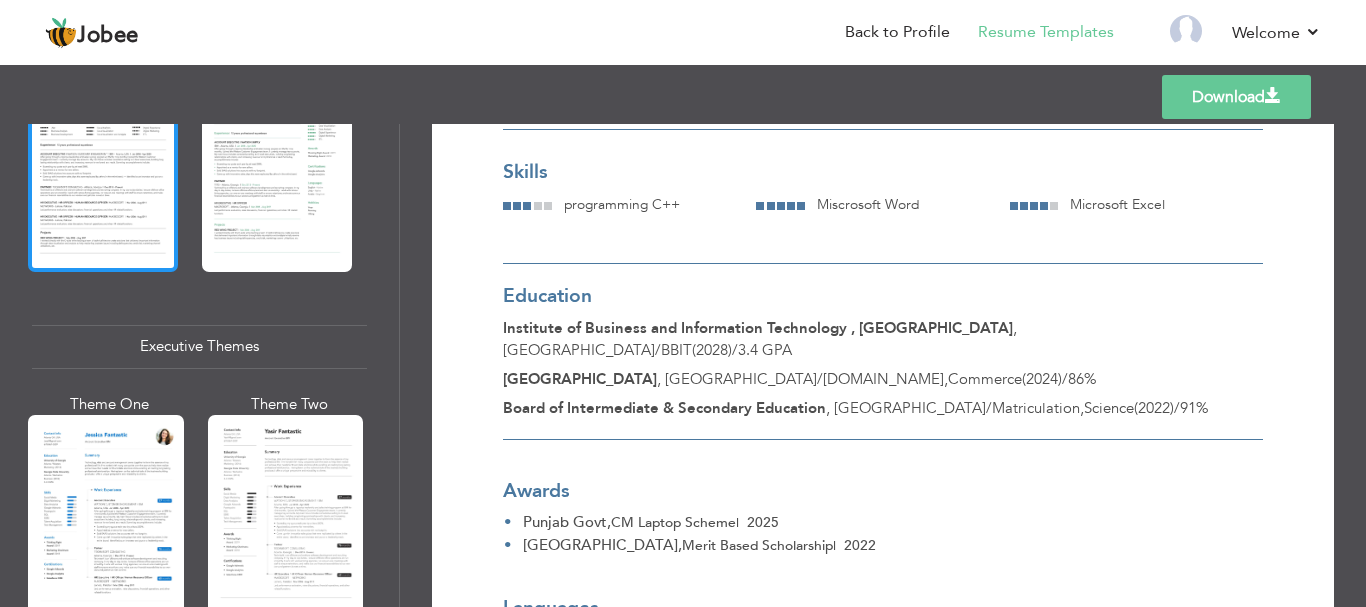scroll, scrollTop: 1320, scrollLeft: 0, axis: vertical 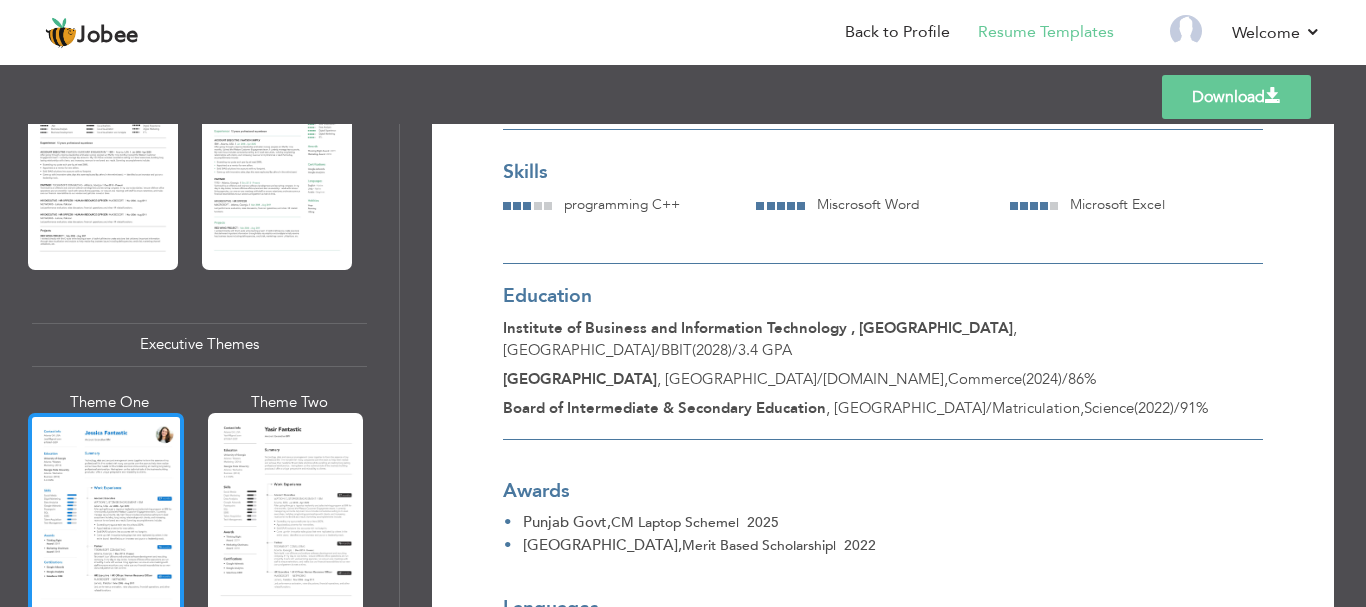 click at bounding box center (106, 515) 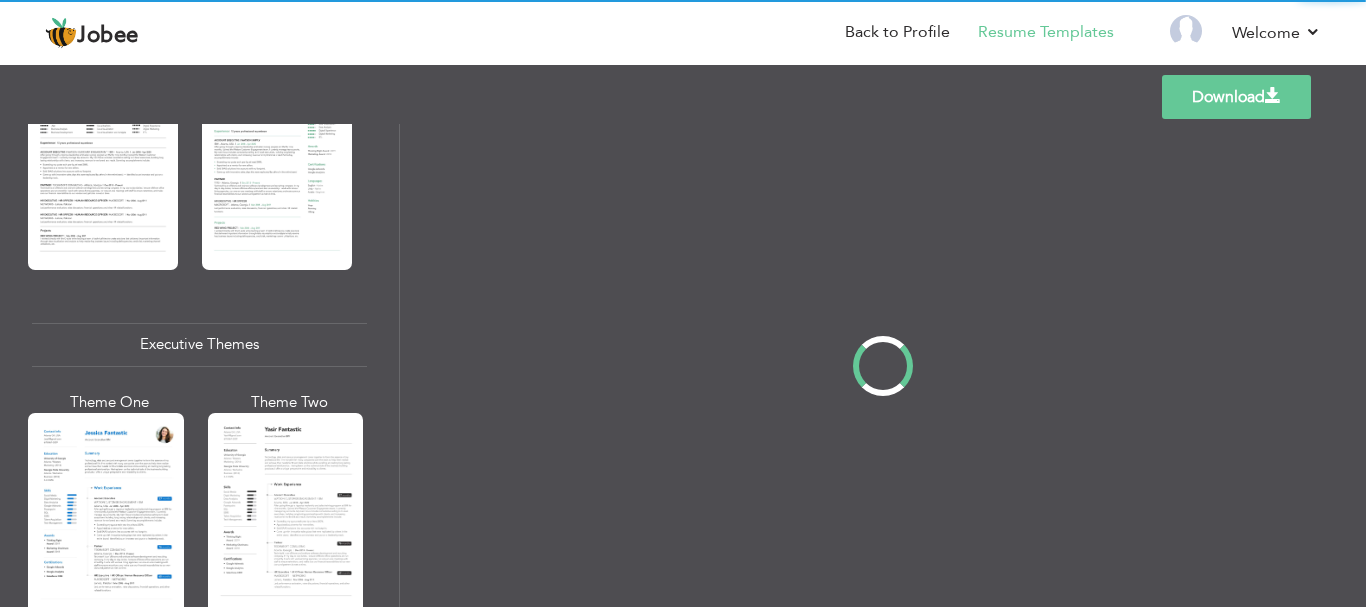 scroll, scrollTop: 1319, scrollLeft: 0, axis: vertical 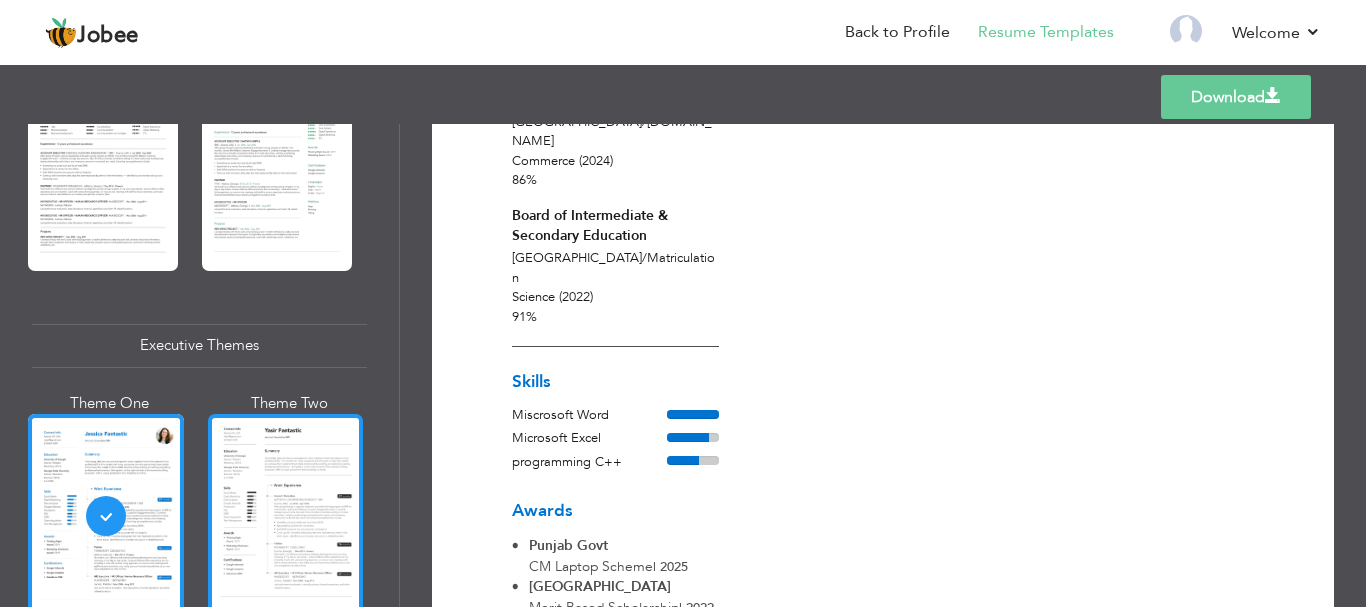 click at bounding box center [286, 516] 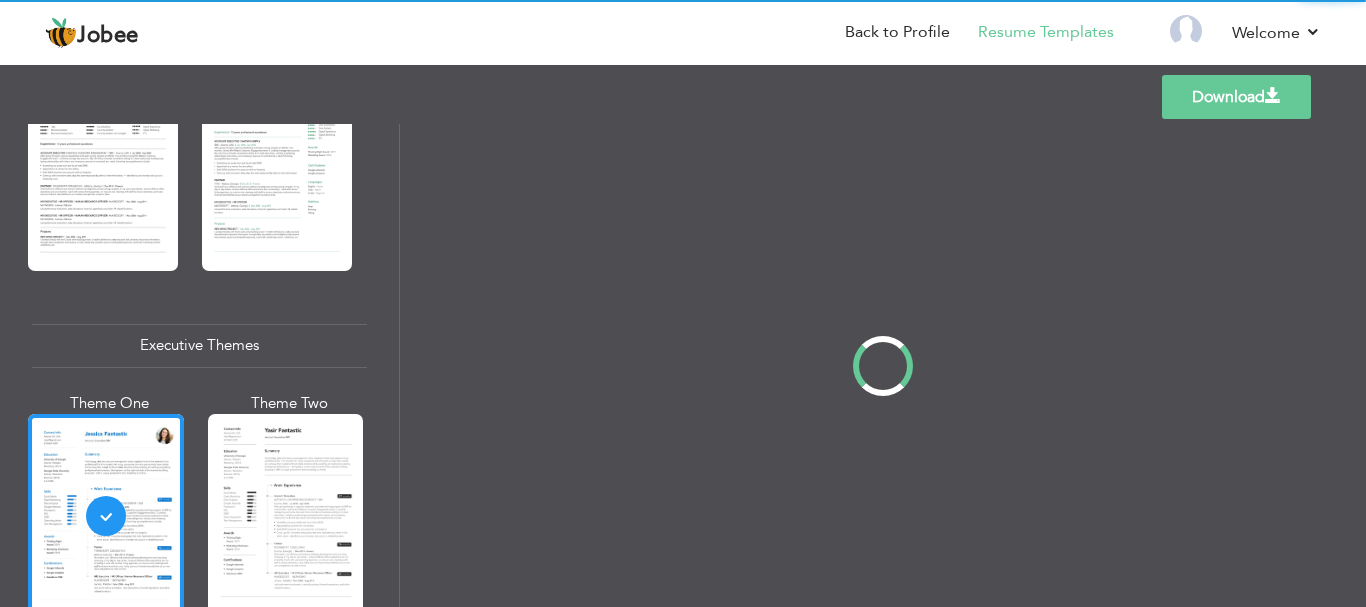 scroll, scrollTop: 465, scrollLeft: 0, axis: vertical 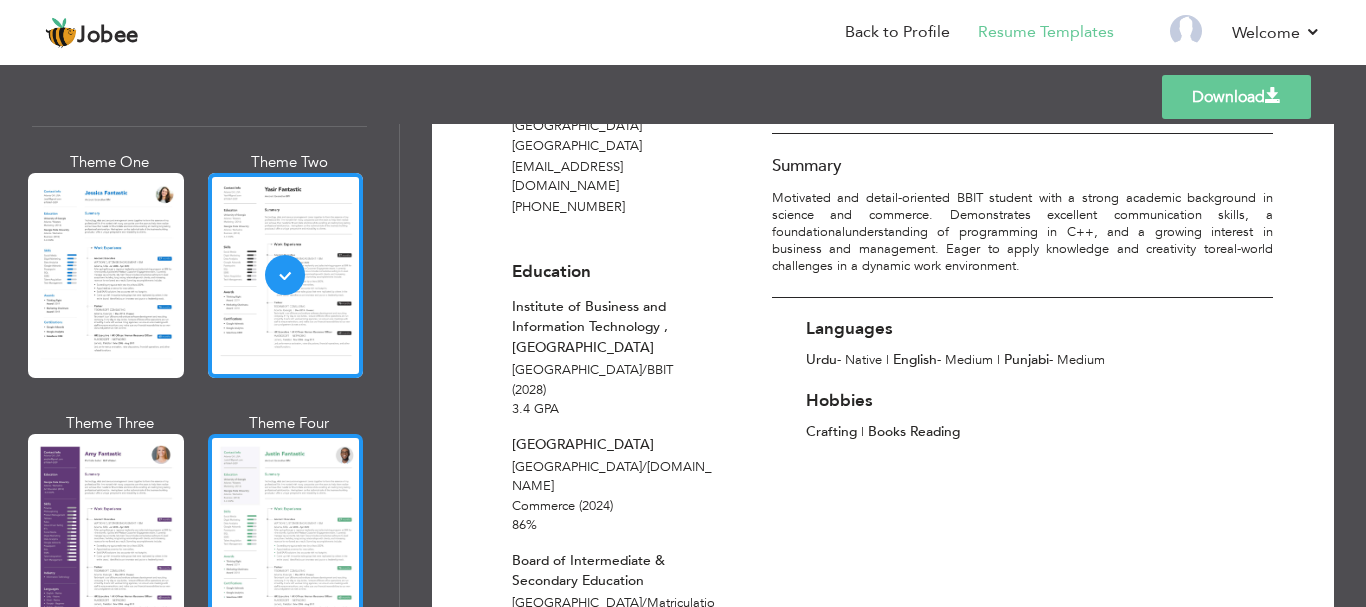 click at bounding box center [286, 536] 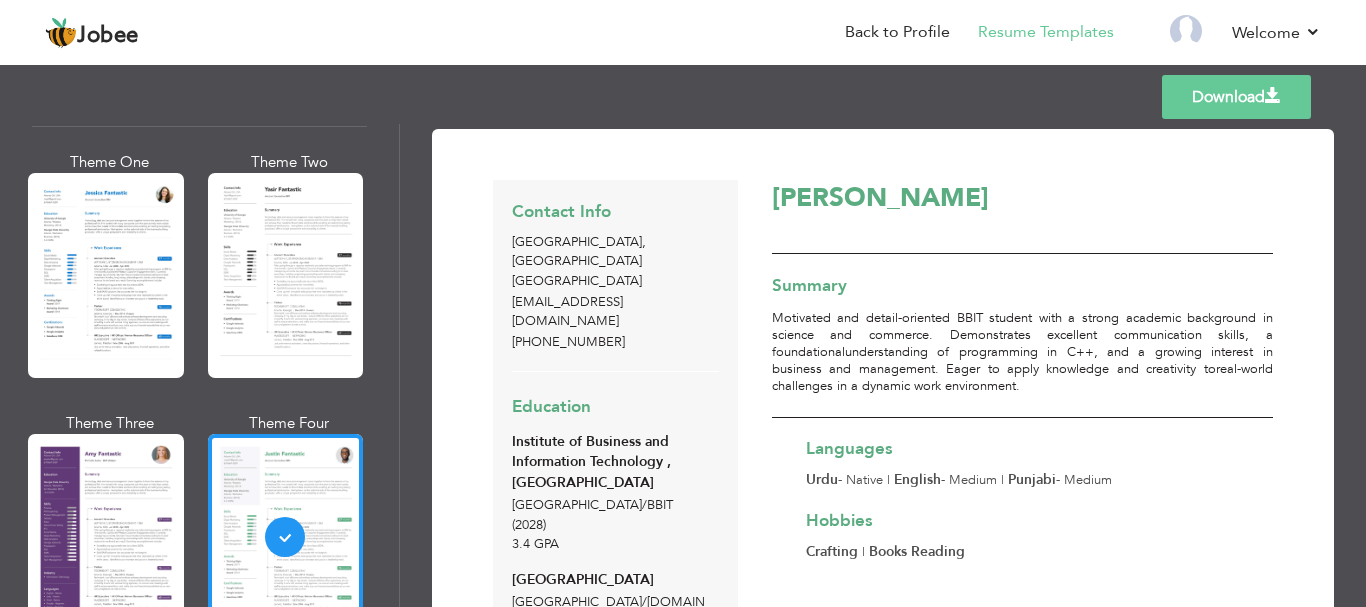 scroll, scrollTop: 480, scrollLeft: 0, axis: vertical 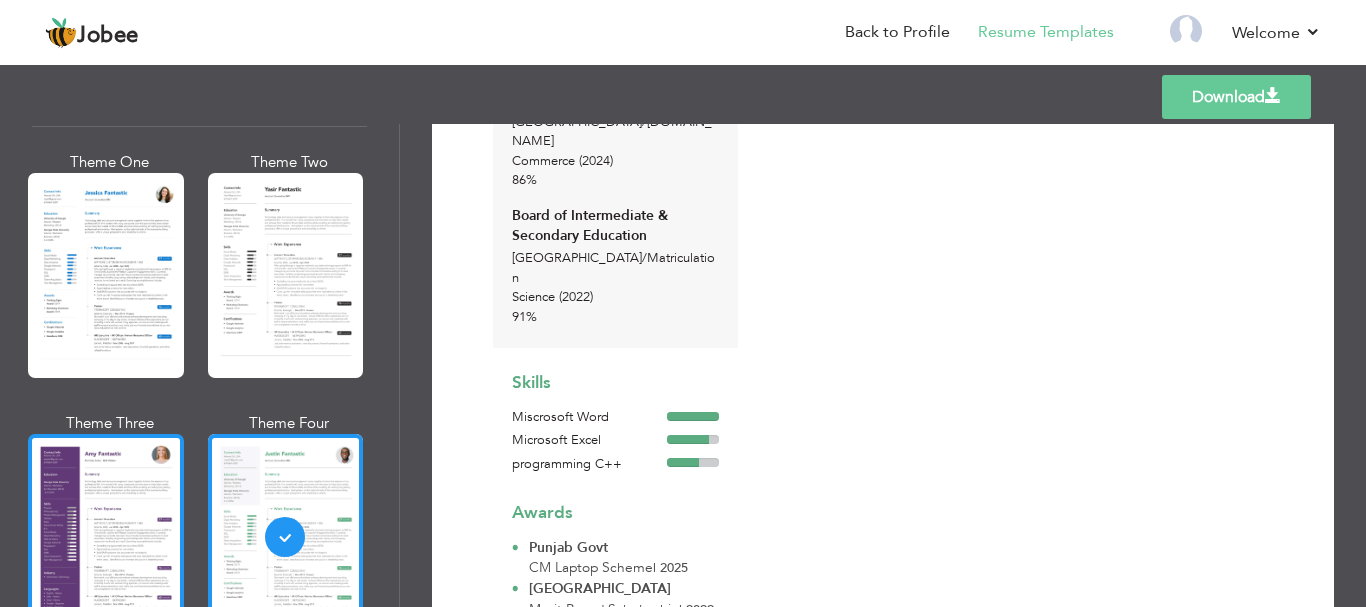 click at bounding box center (106, 536) 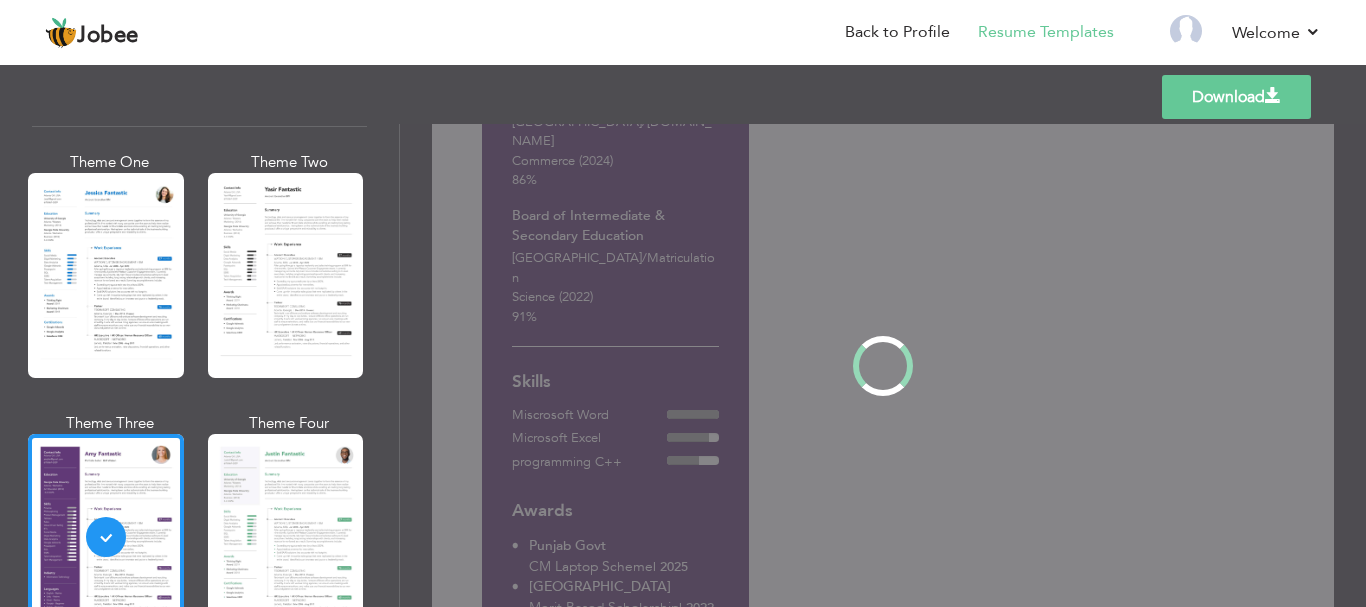 scroll, scrollTop: 0, scrollLeft: 0, axis: both 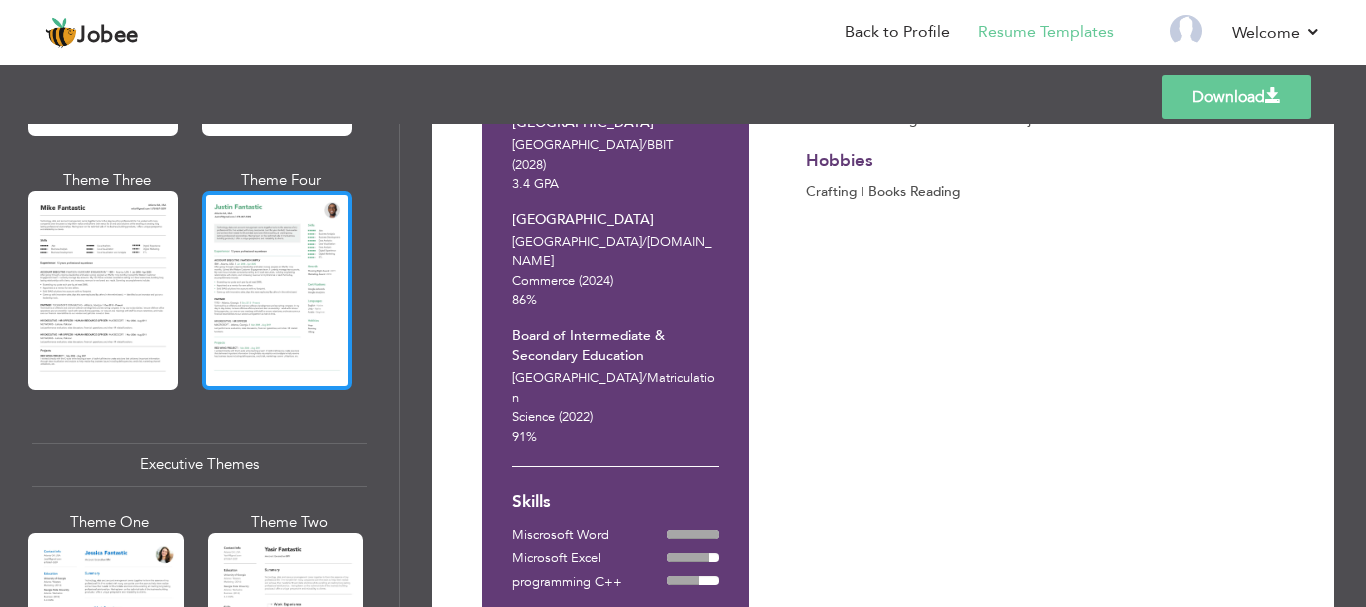 click at bounding box center (277, 290) 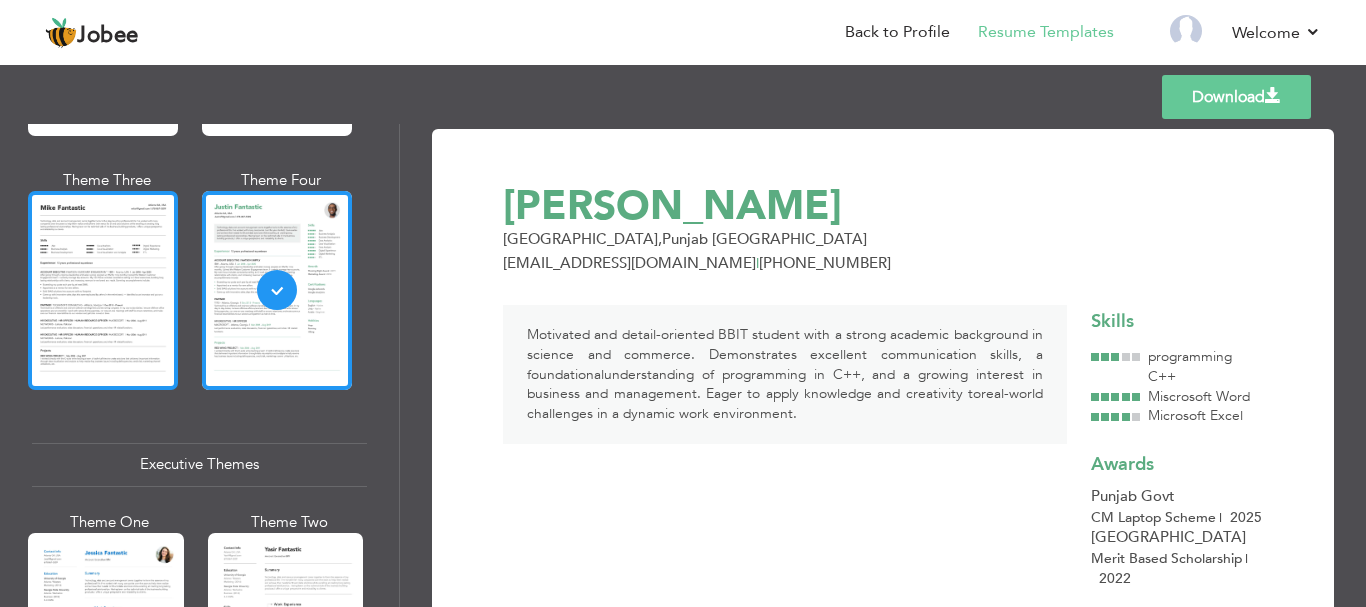 click at bounding box center [103, 290] 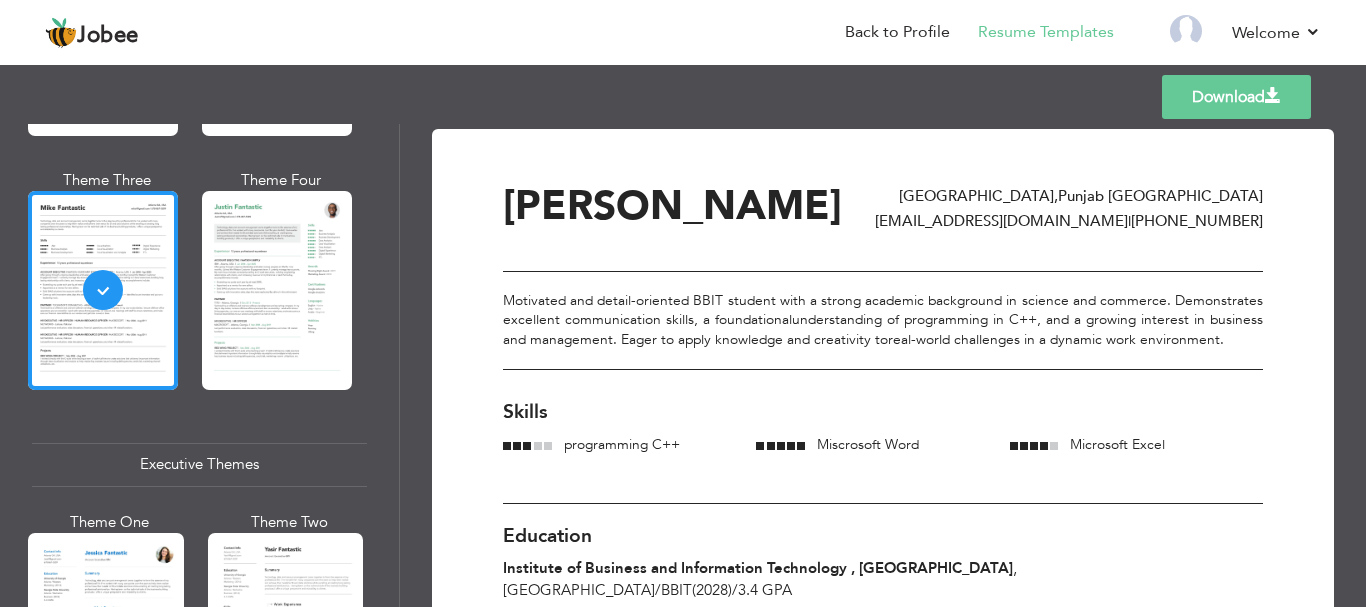 click on "Download" at bounding box center [1236, 97] 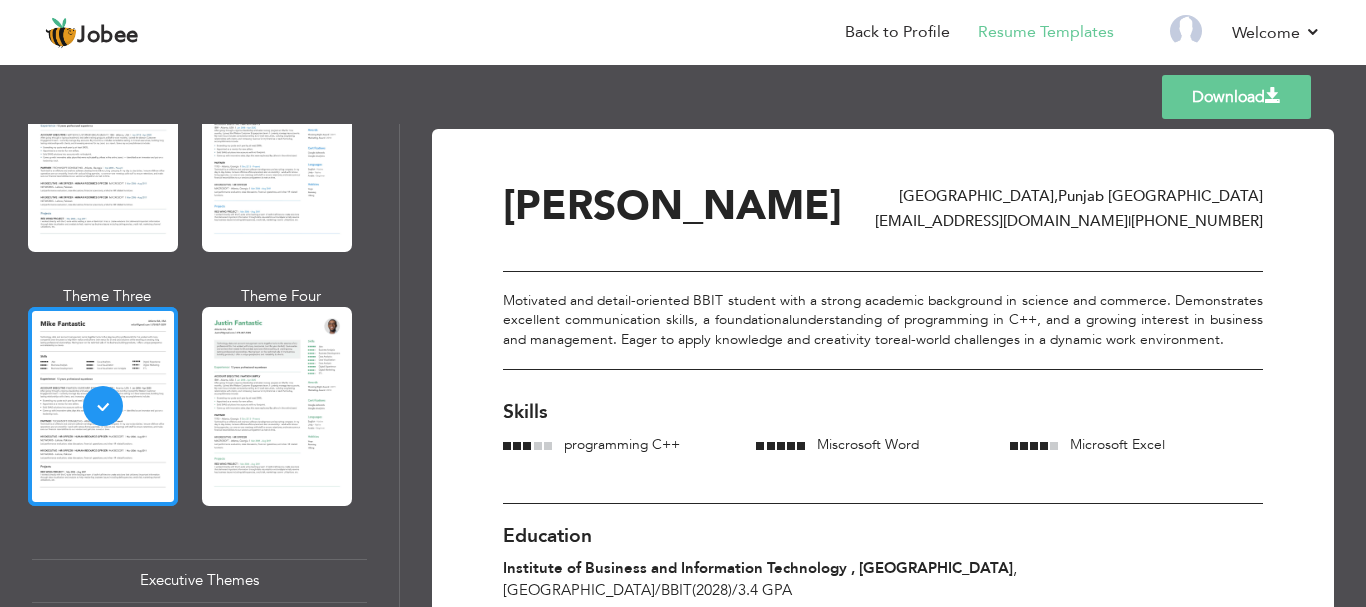 scroll, scrollTop: 960, scrollLeft: 0, axis: vertical 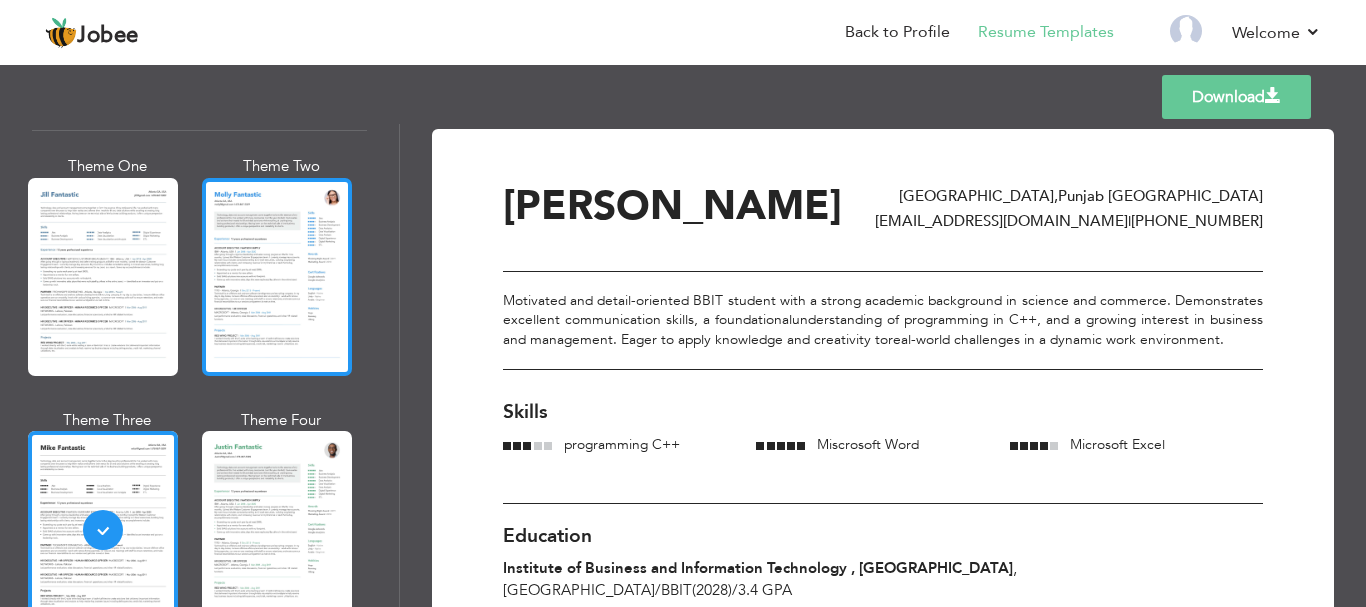 click at bounding box center [277, 277] 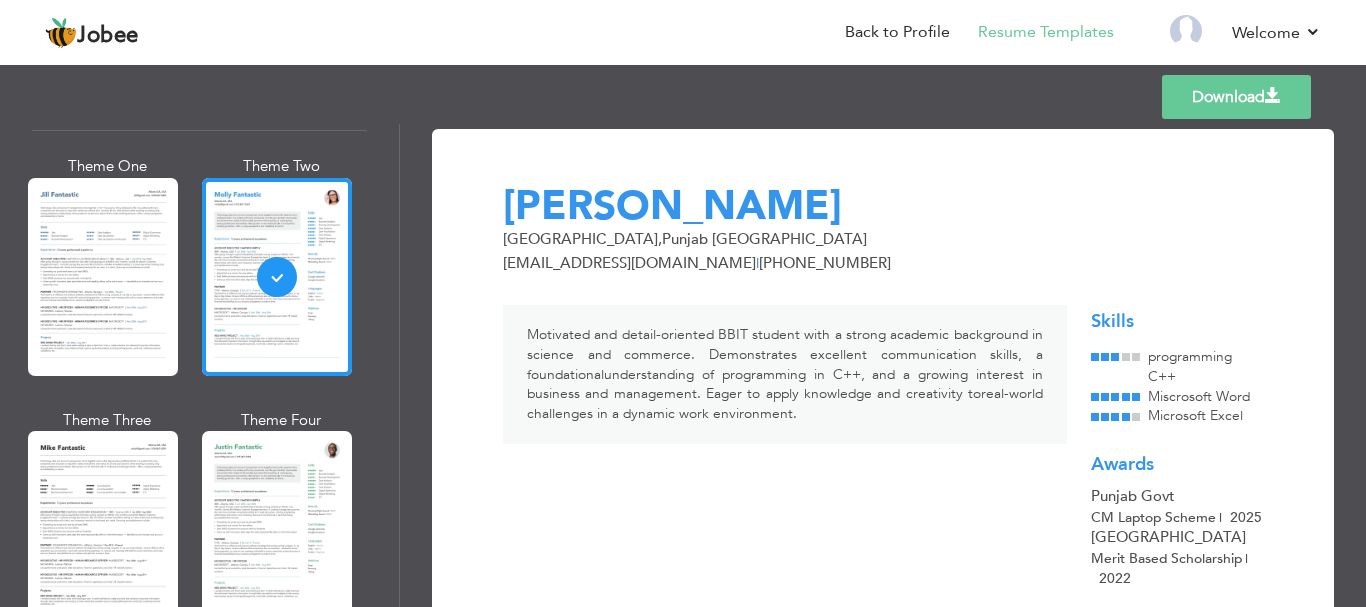 scroll, scrollTop: 360, scrollLeft: 0, axis: vertical 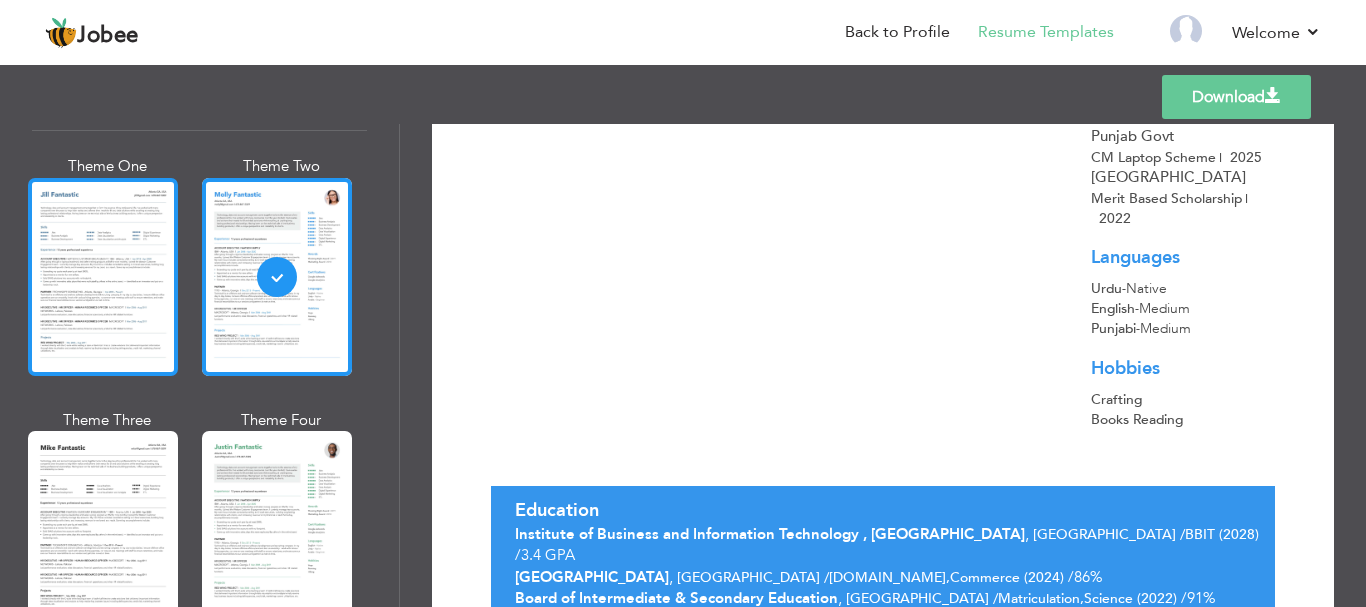 click at bounding box center [103, 277] 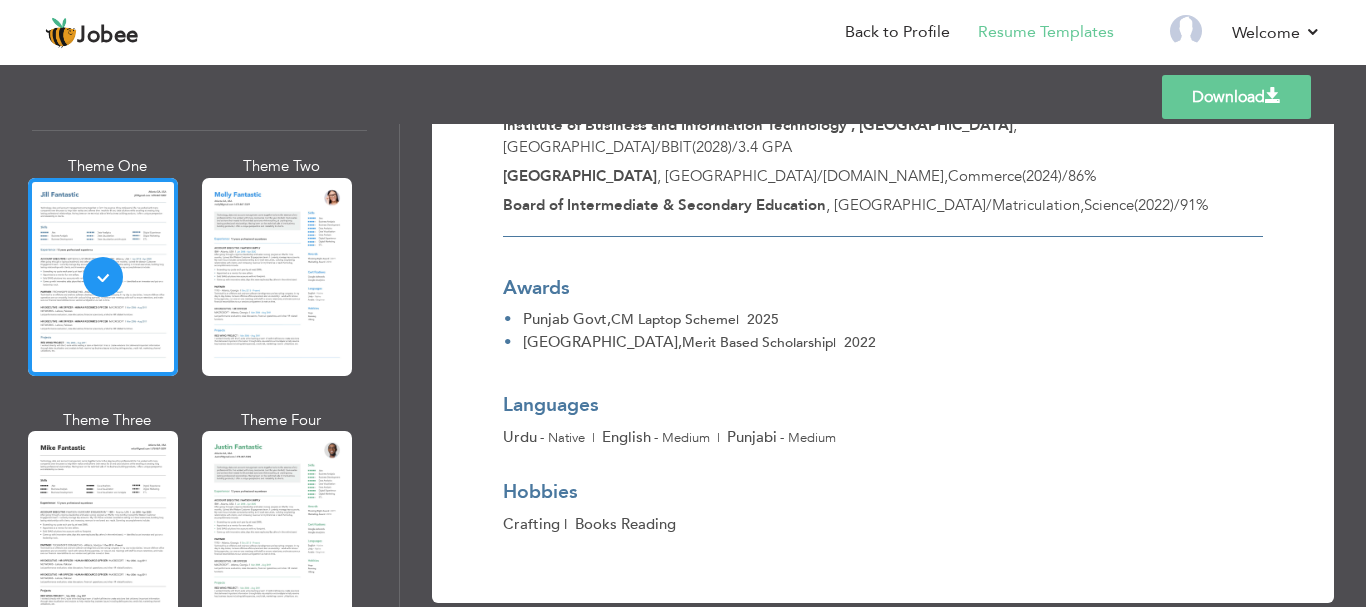 scroll, scrollTop: 456, scrollLeft: 0, axis: vertical 